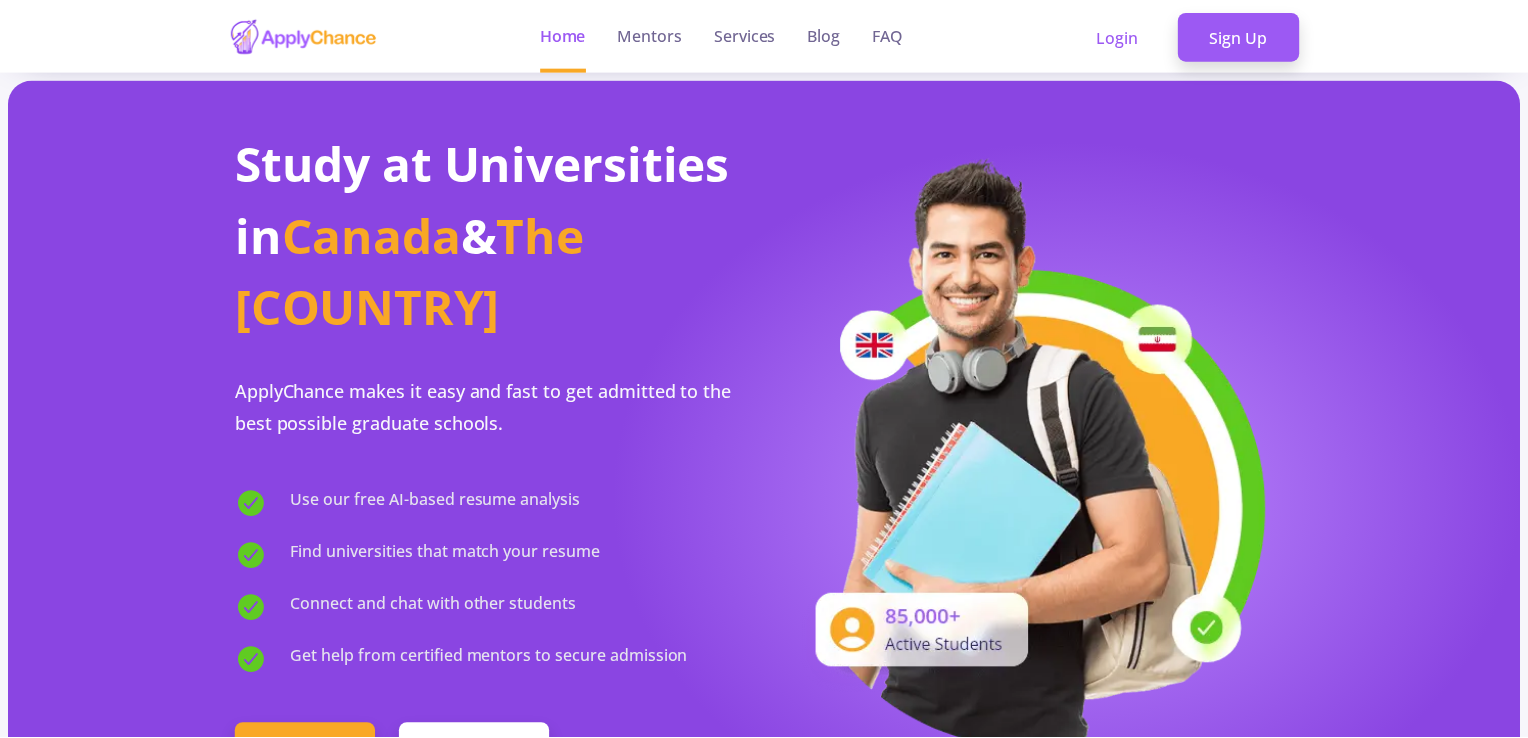 scroll, scrollTop: 0, scrollLeft: 0, axis: both 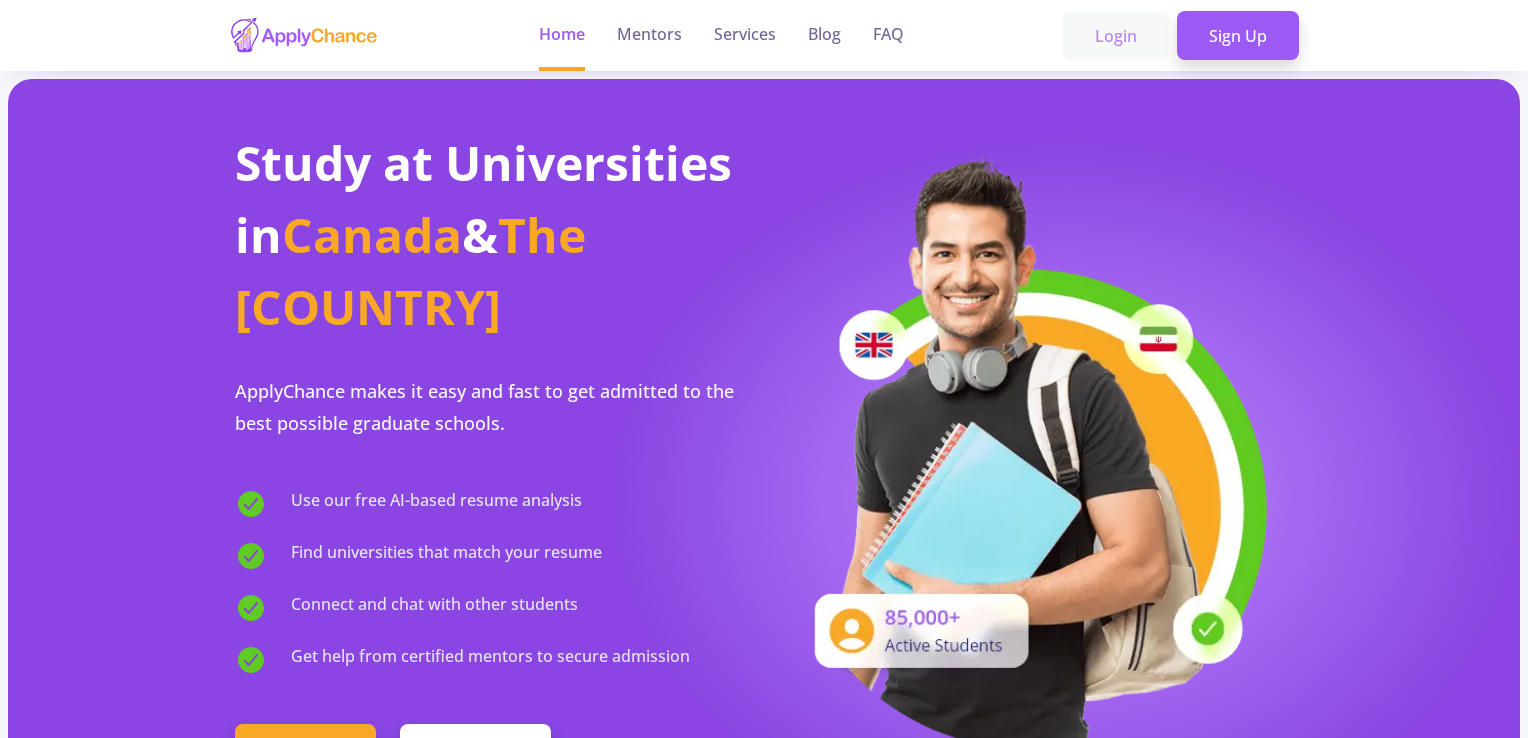 click on "Login" 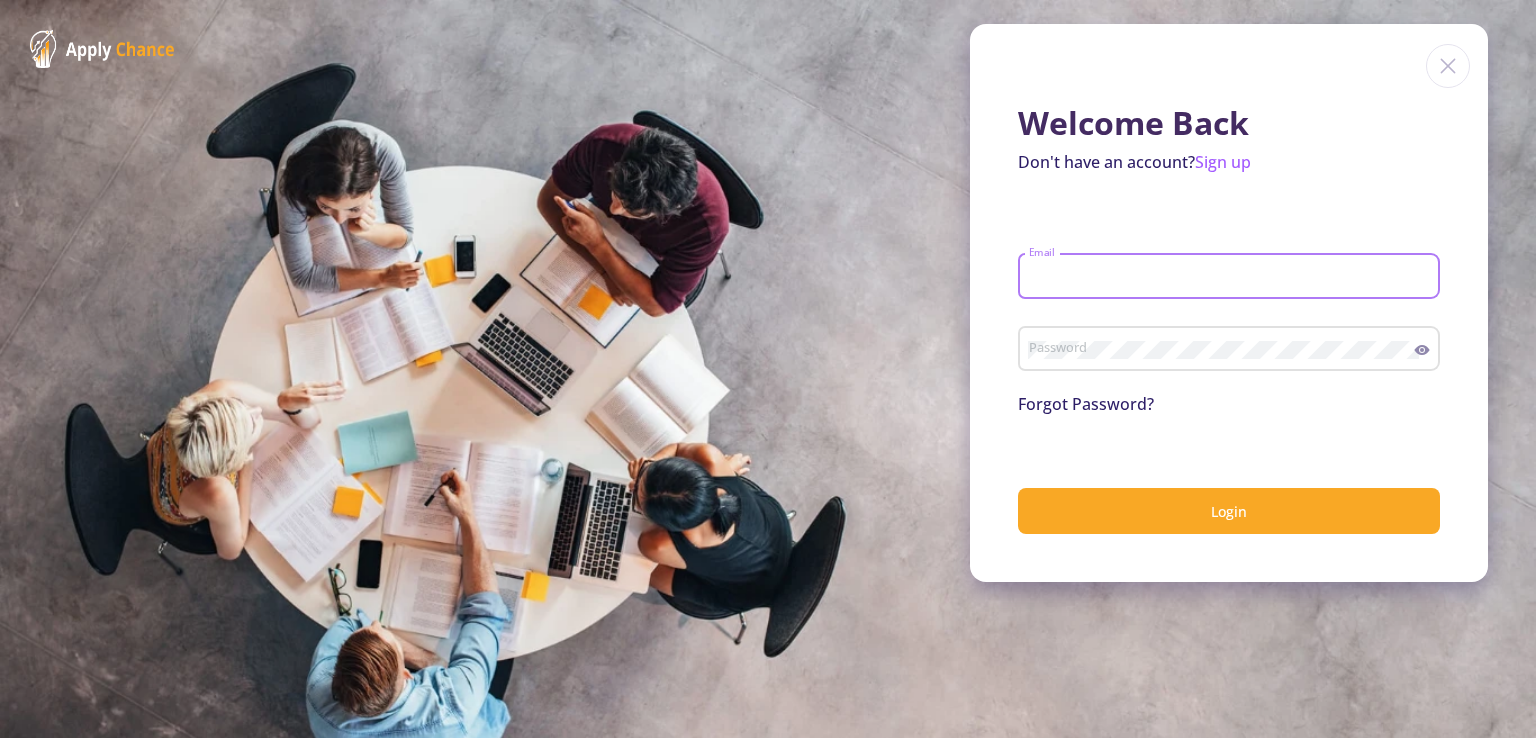 click on "Email" at bounding box center (1232, 277) 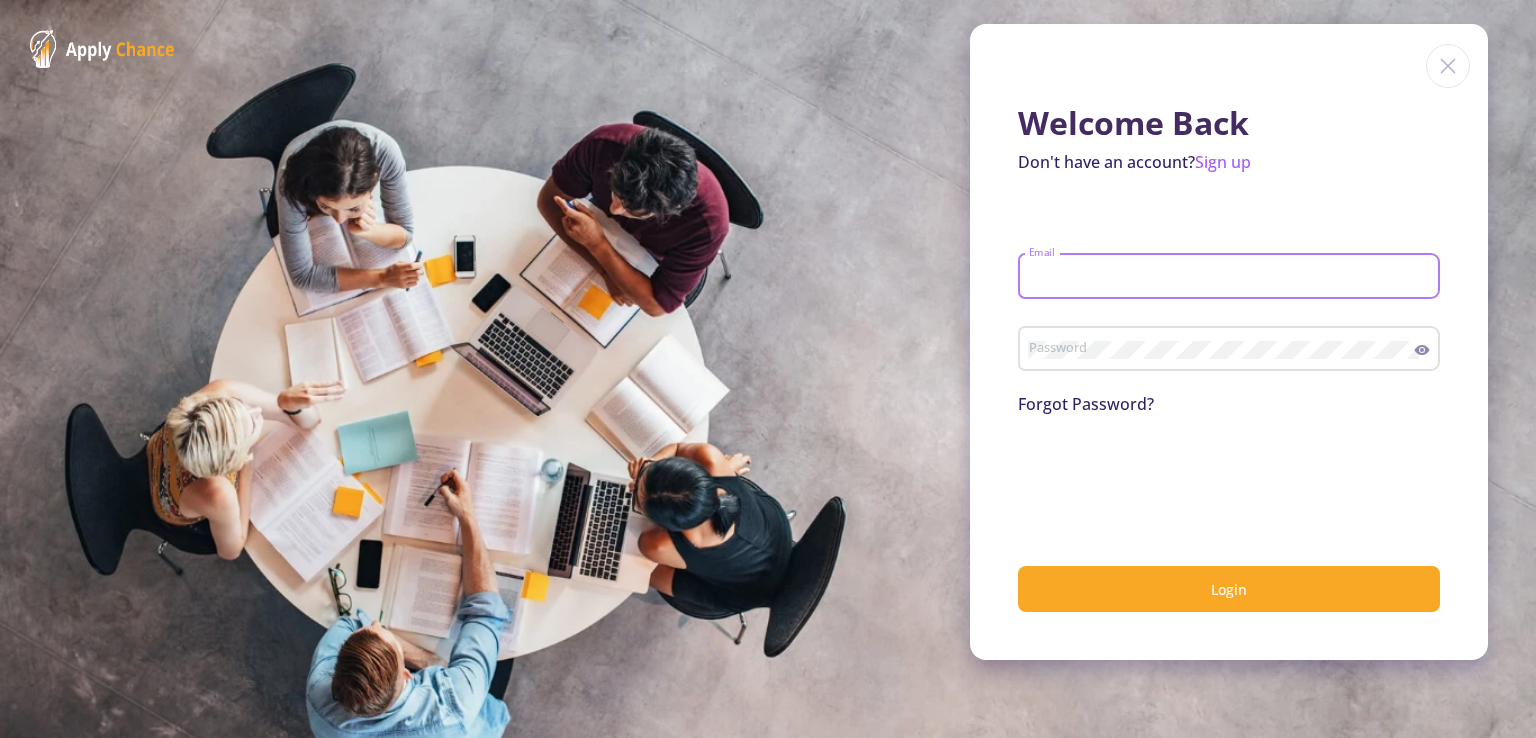 click on "Email" at bounding box center [1232, 277] 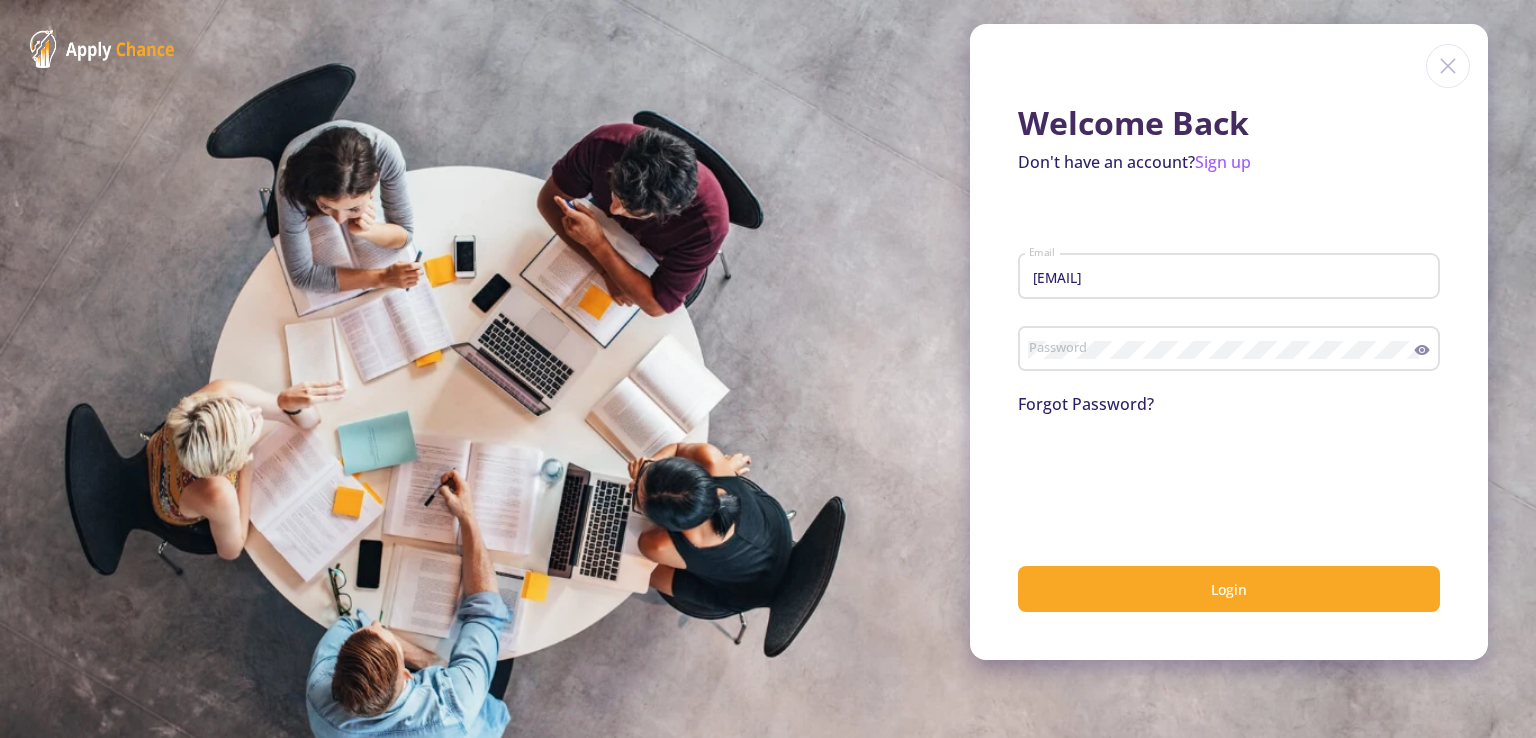 click on "Password" 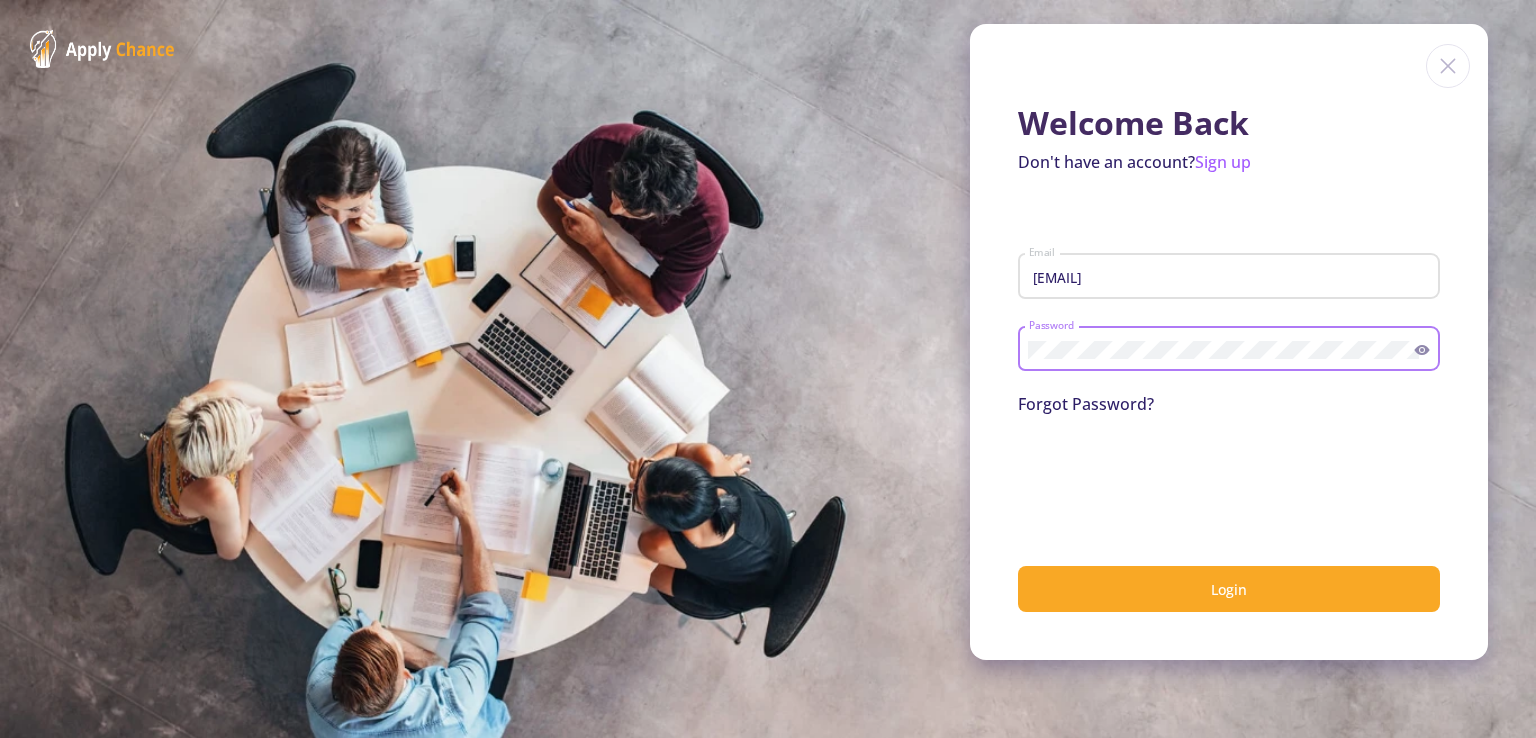 click on "Welcome Back  Don't have an account?  Sign up [EMAIL] Email Password Forgot Password? Login" 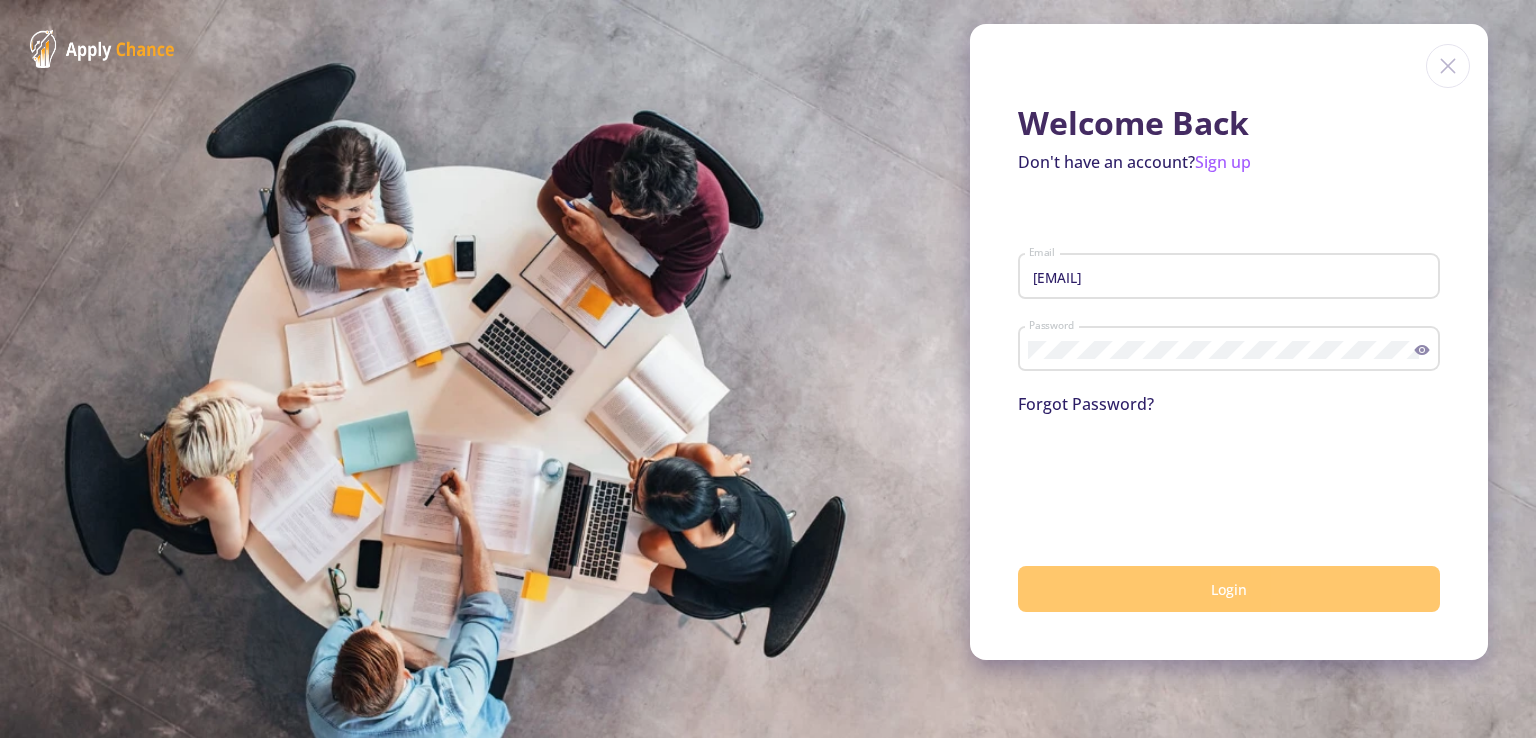 drag, startPoint x: 1151, startPoint y: 596, endPoint x: 1095, endPoint y: 586, distance: 56.88585 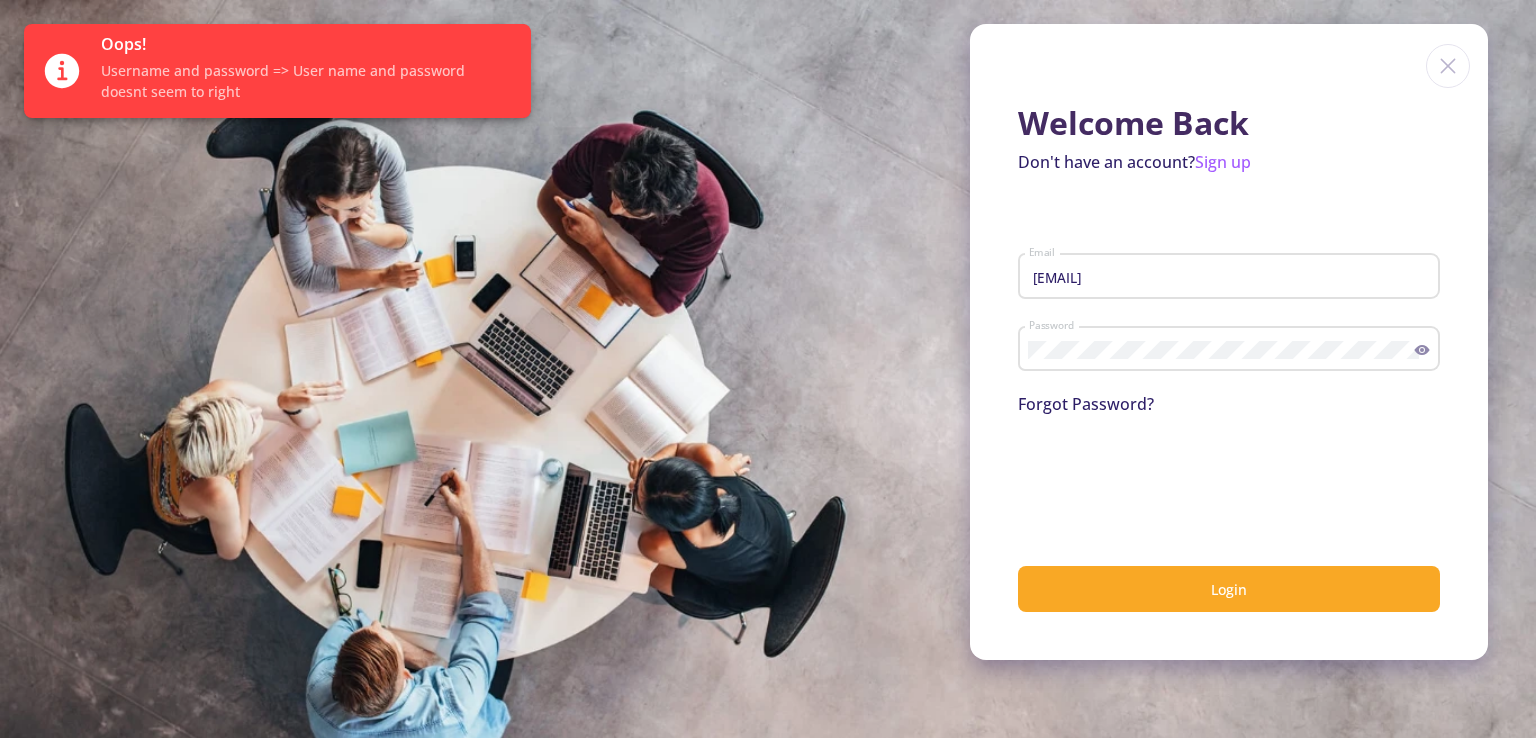 click 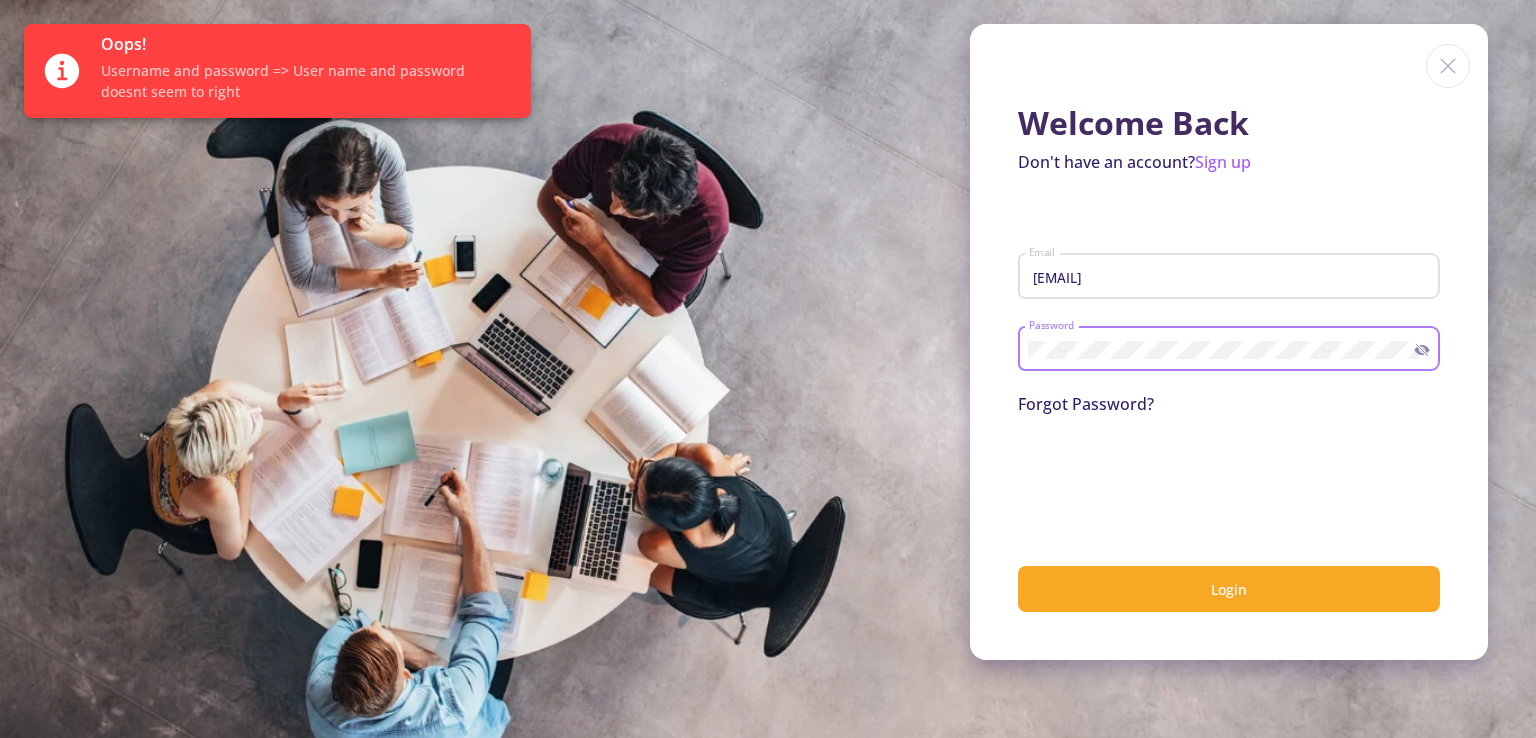 click on "Welcome Back  Don't have an account?  Sign up [EMAIL] Email Password Forgot Password? Login" 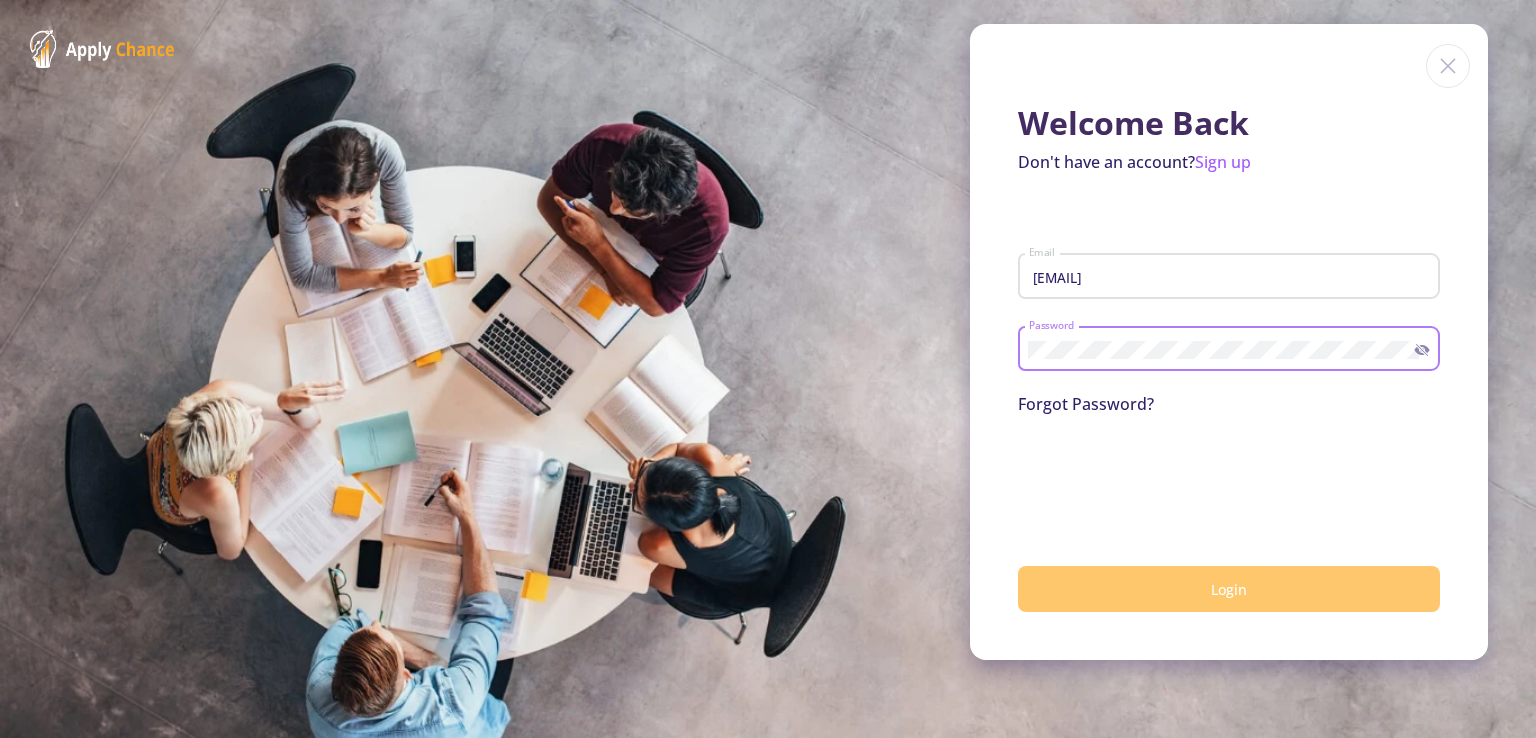 click on "Login" 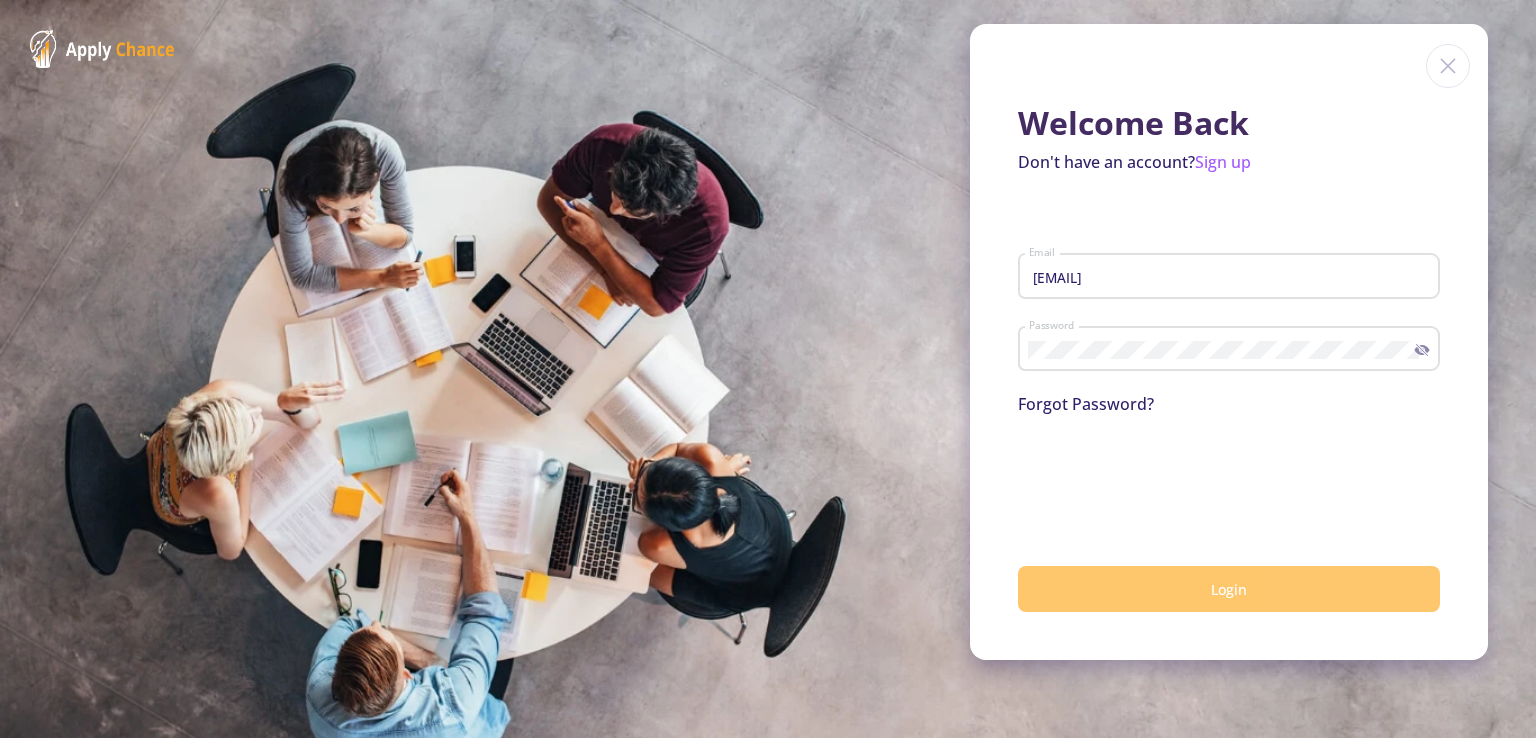 click on "Login" 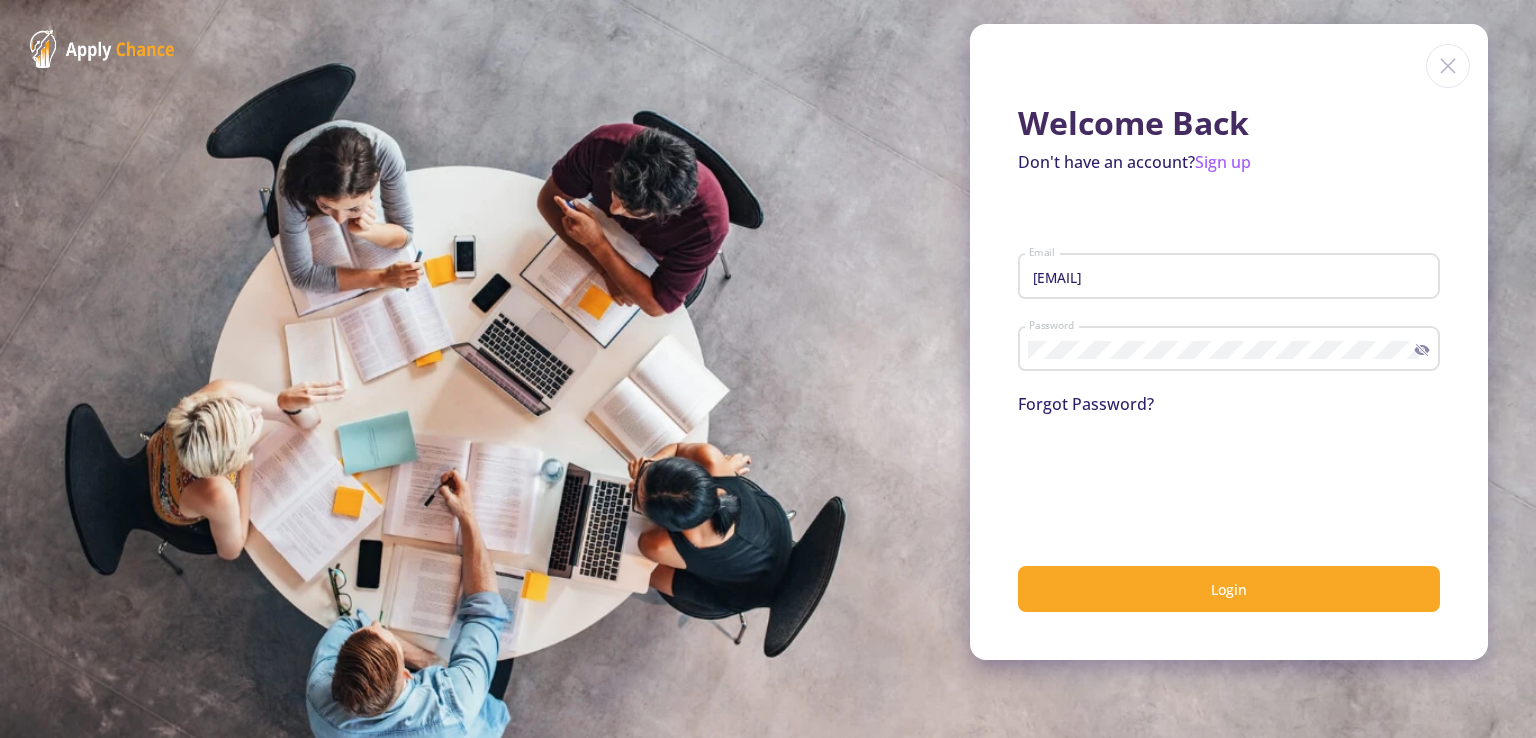click on "Welcome Back  Don't have an account?  Sign up [EMAIL] Email Password Forgot Password? Login" 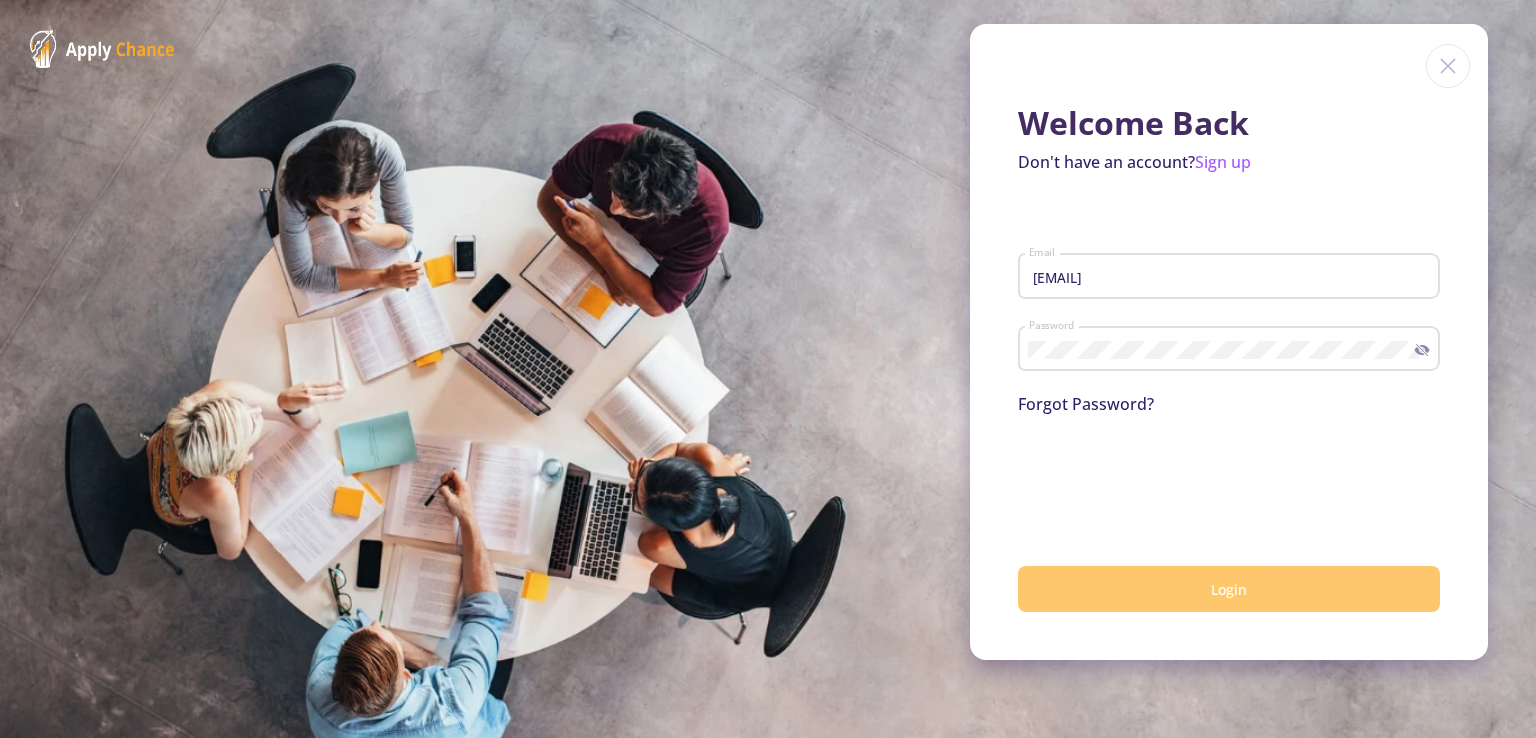 click on "Login" 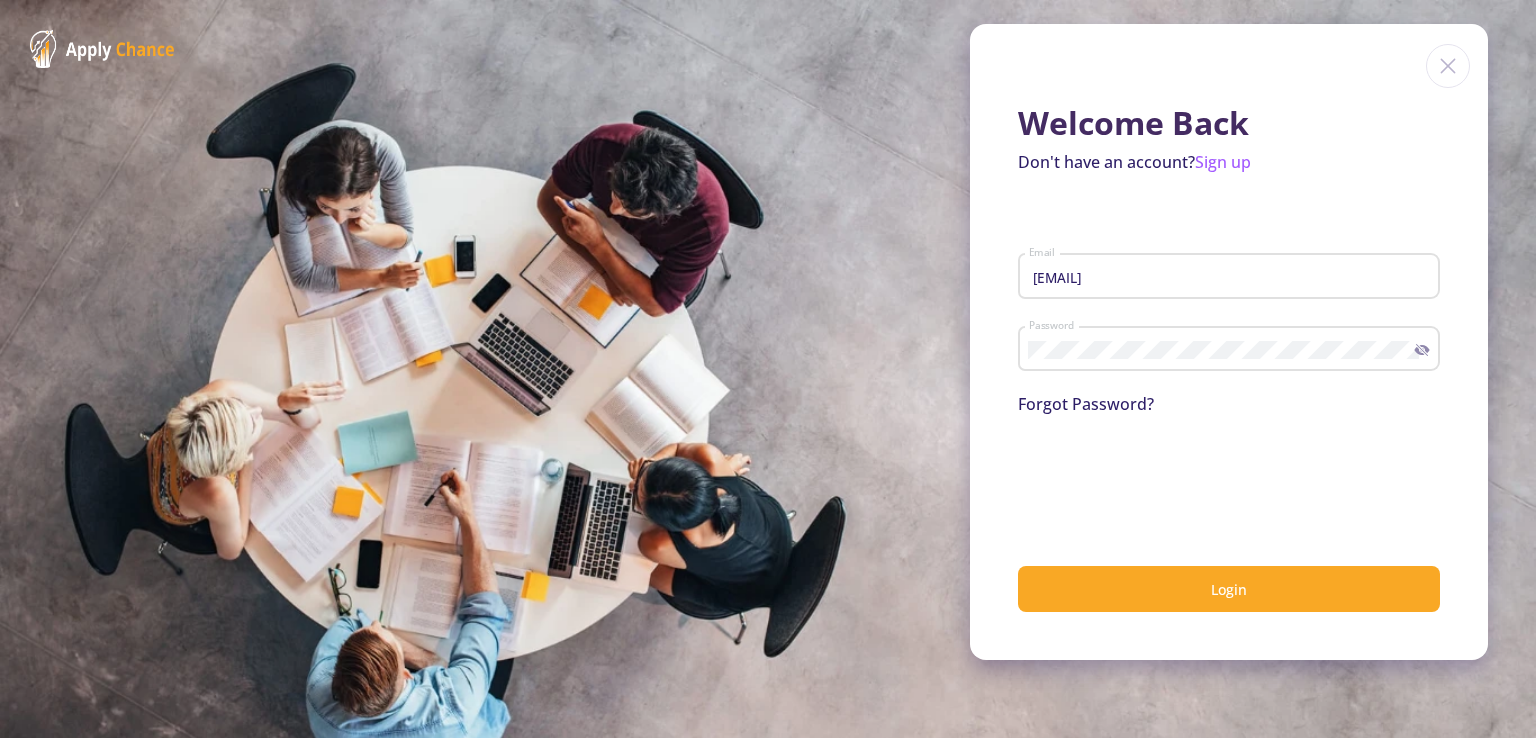 click 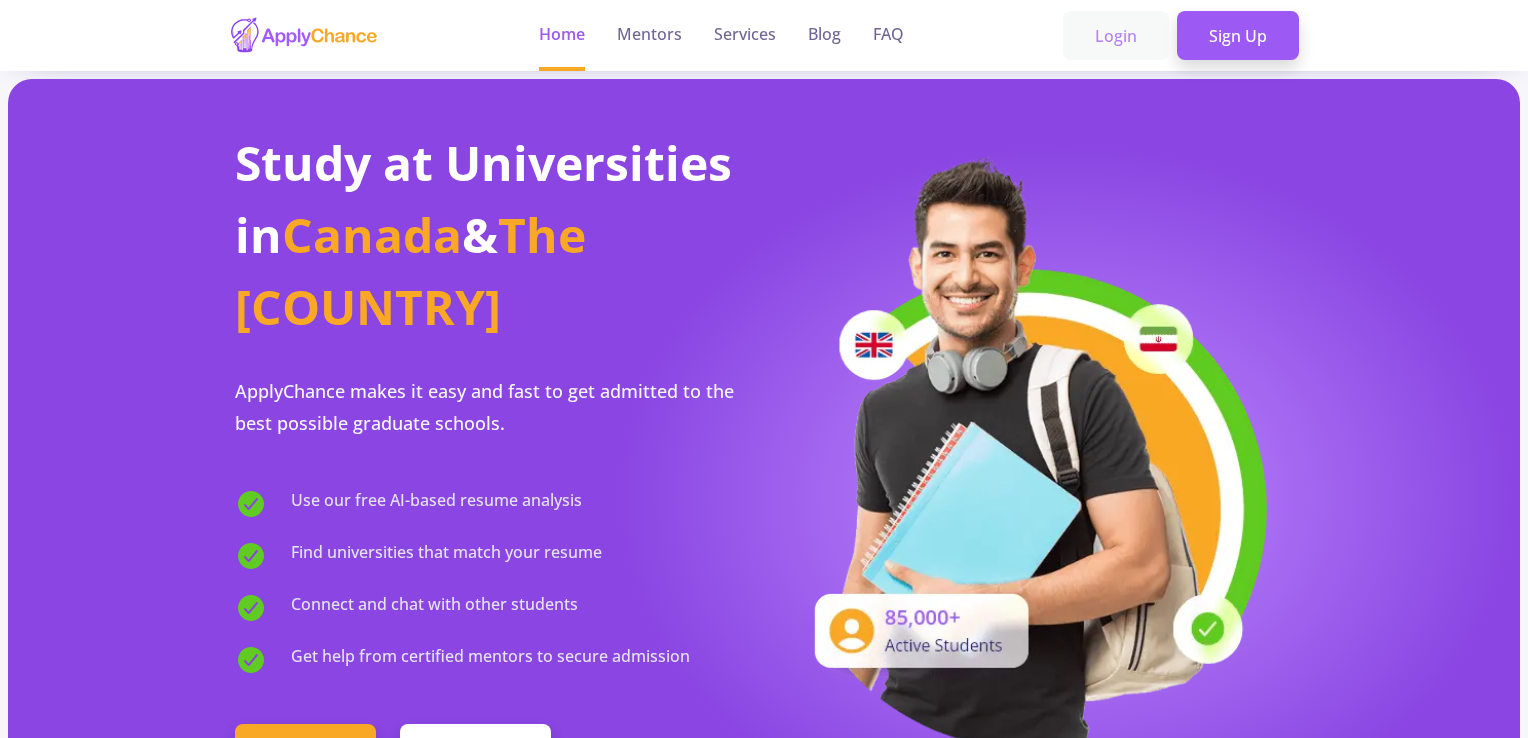 click on "Login" 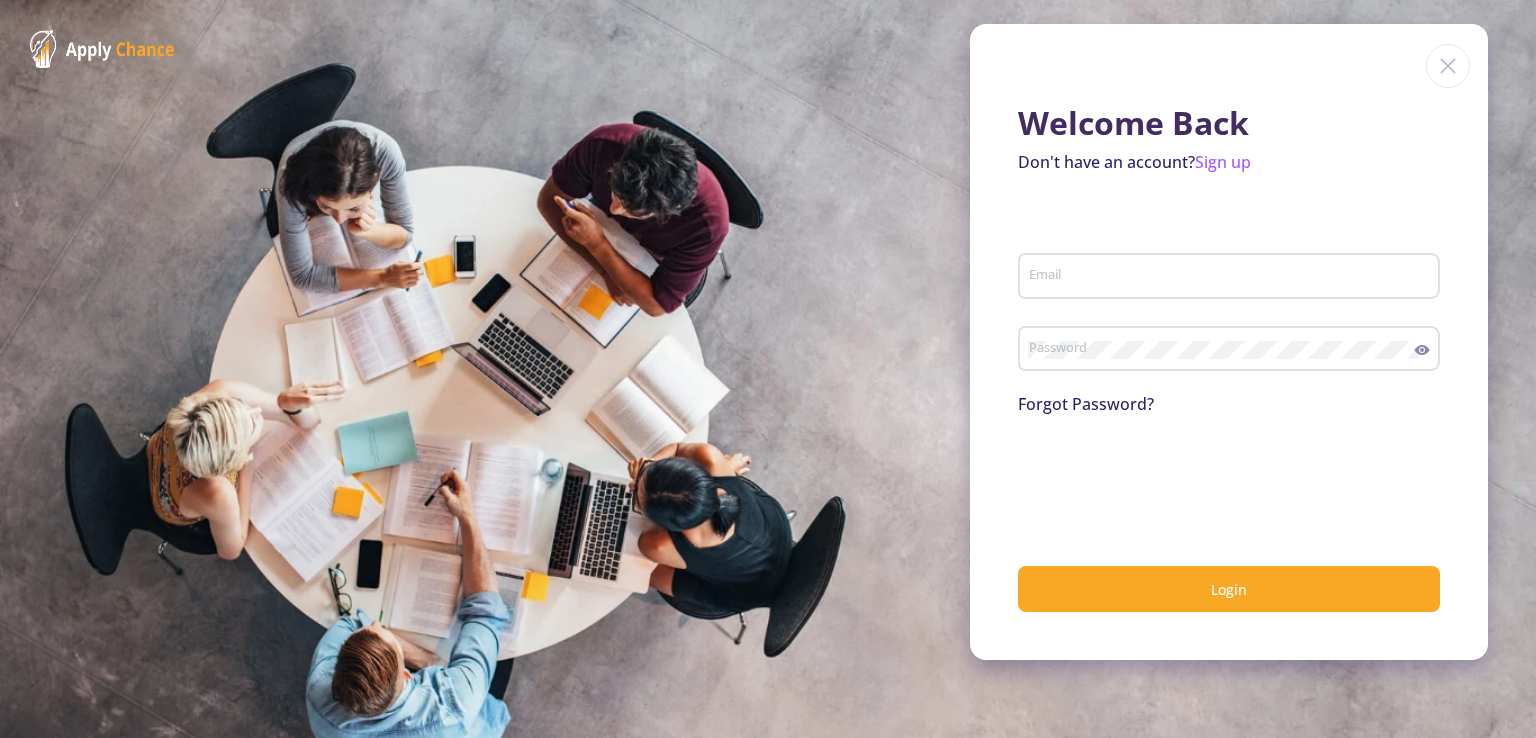 type on "[EMAIL]" 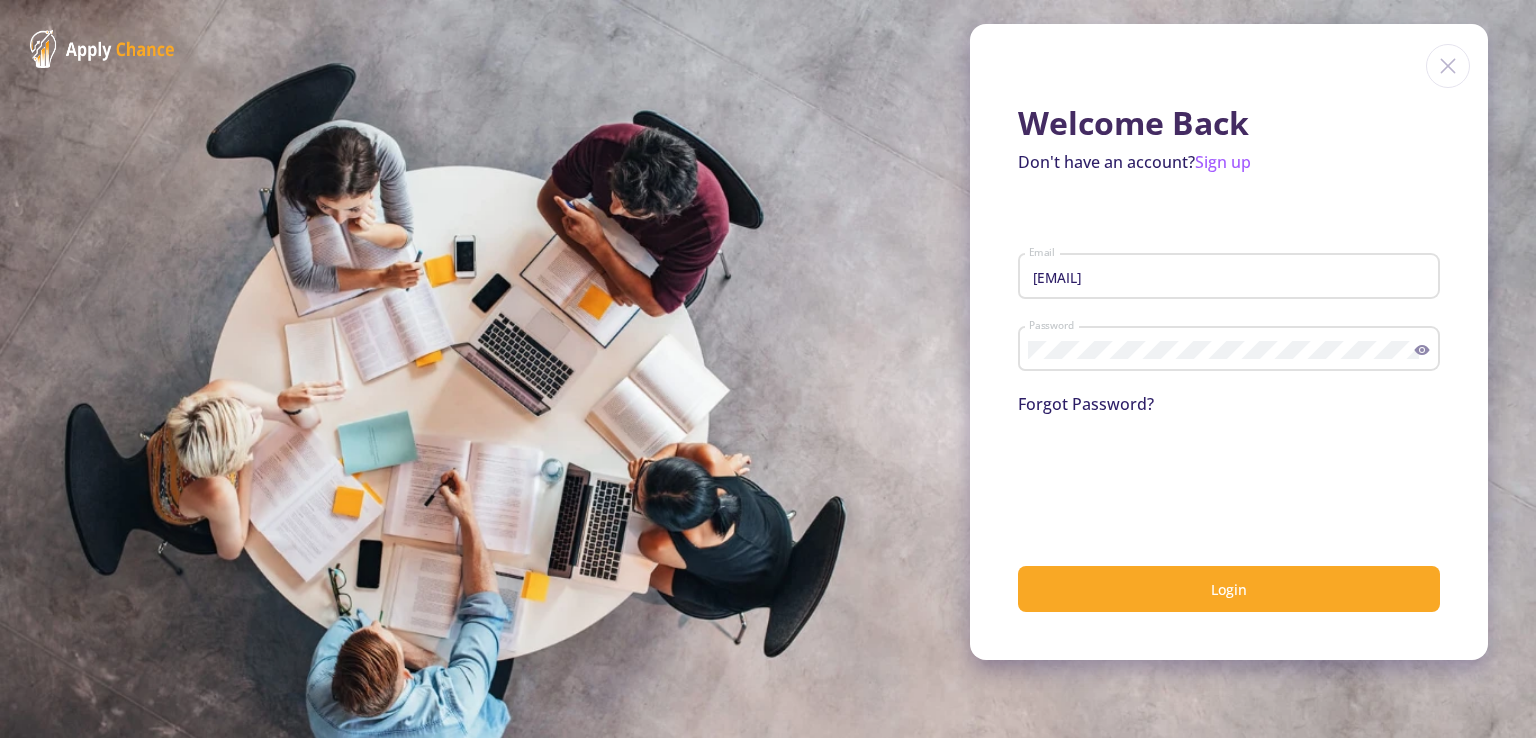 click 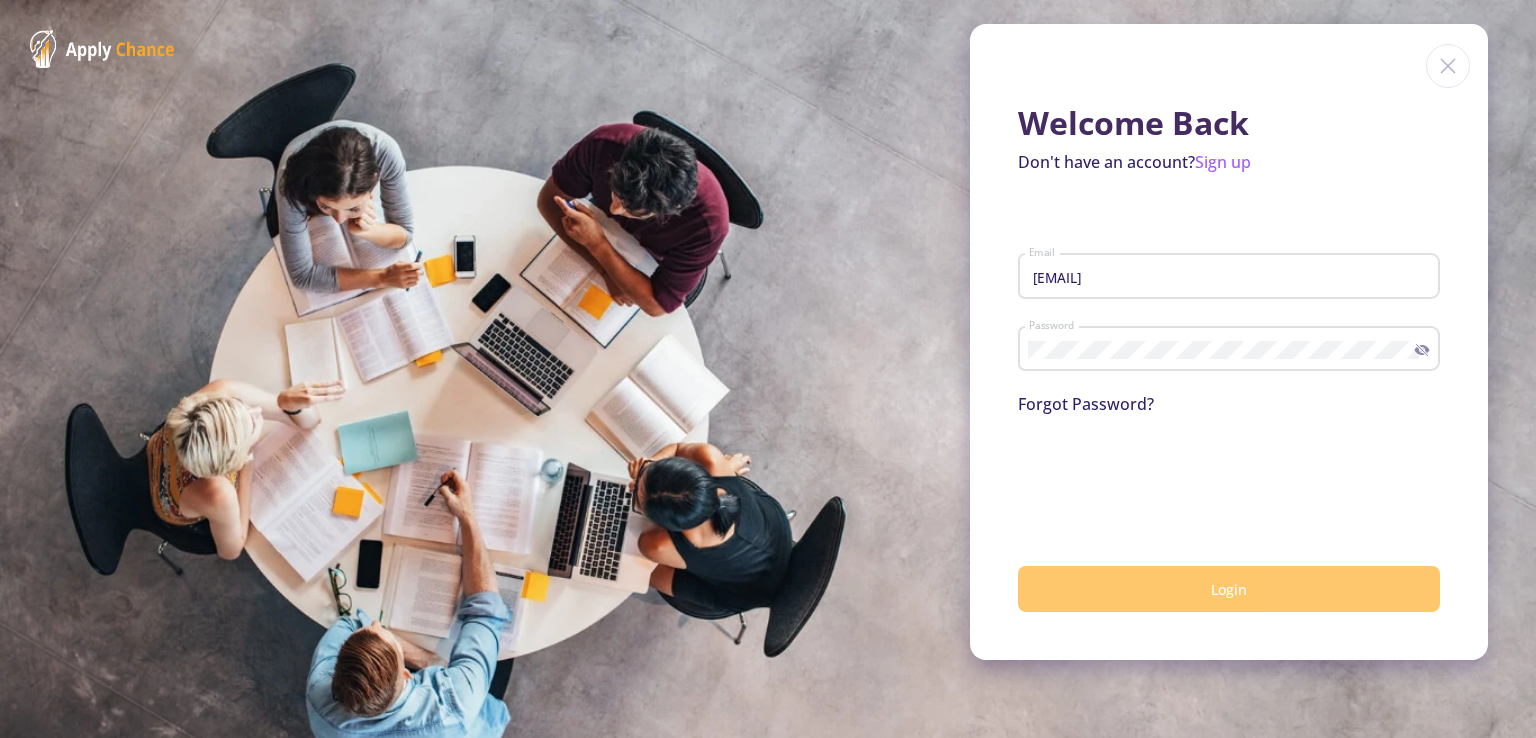 click on "Login" 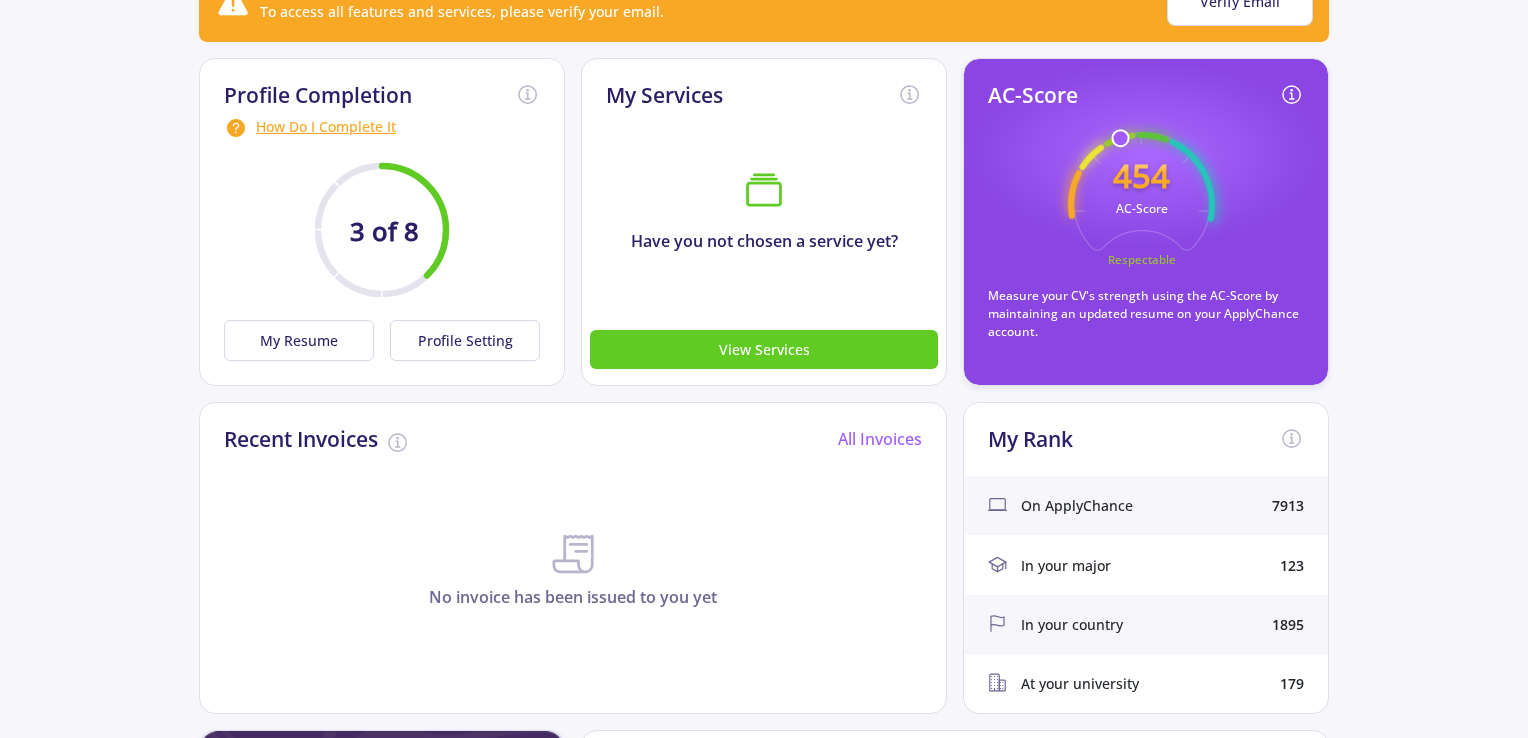 scroll, scrollTop: 0, scrollLeft: 0, axis: both 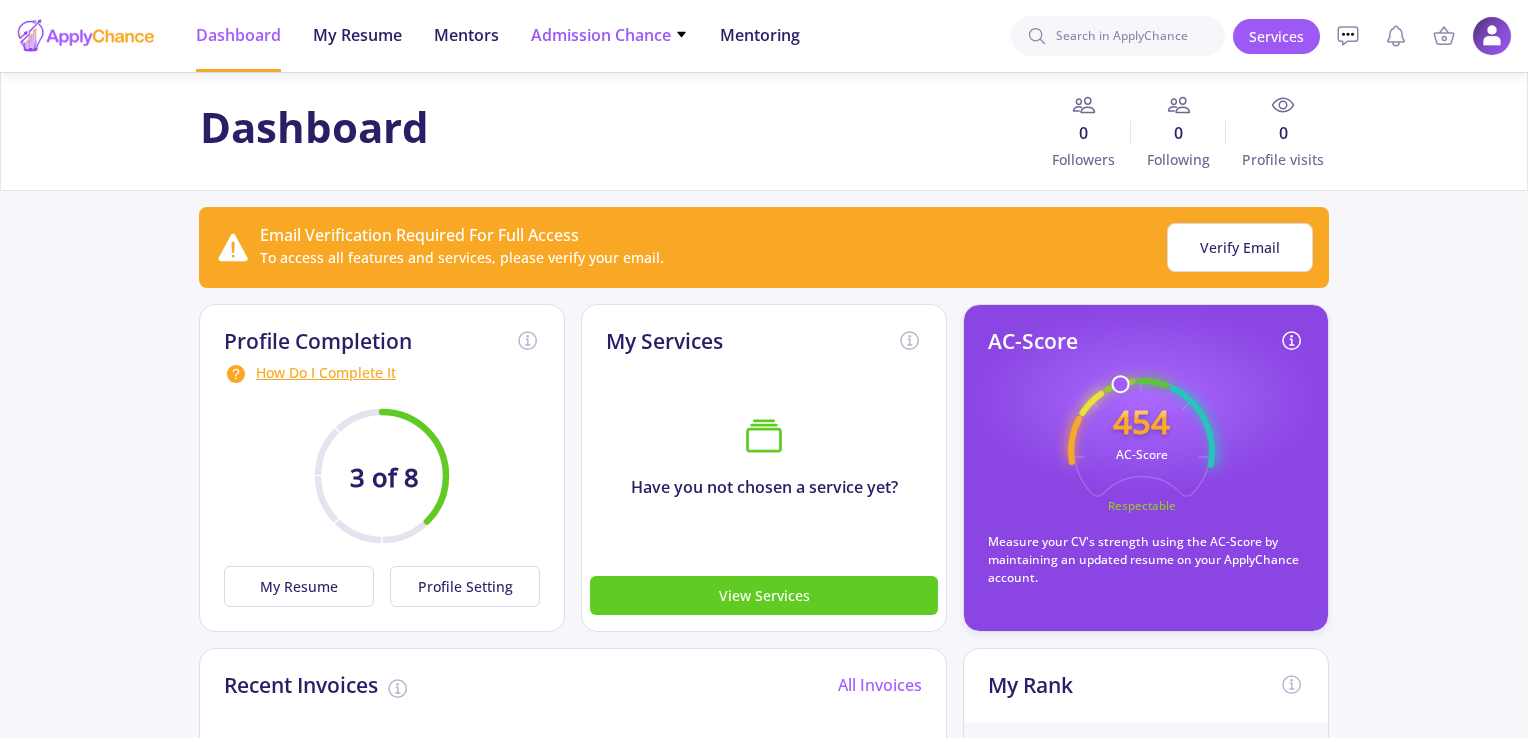 click 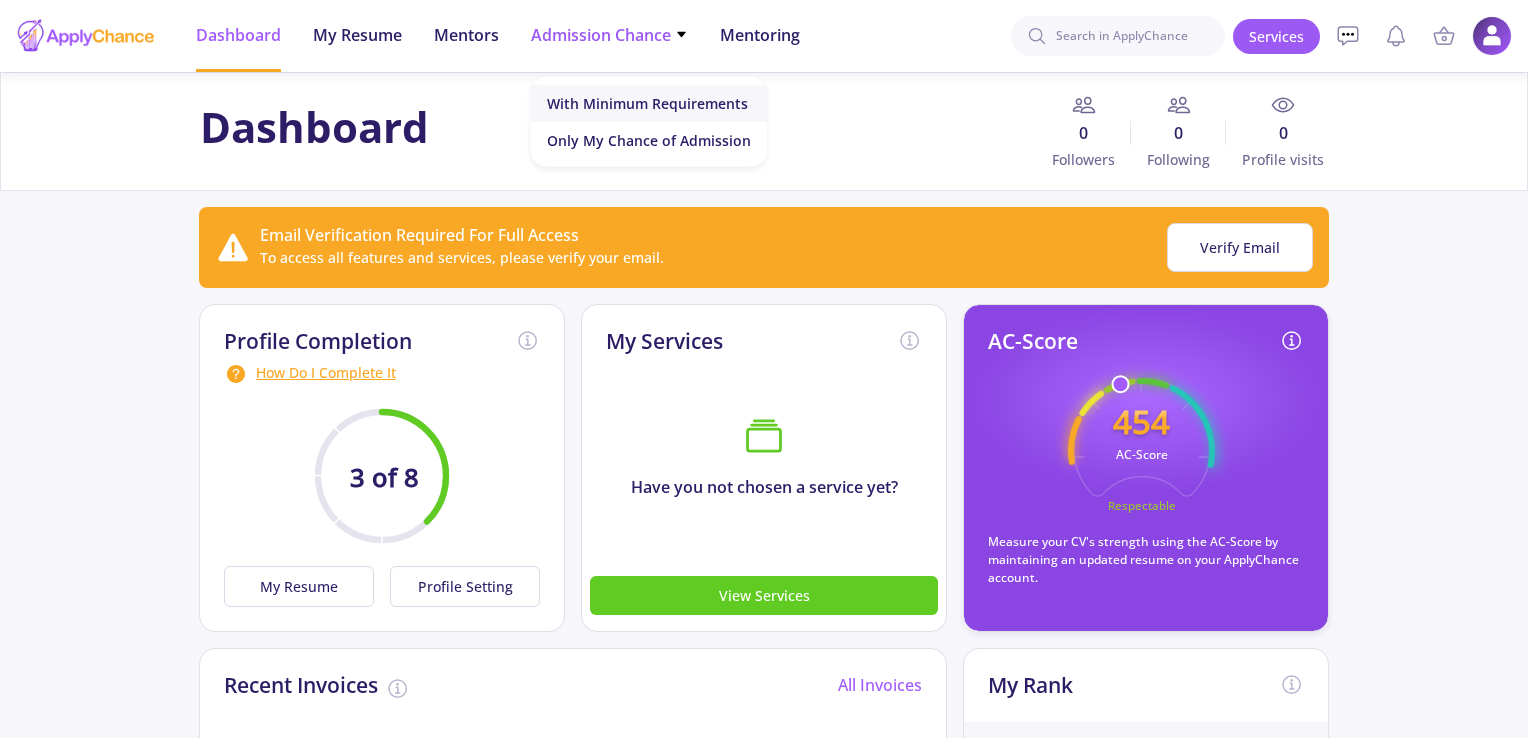 click on "With Minimum Requirements" 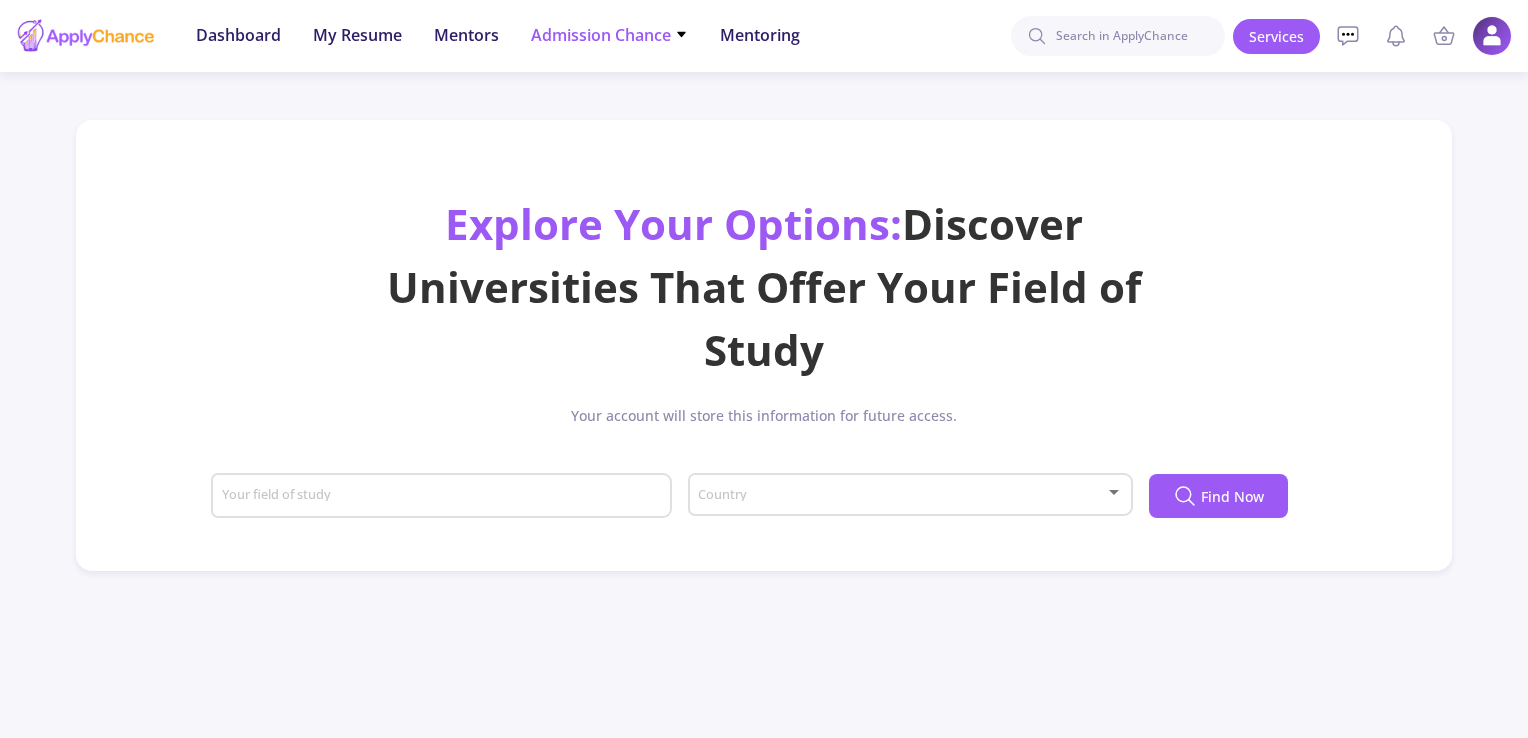click on "Admission Chance" 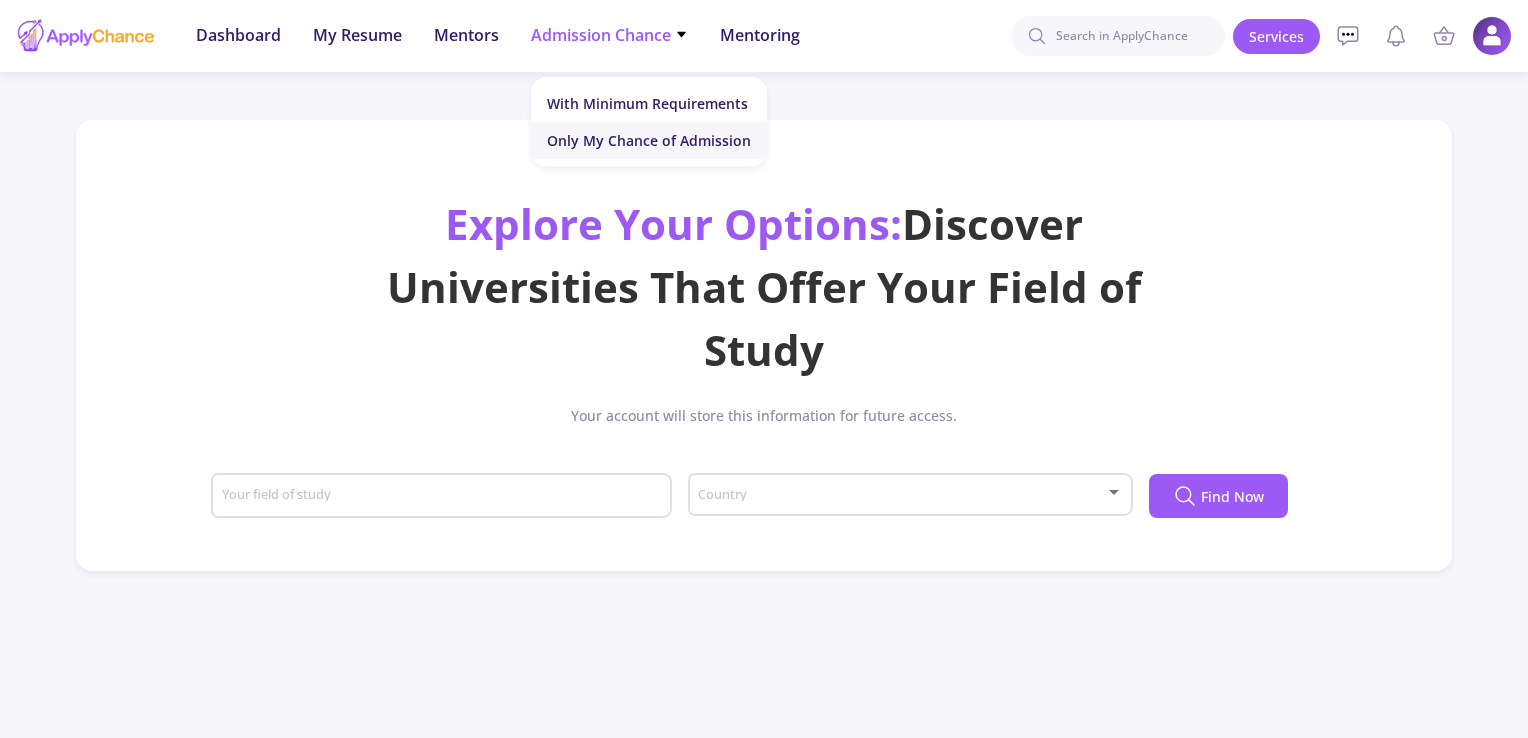 click on "Only My Chance of Admission" 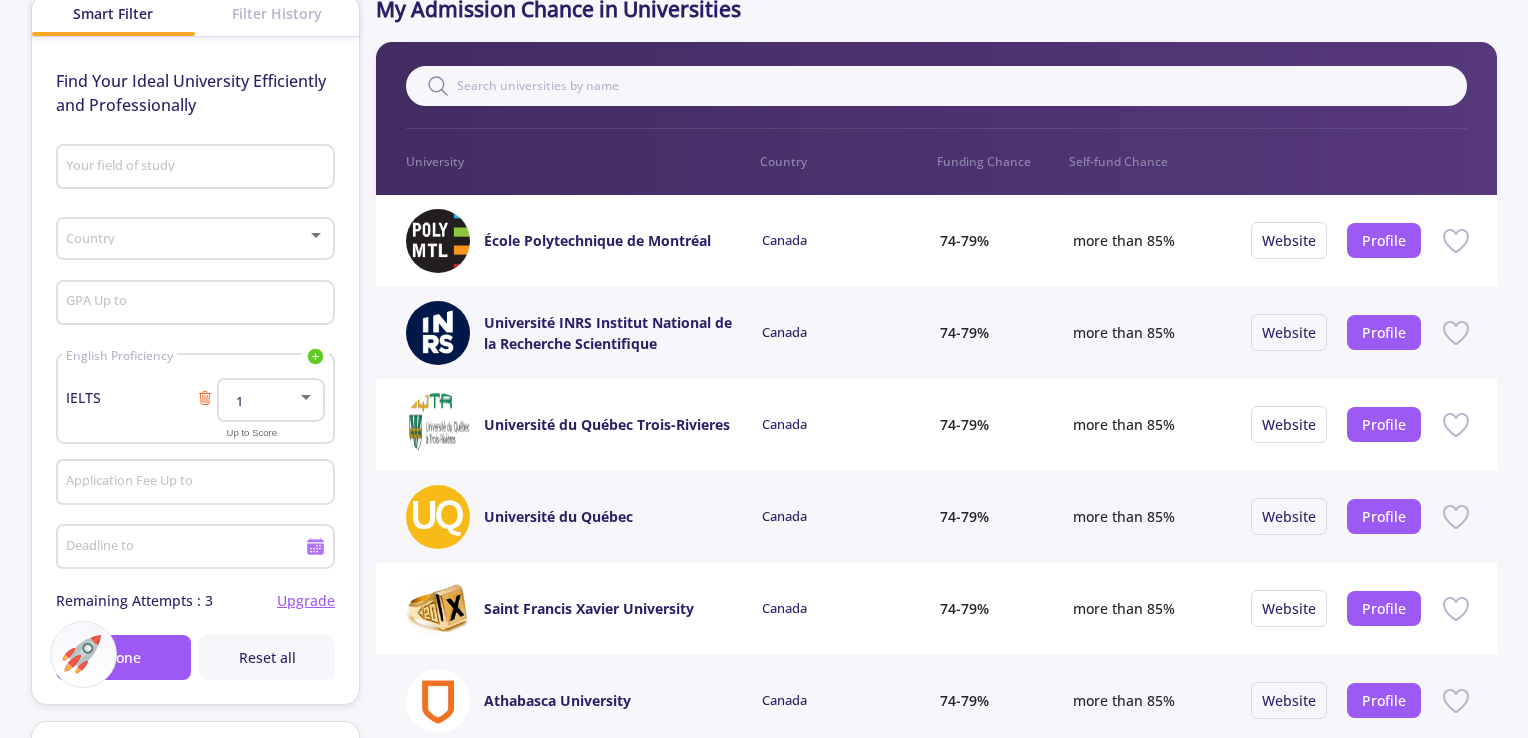 scroll, scrollTop: 166, scrollLeft: 0, axis: vertical 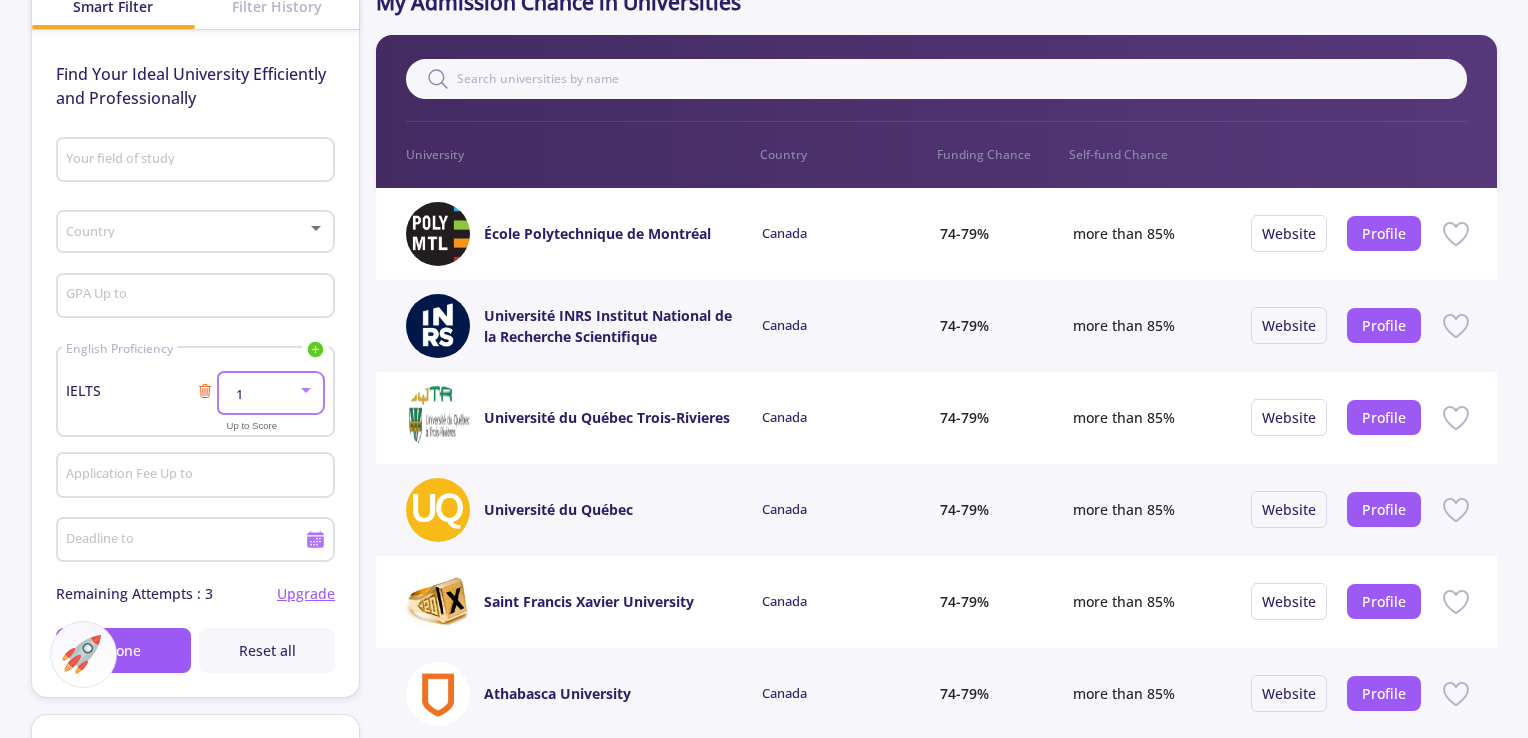 click at bounding box center [306, 390] 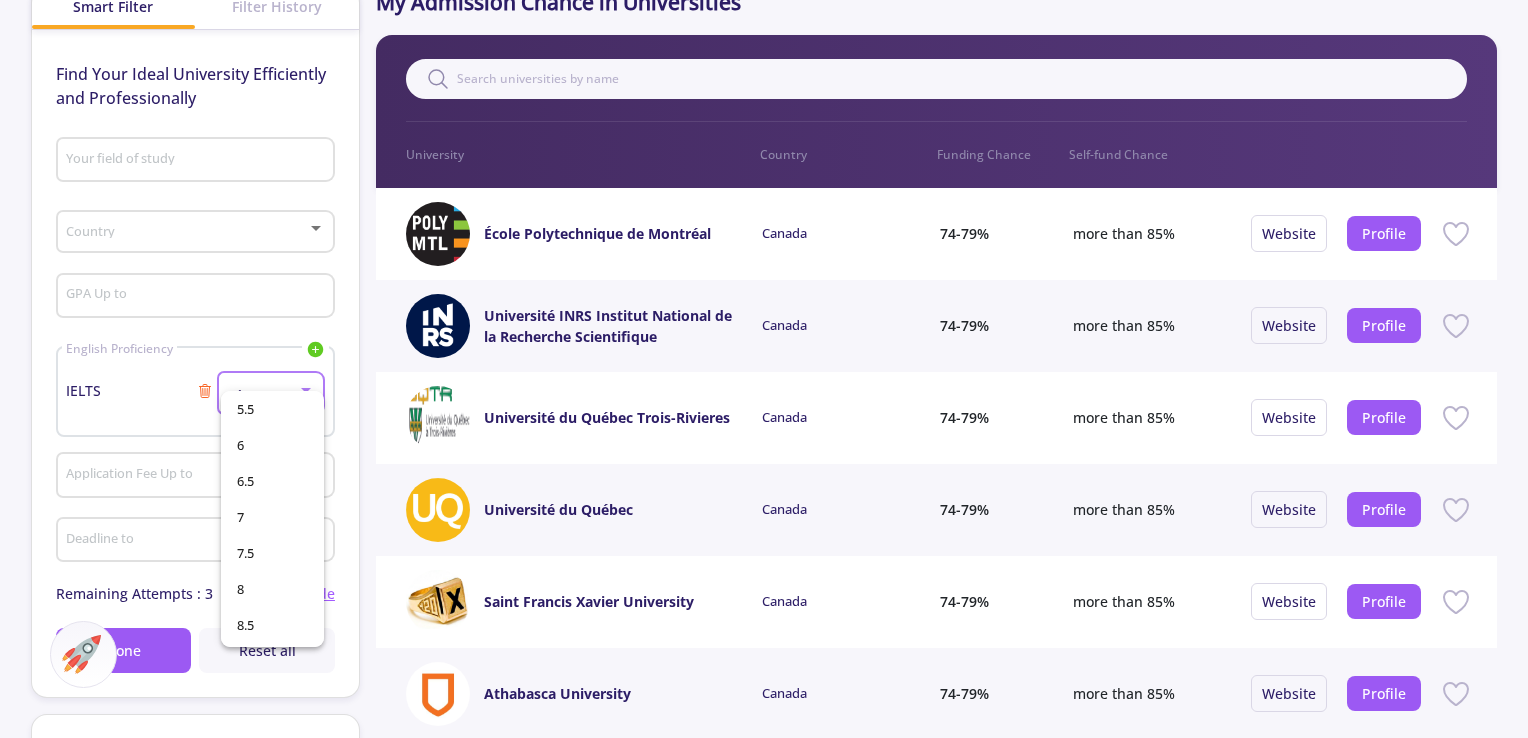 scroll, scrollTop: 356, scrollLeft: 0, axis: vertical 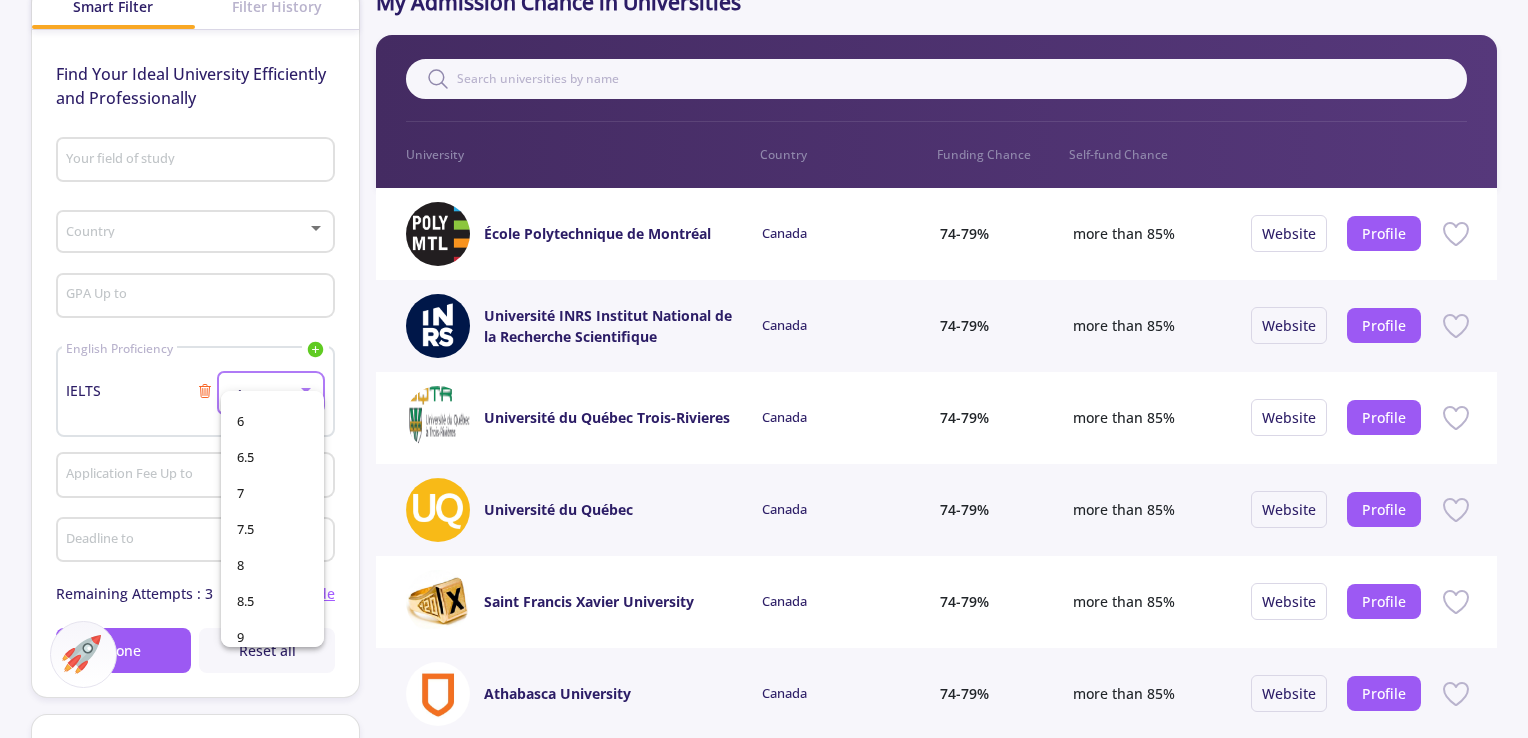 click at bounding box center (764, 369) 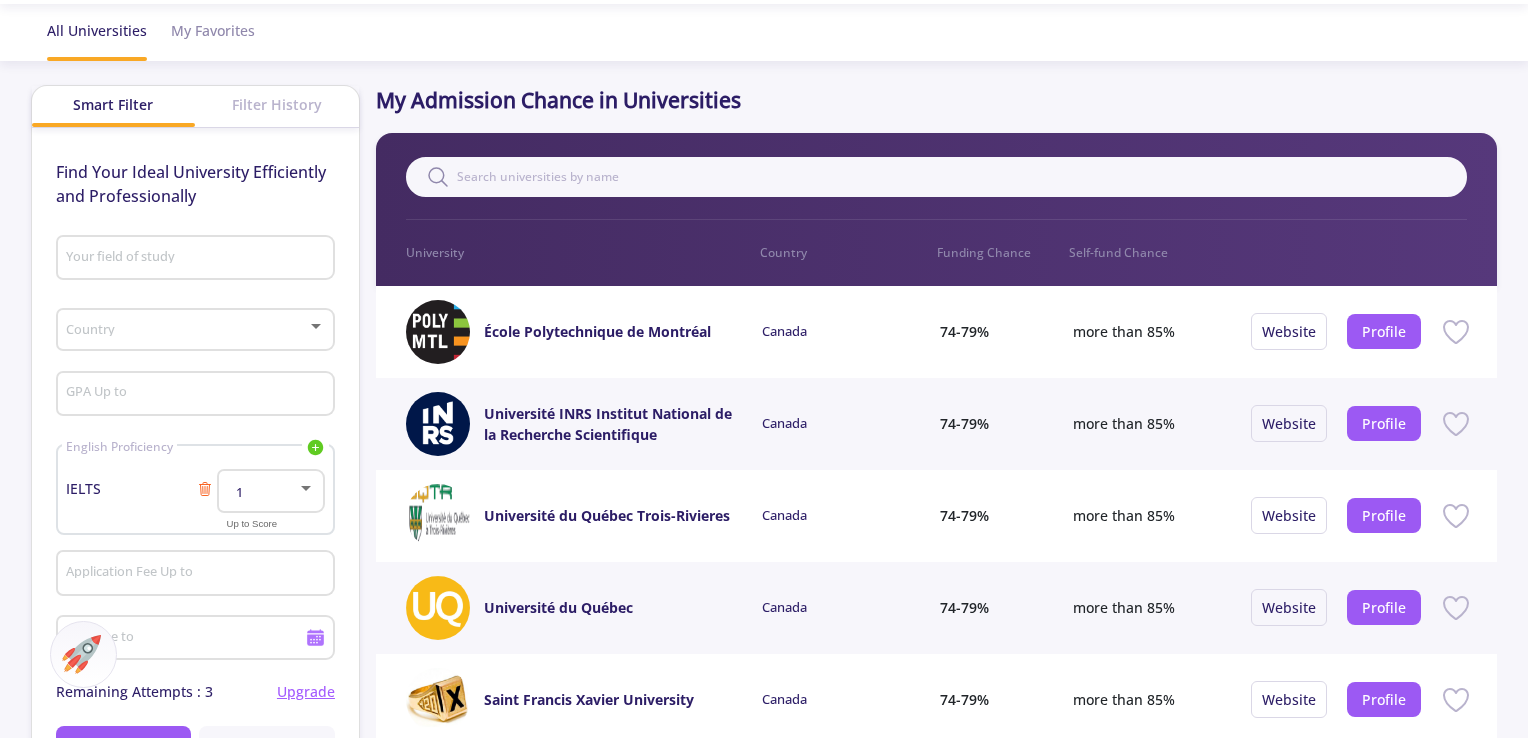 scroll, scrollTop: 67, scrollLeft: 0, axis: vertical 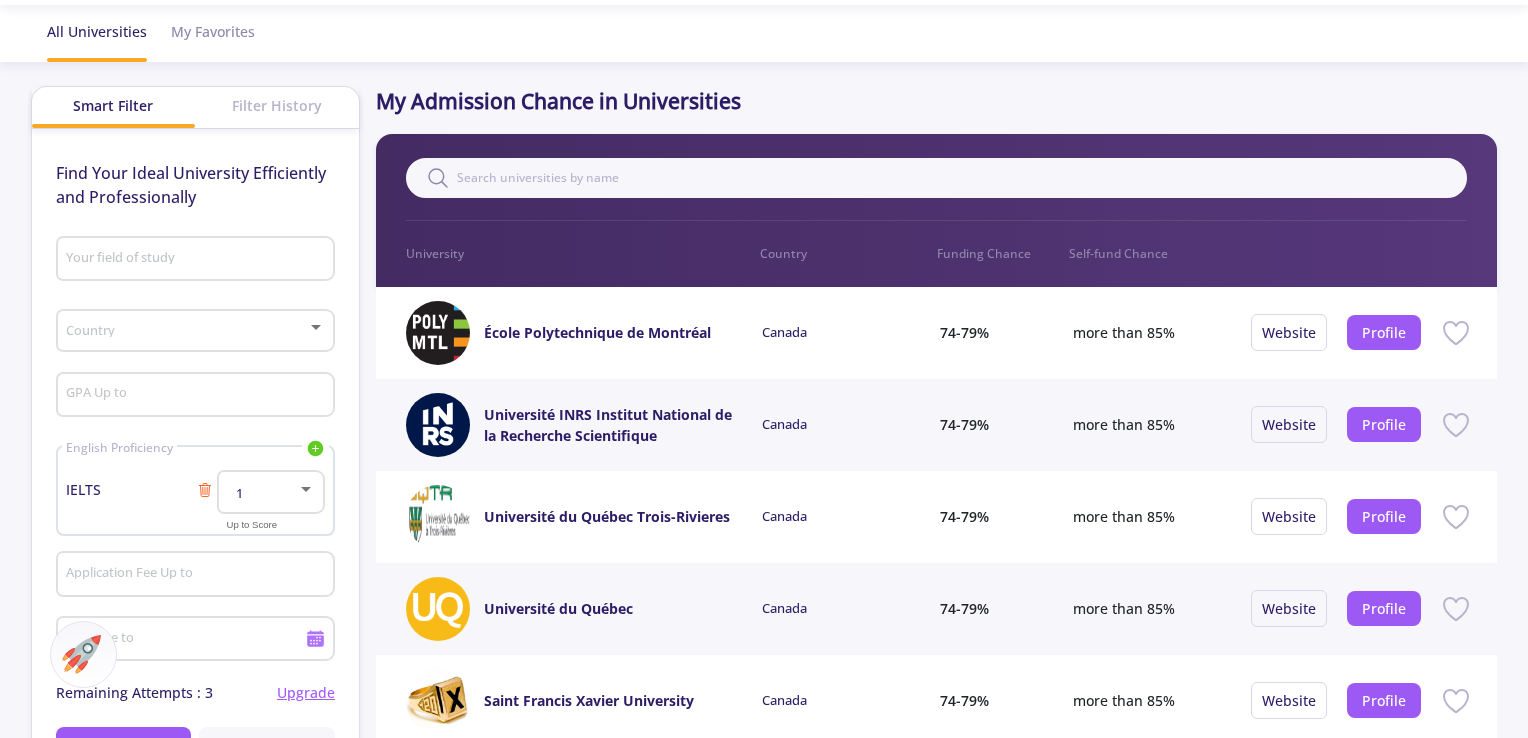 click on "GPA Up to" 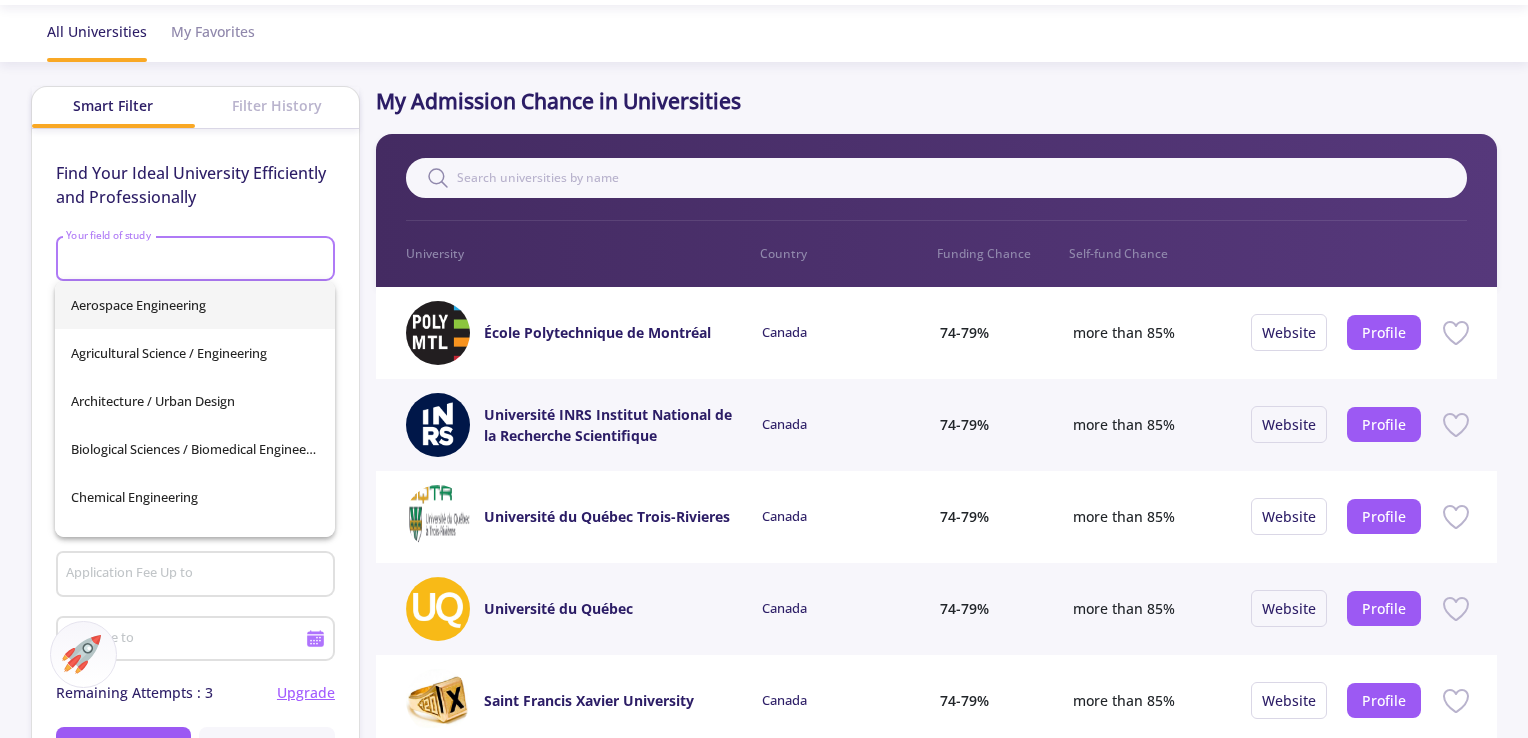 click on "Your field of study" at bounding box center [197, 260] 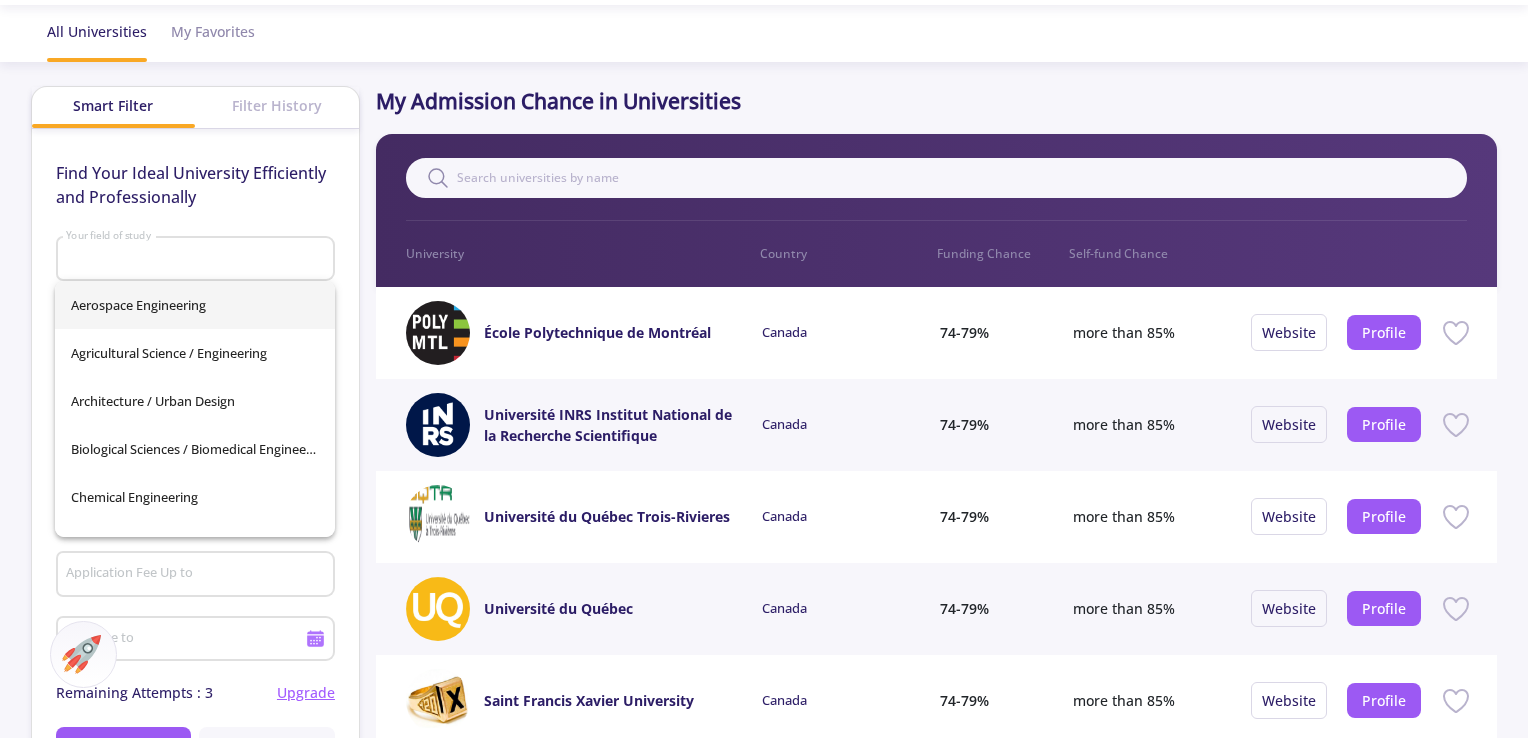 click on "Your field of study" 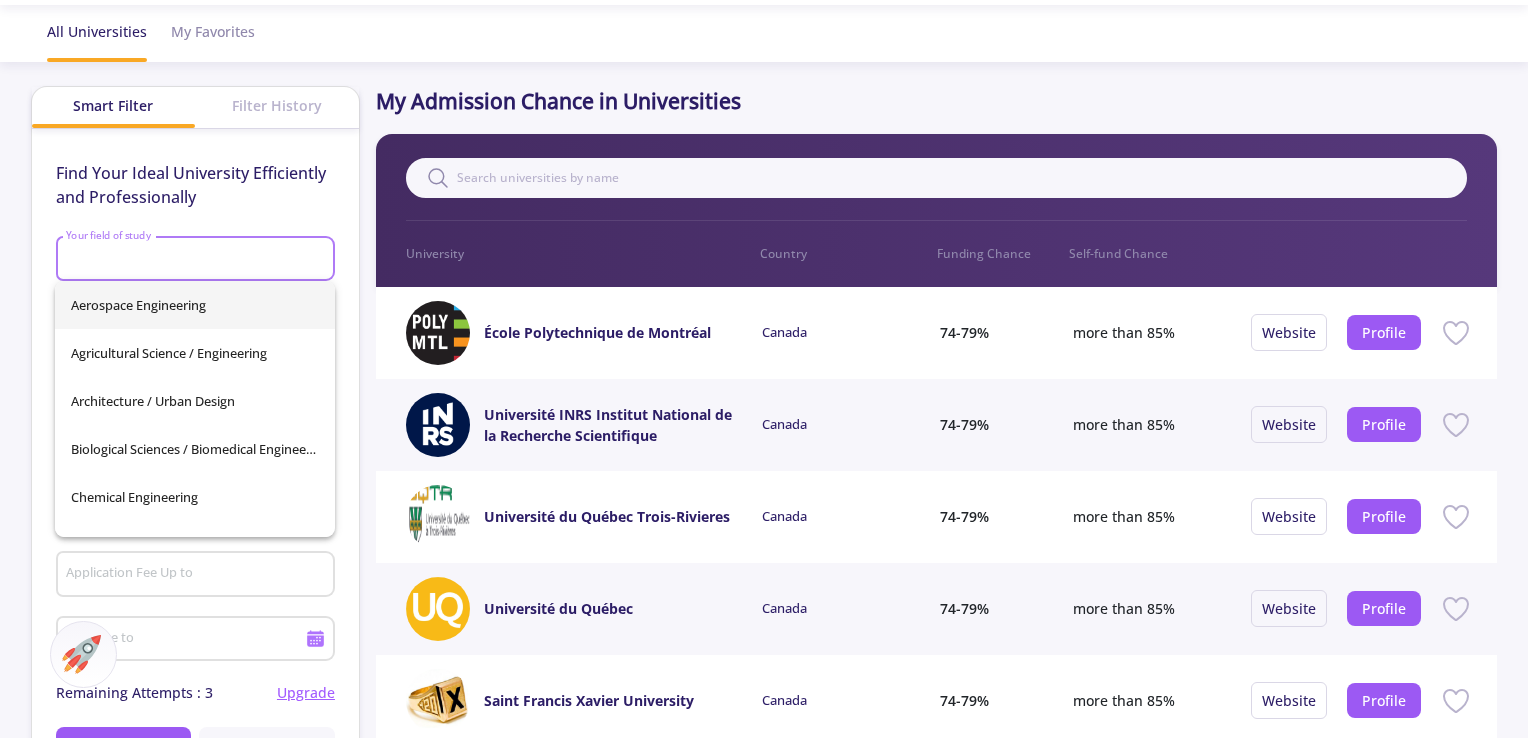 click on "Find Your Ideal University Efficiently and Professionally" 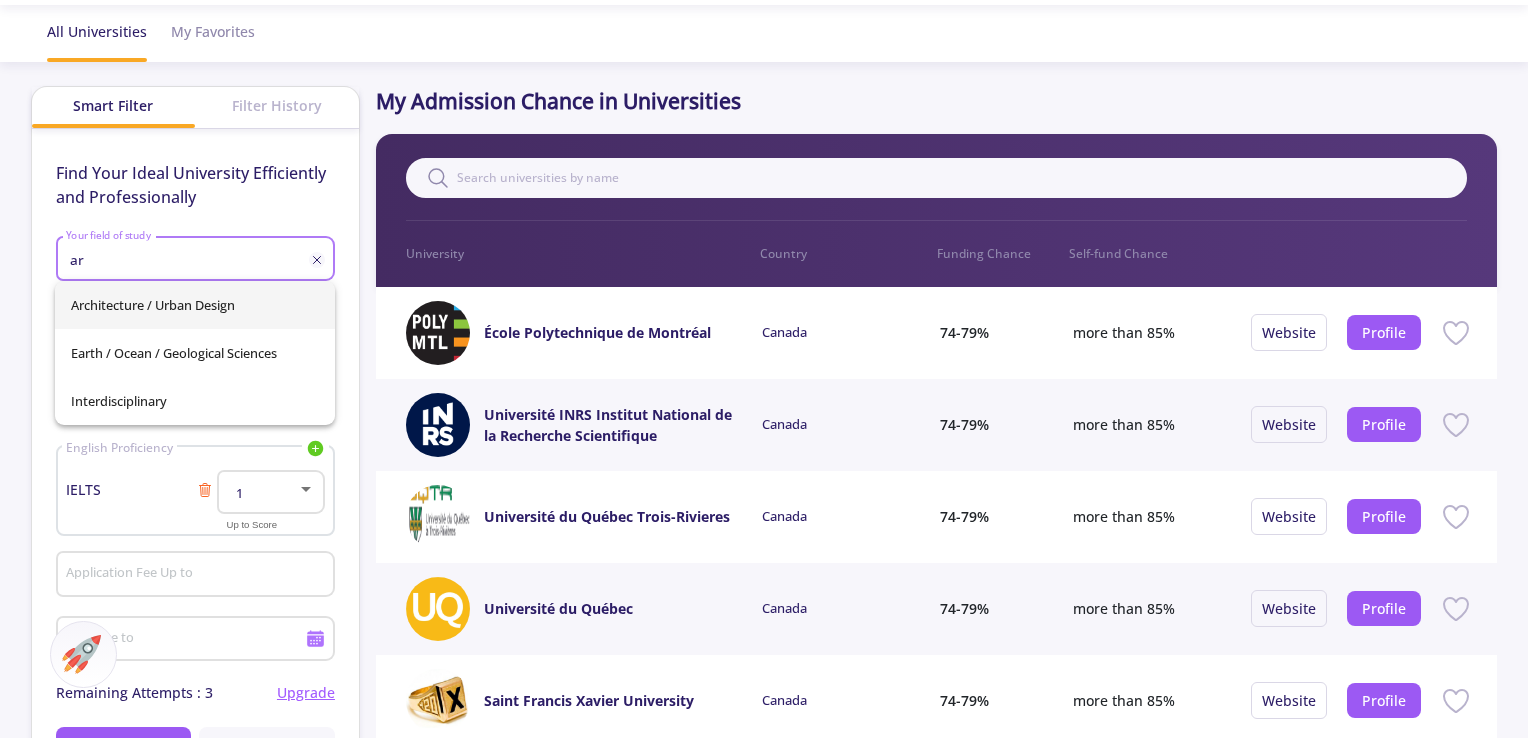 type on "ar" 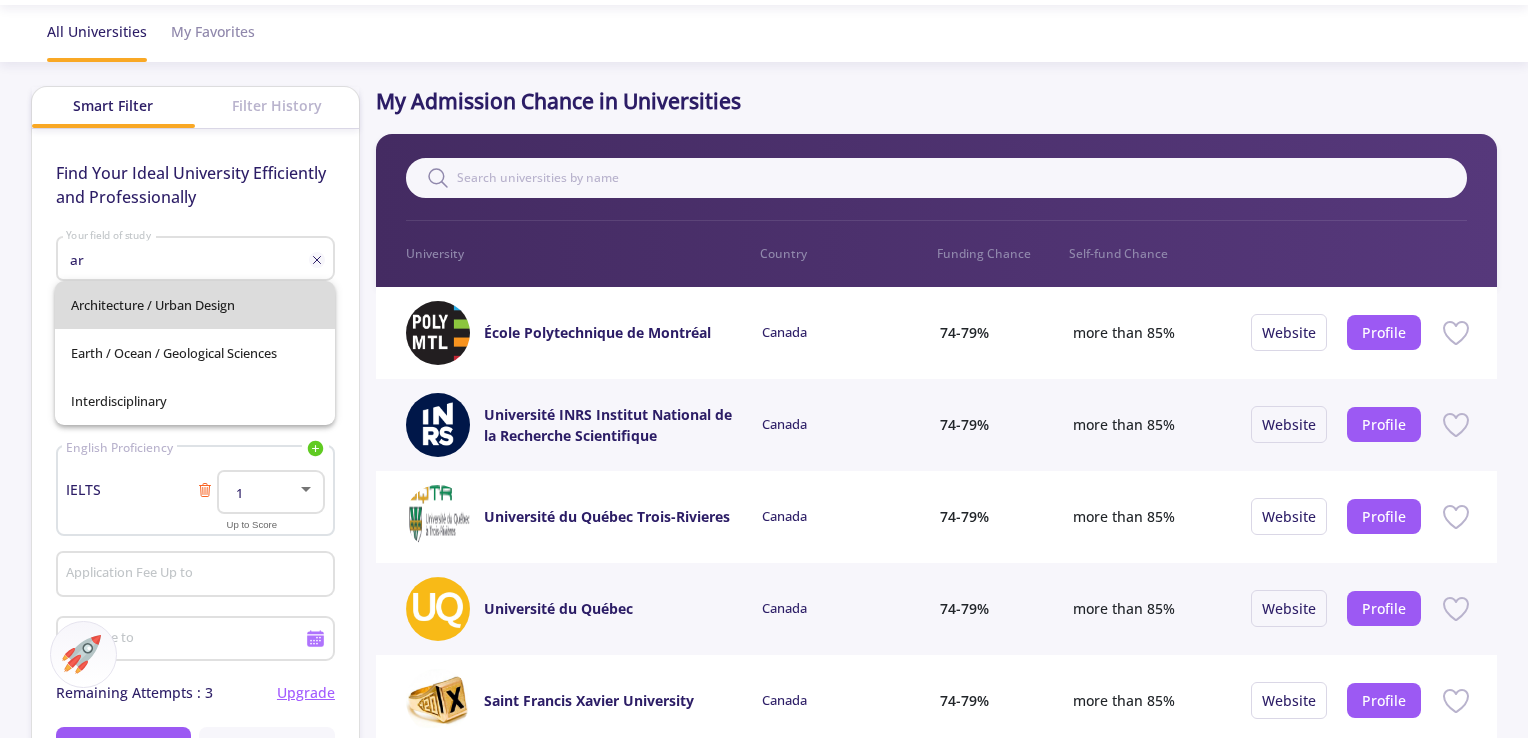 click on "Architecture / Urban Design Earth / Ocean / Geological Sciences Interdisciplinary" at bounding box center [195, 353] 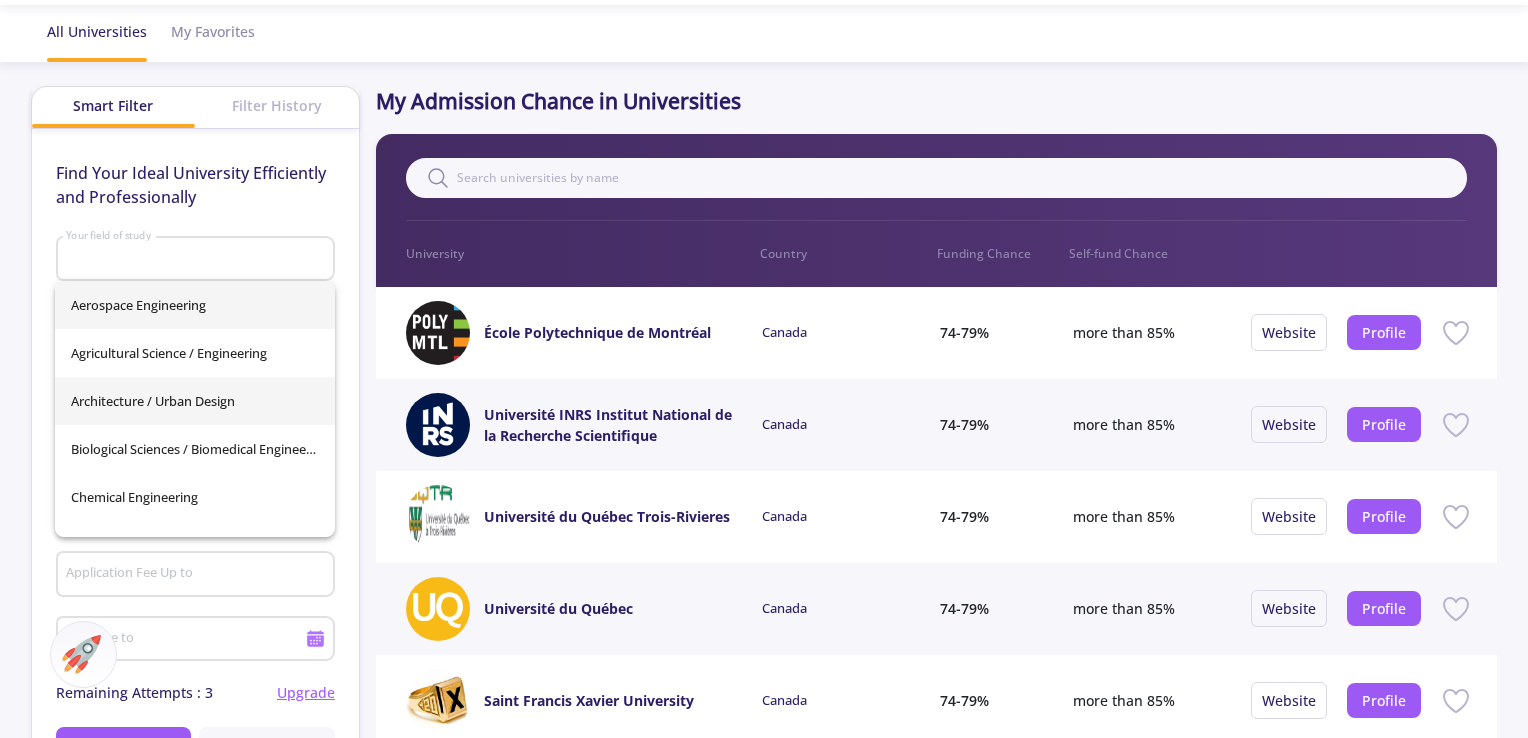 click on "Architecture / Urban Design" at bounding box center [195, 401] 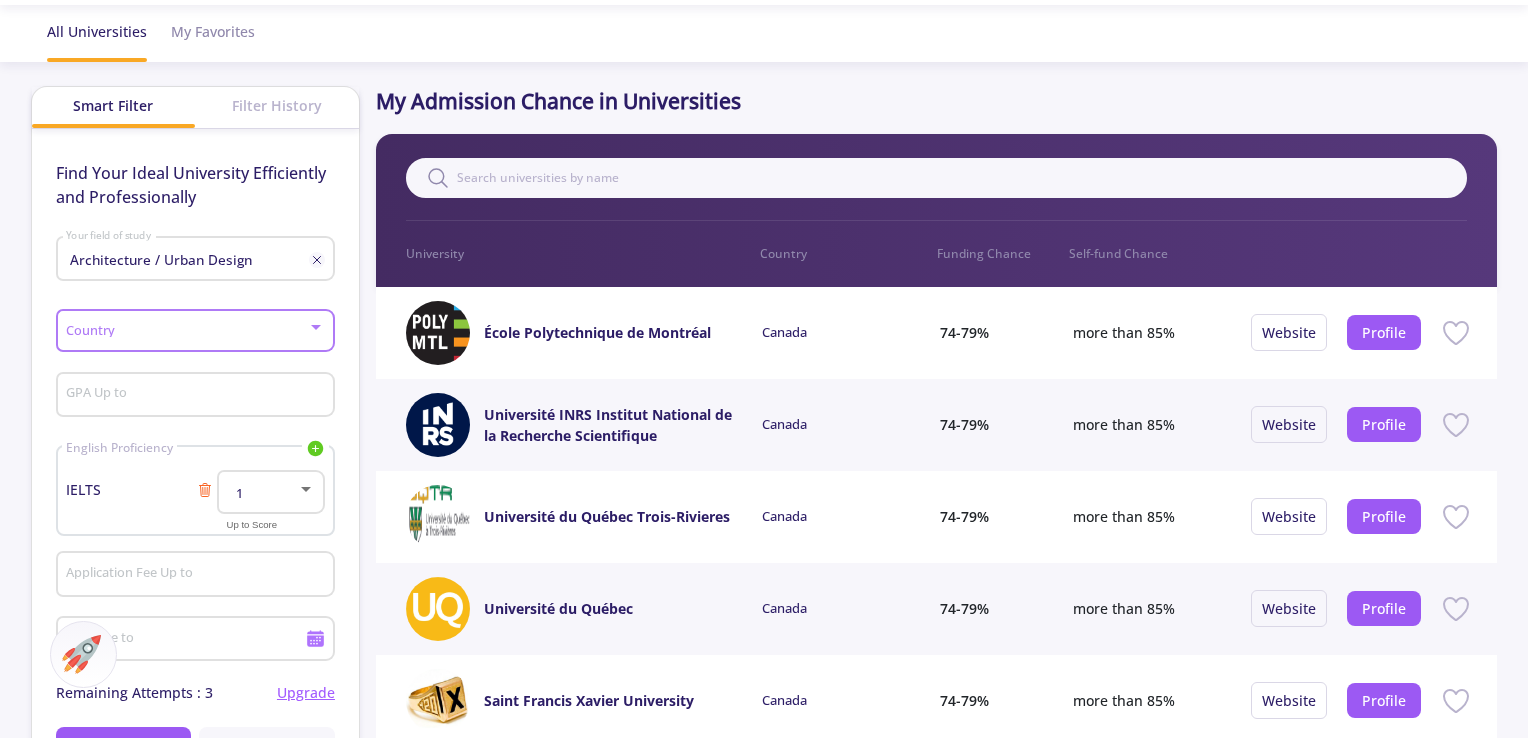 click at bounding box center (316, 328) 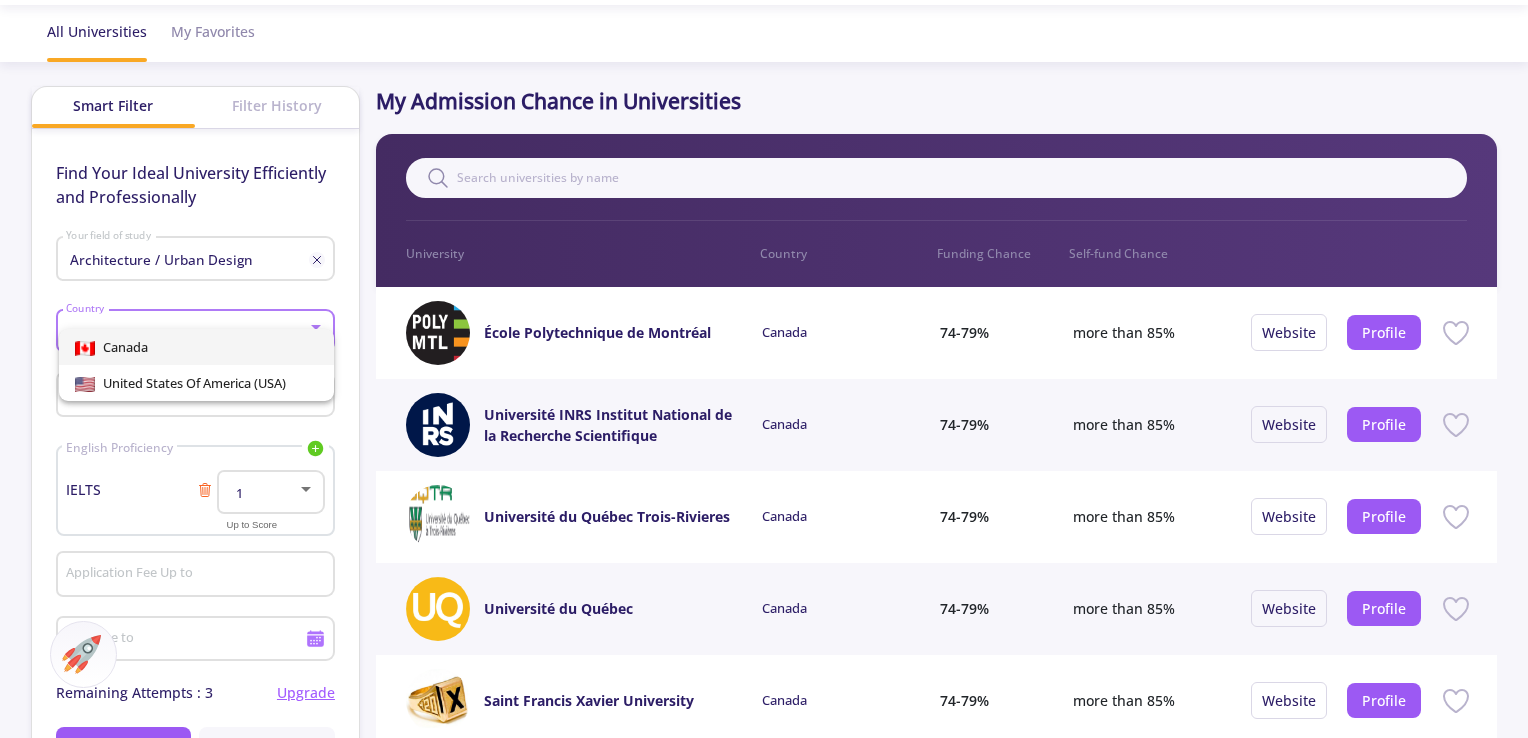 click on "Canada" at bounding box center (196, 347) 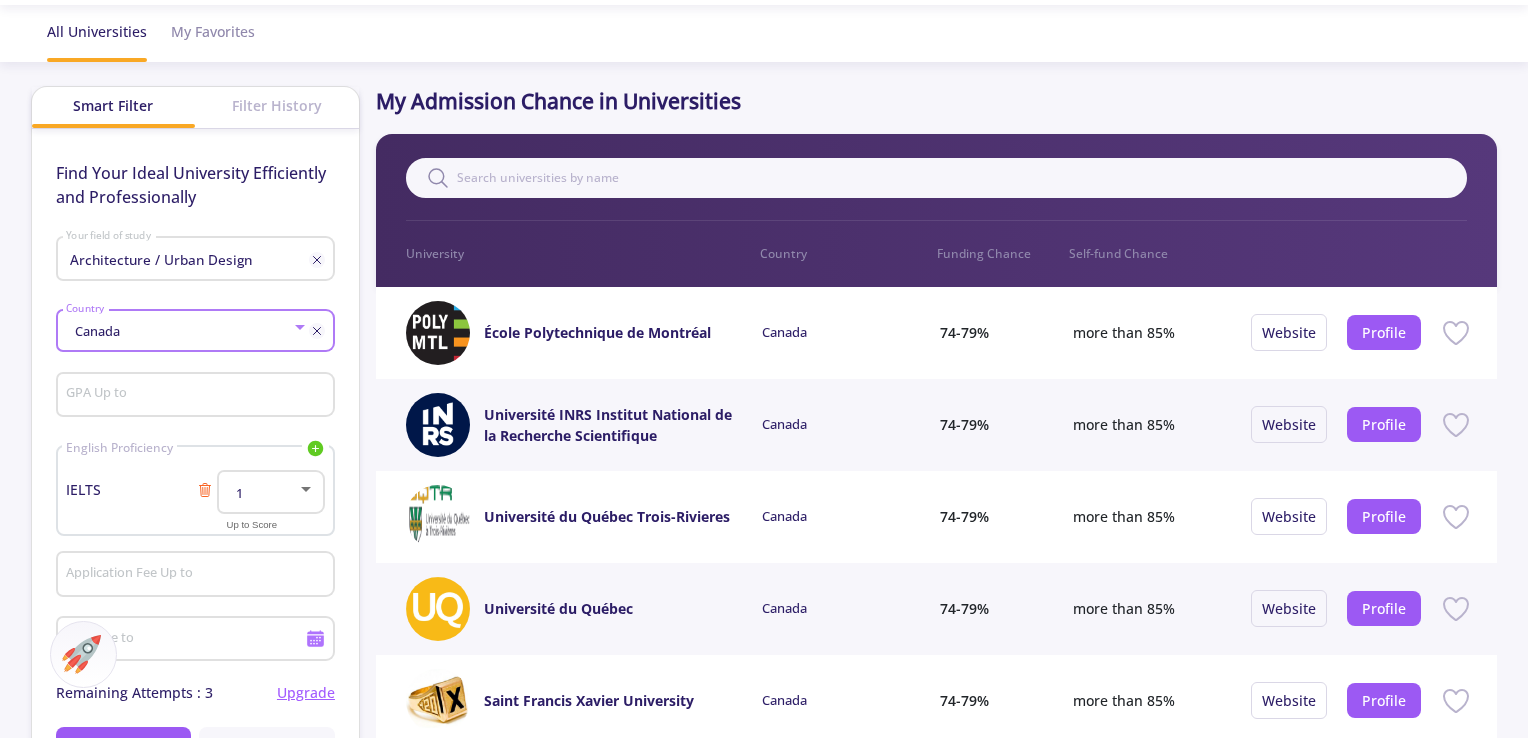 click at bounding box center [300, 328] 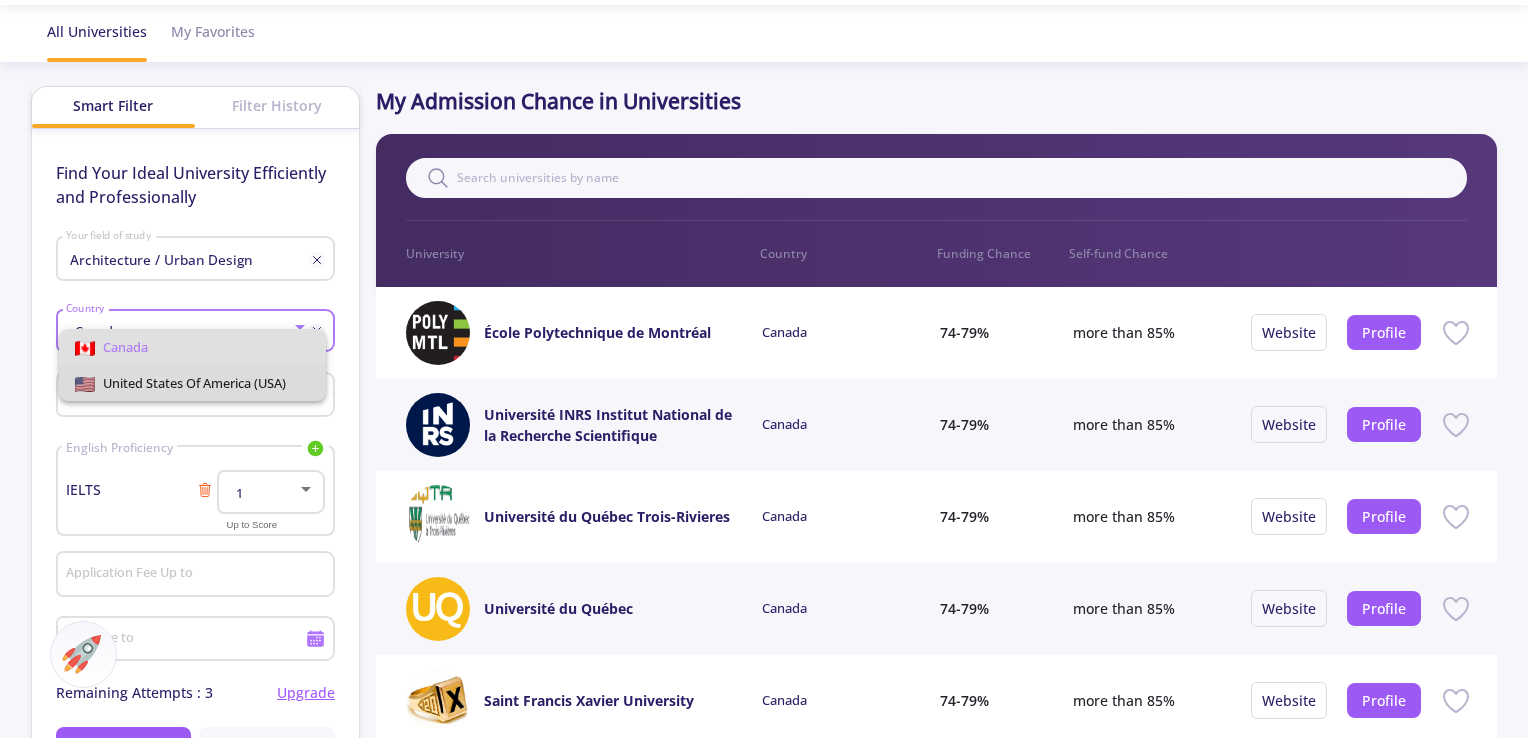 click on "United States of America (USA)" at bounding box center [190, 383] 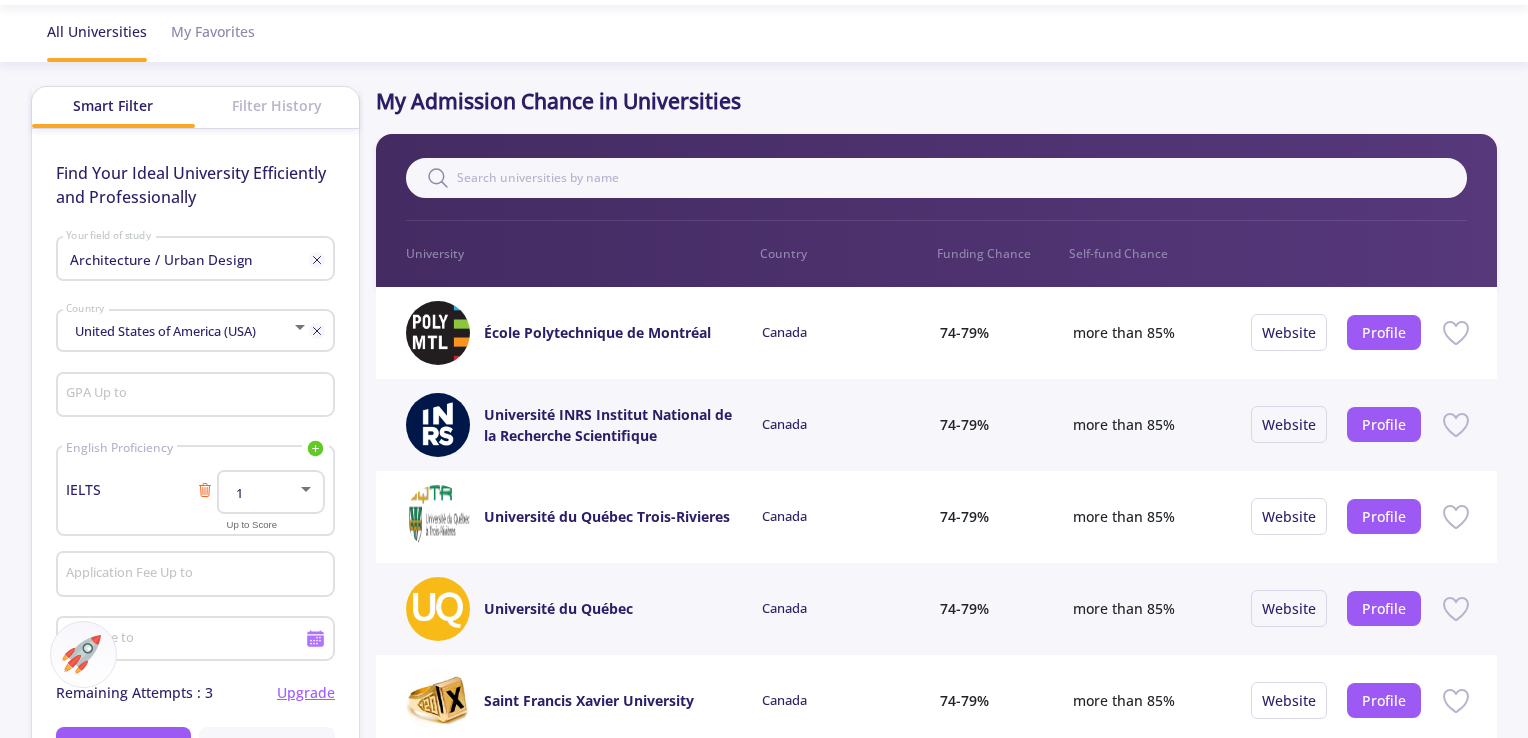 click 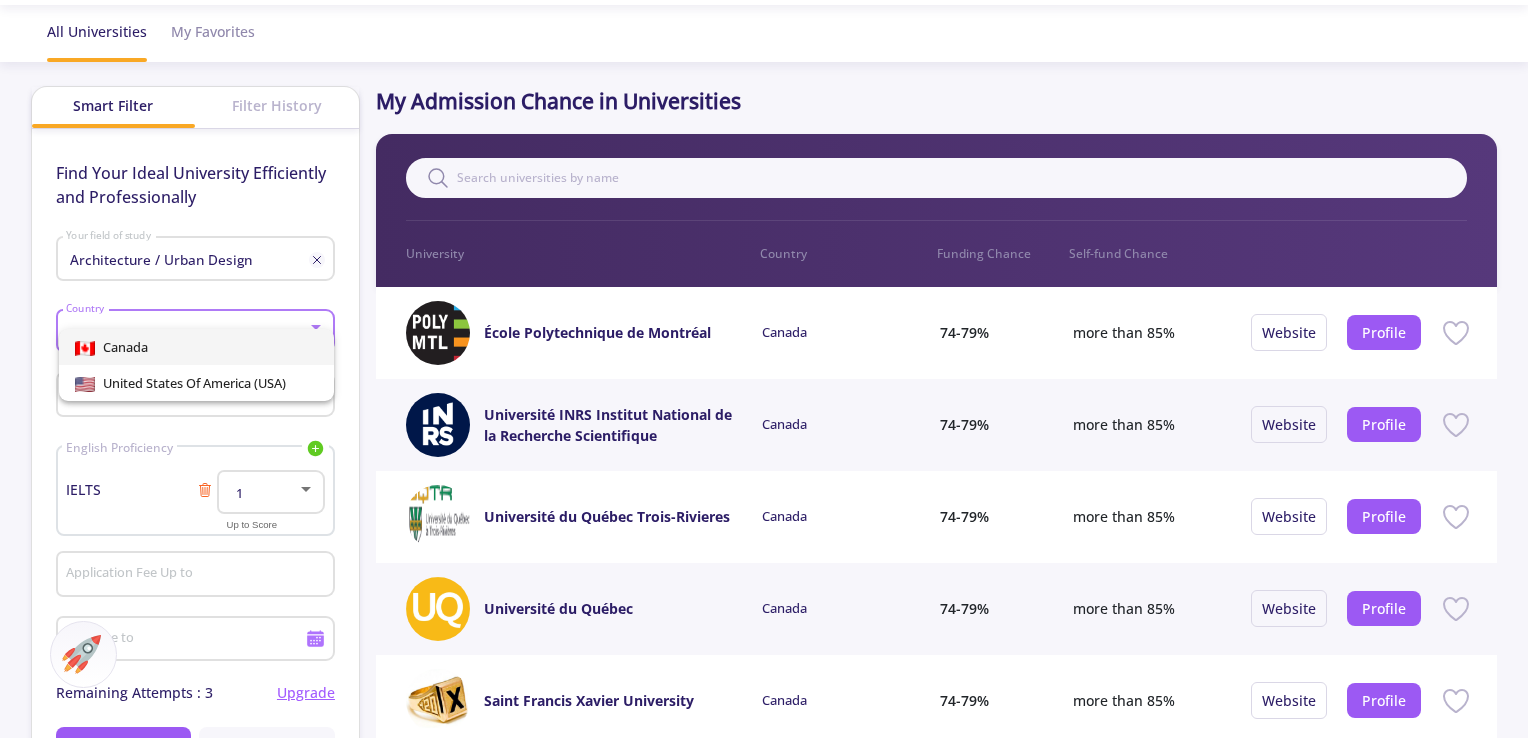 click at bounding box center (764, 369) 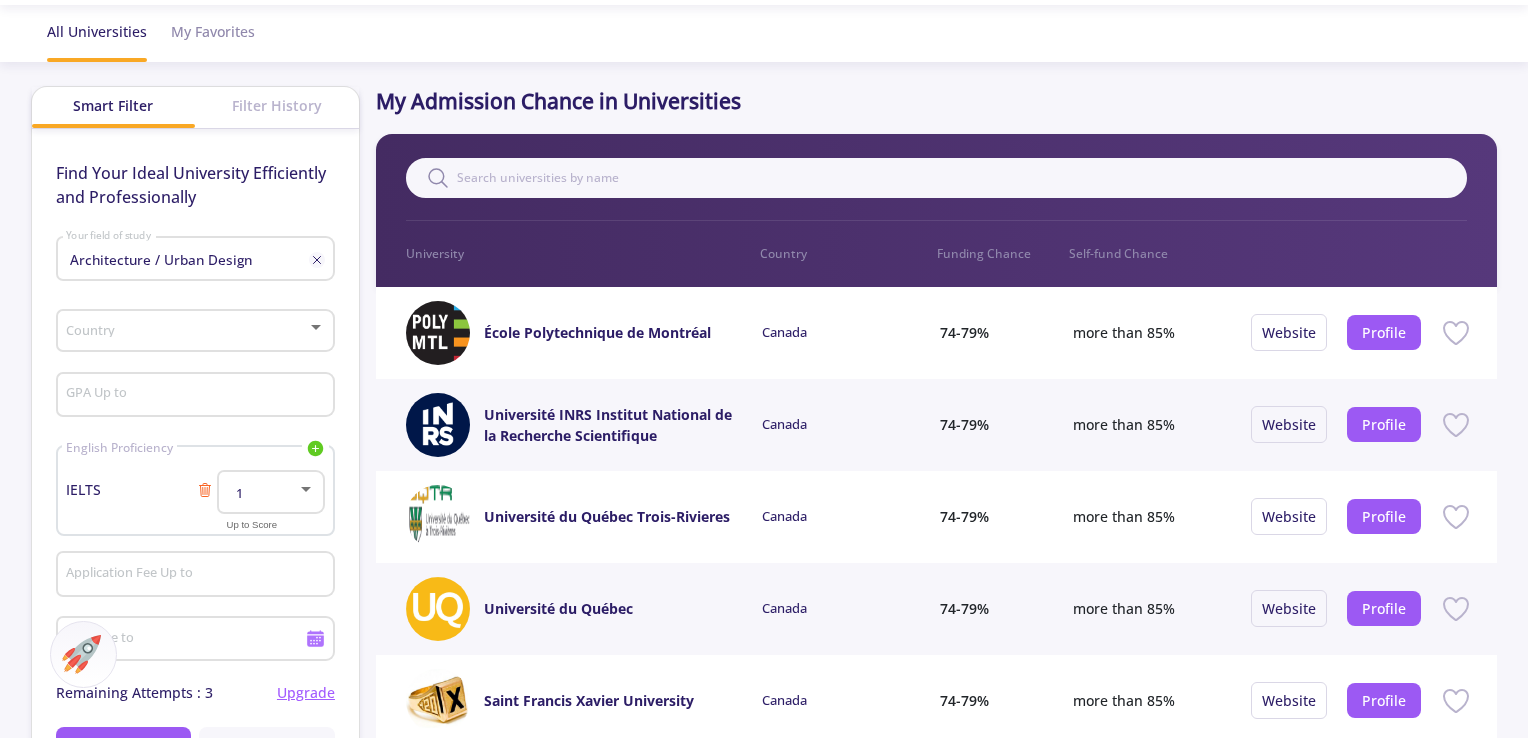 click on "GPA Up to" at bounding box center (197, 396) 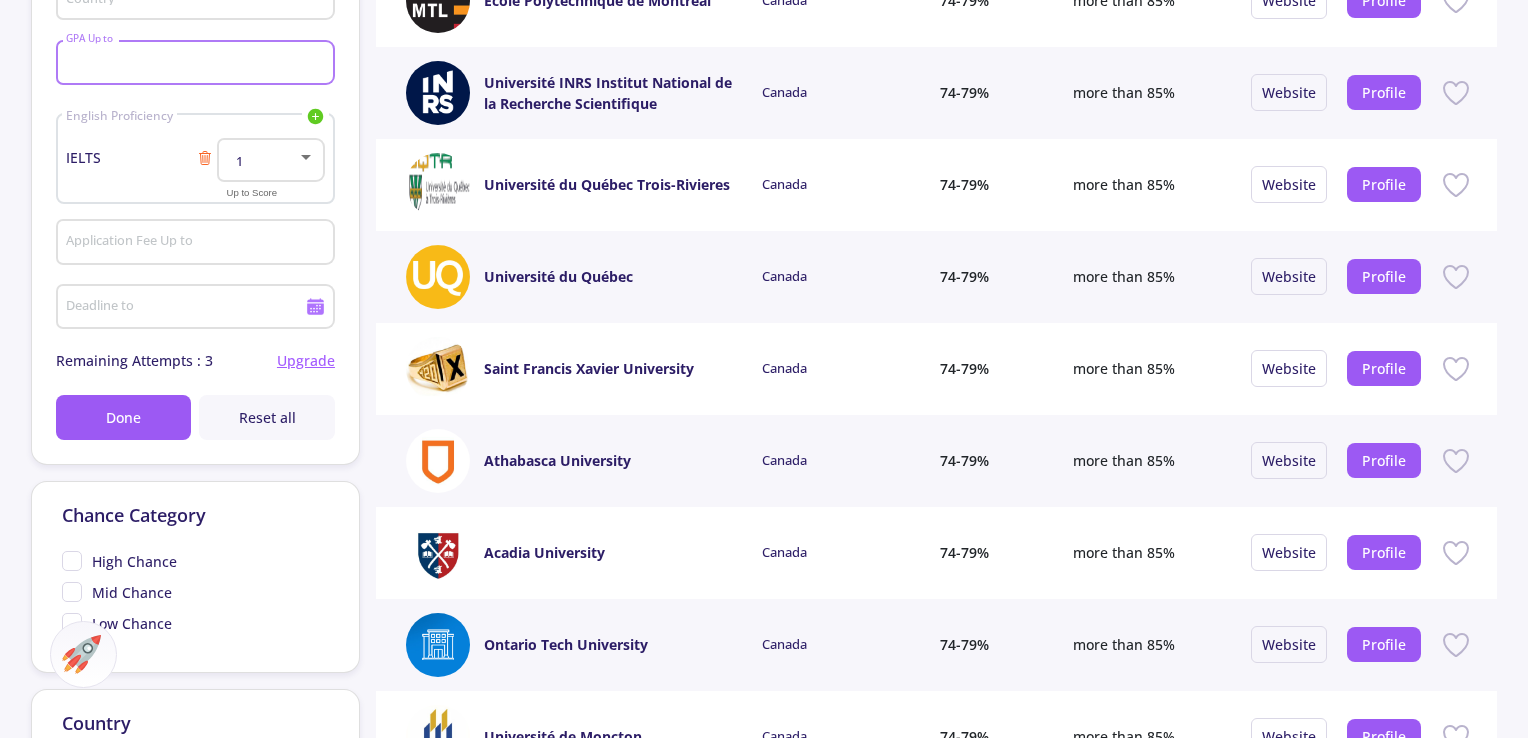 scroll, scrollTop: 402, scrollLeft: 0, axis: vertical 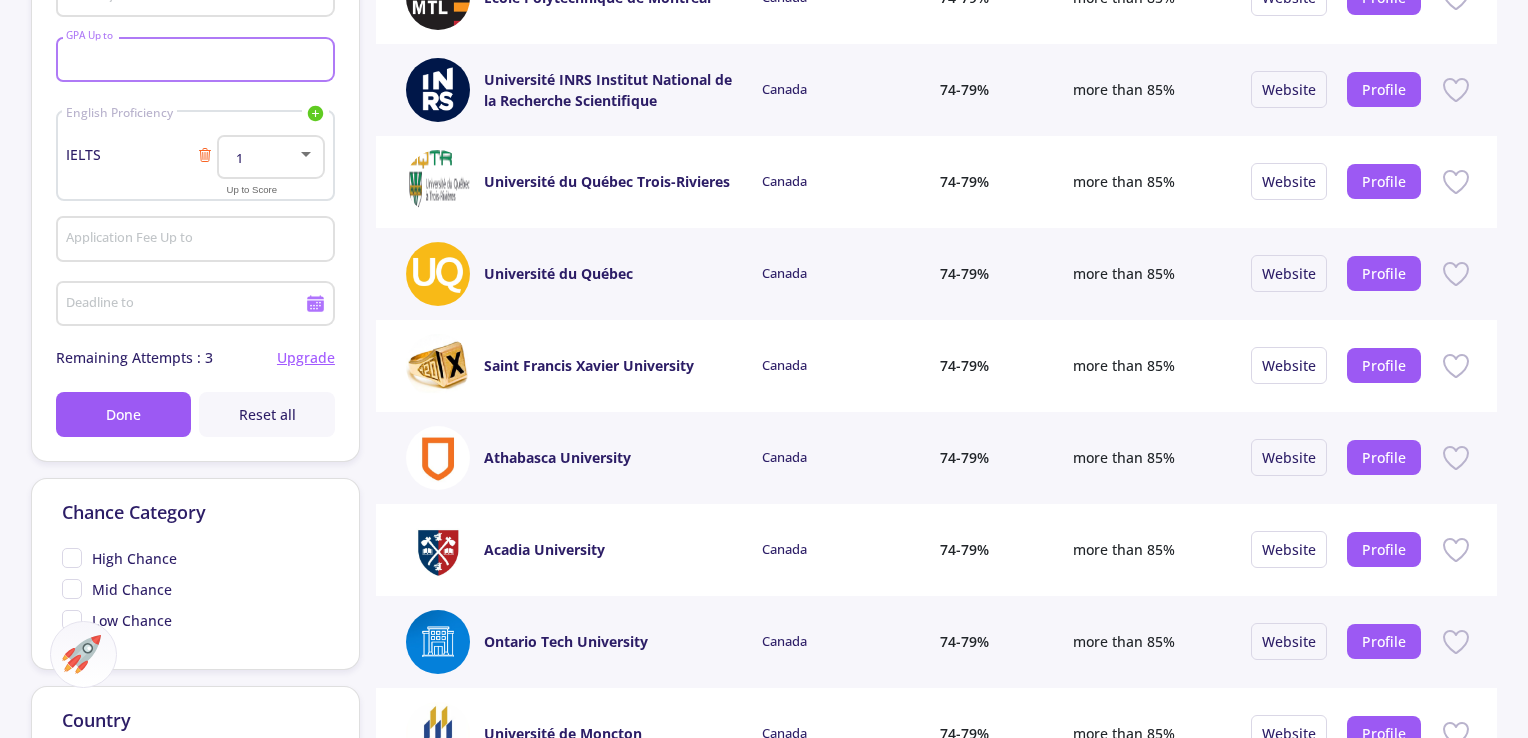 click on "Application Fee Up to" 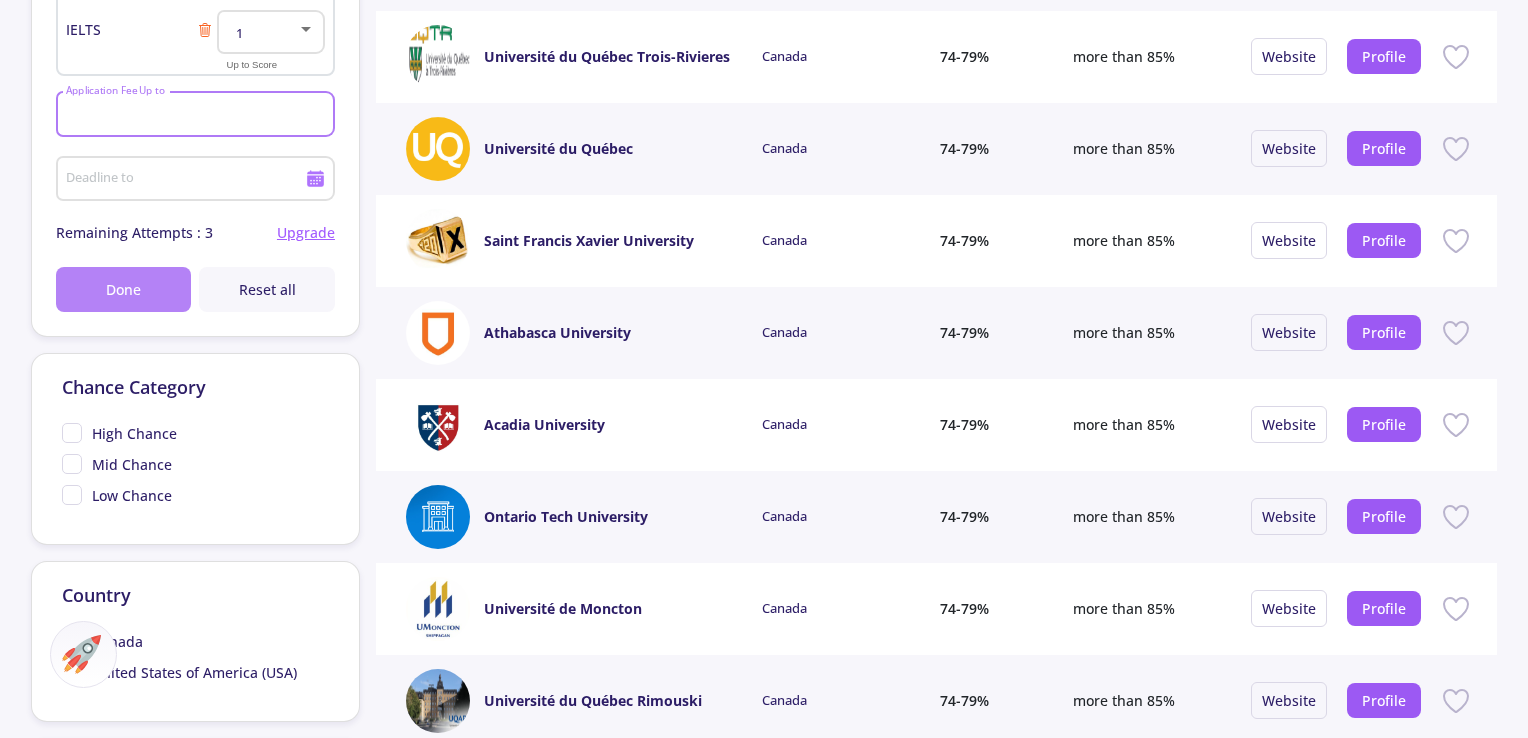 scroll, scrollTop: 550, scrollLeft: 0, axis: vertical 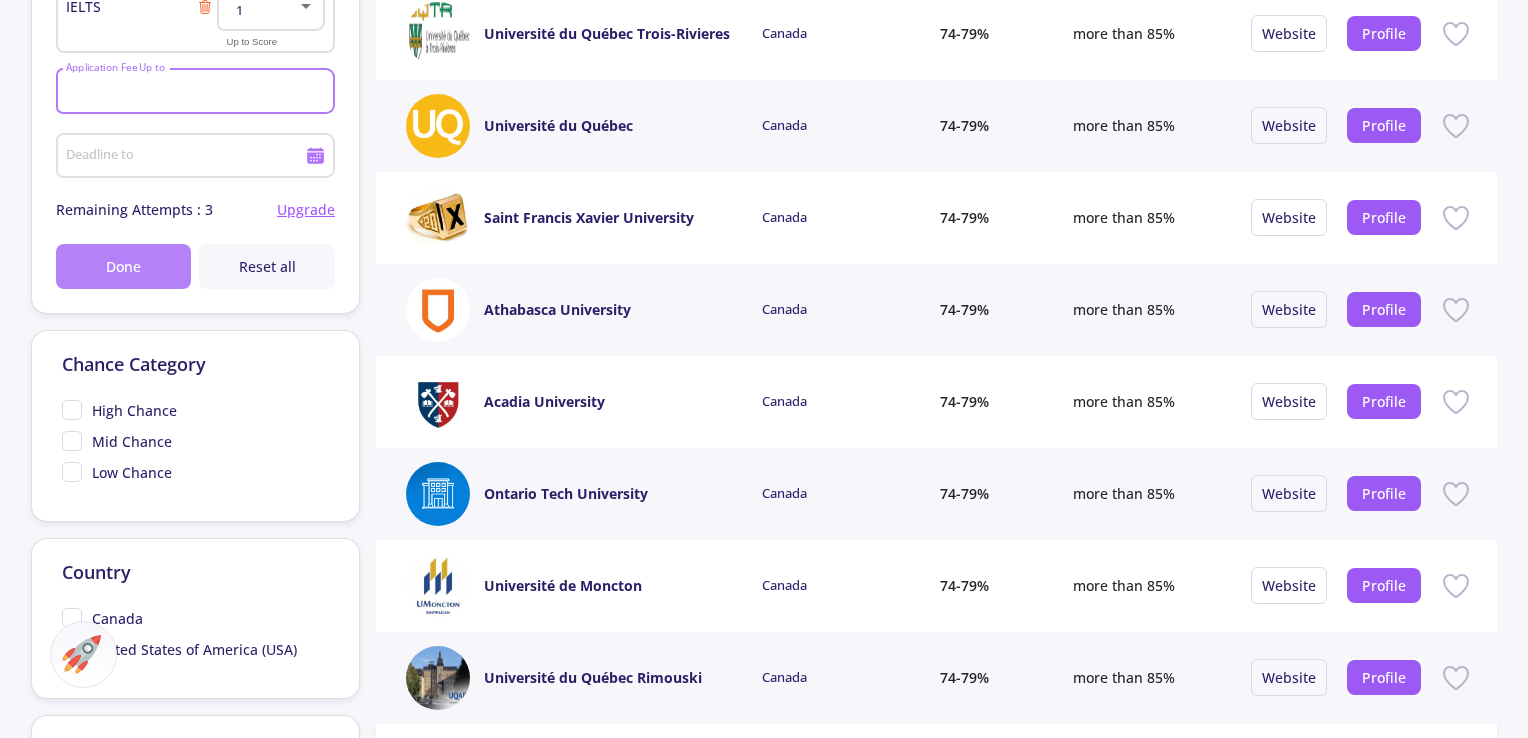click on "Done" 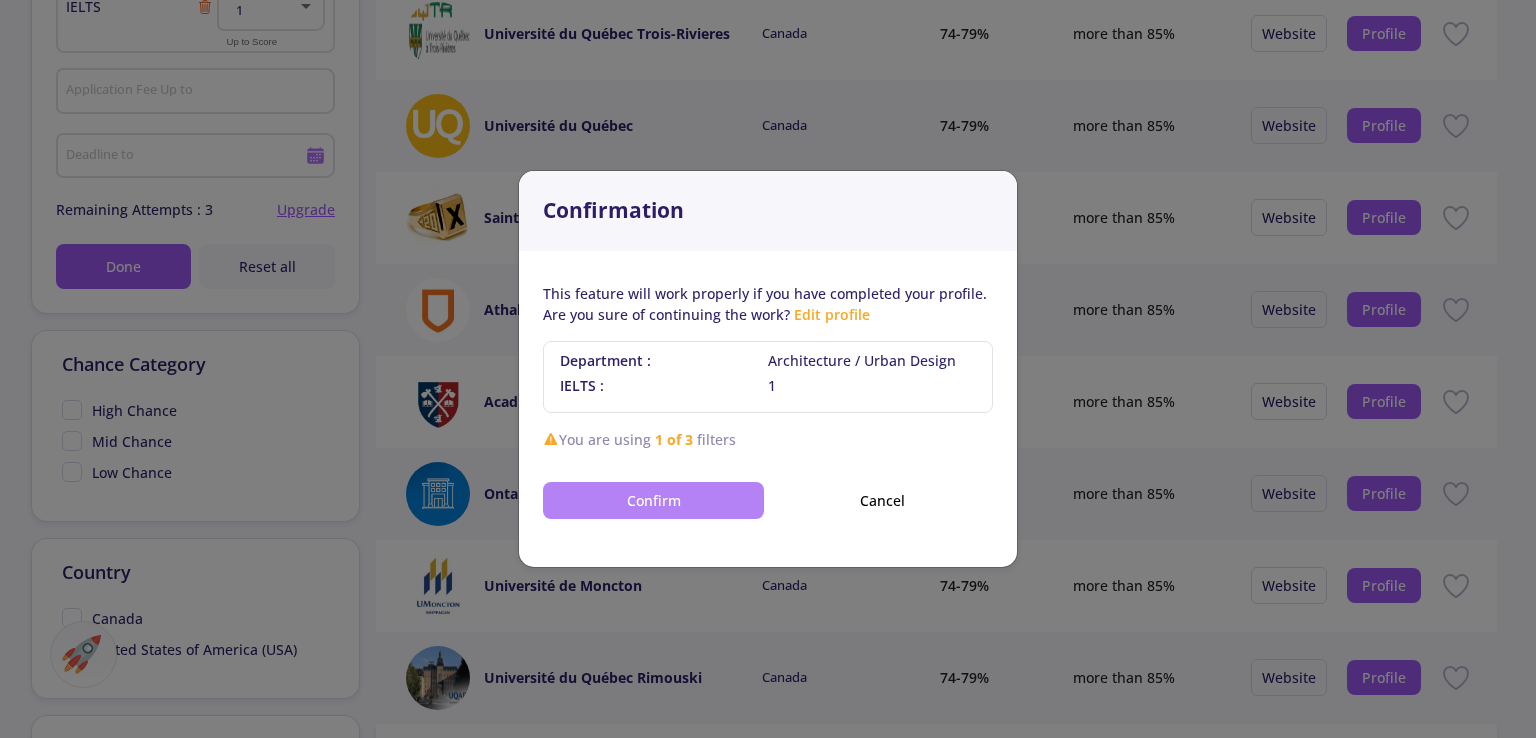 click on "Confirm" at bounding box center (653, 500) 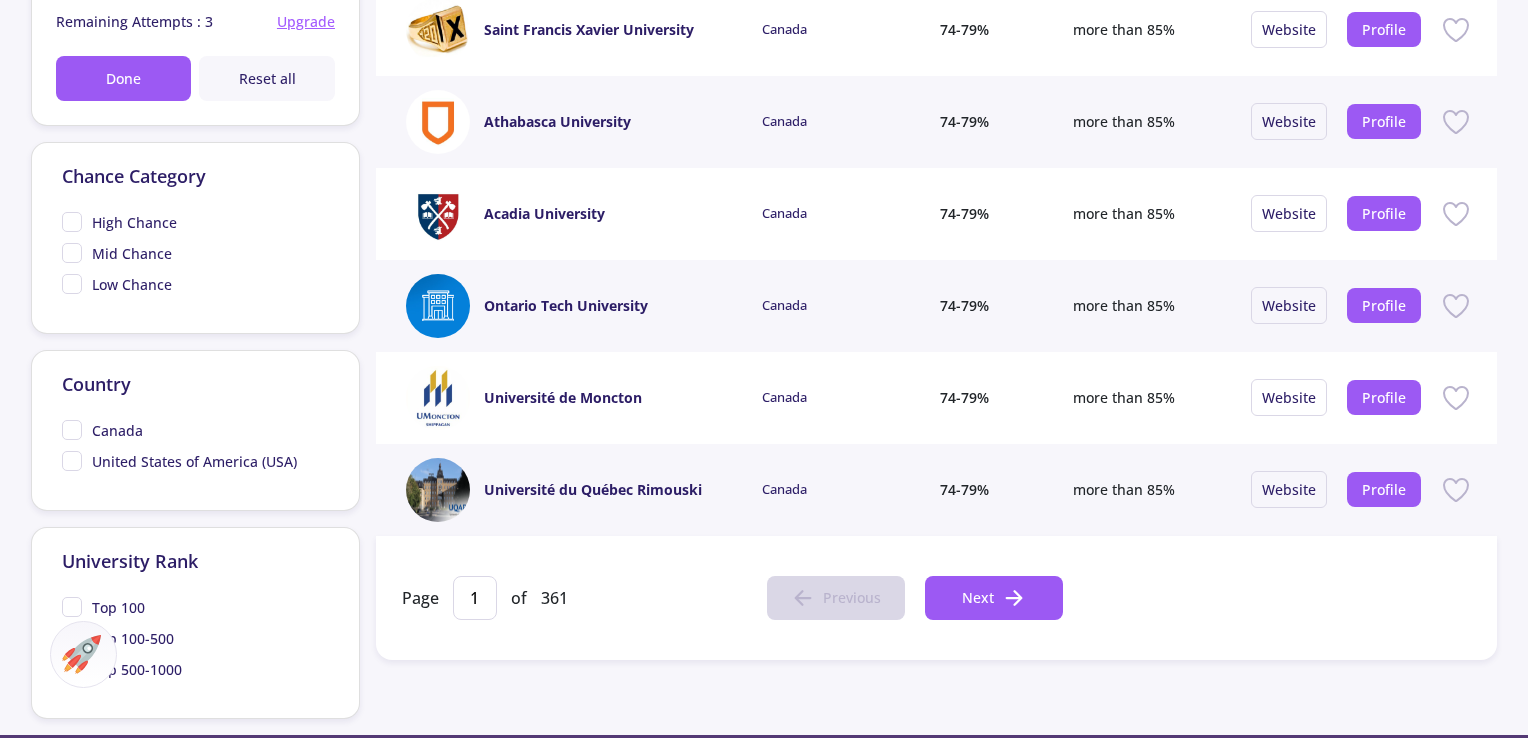 scroll, scrollTop: 739, scrollLeft: 0, axis: vertical 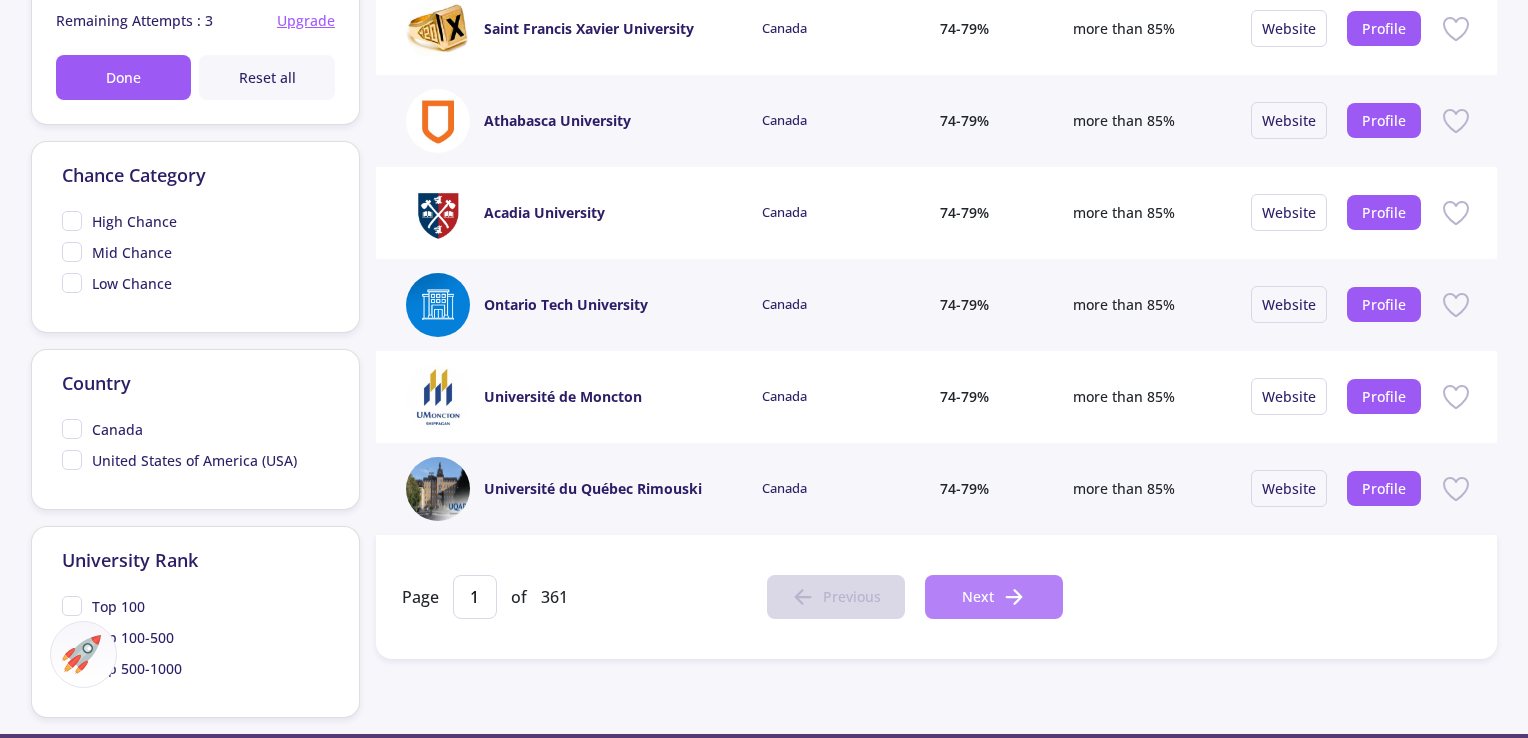 click on "Next" 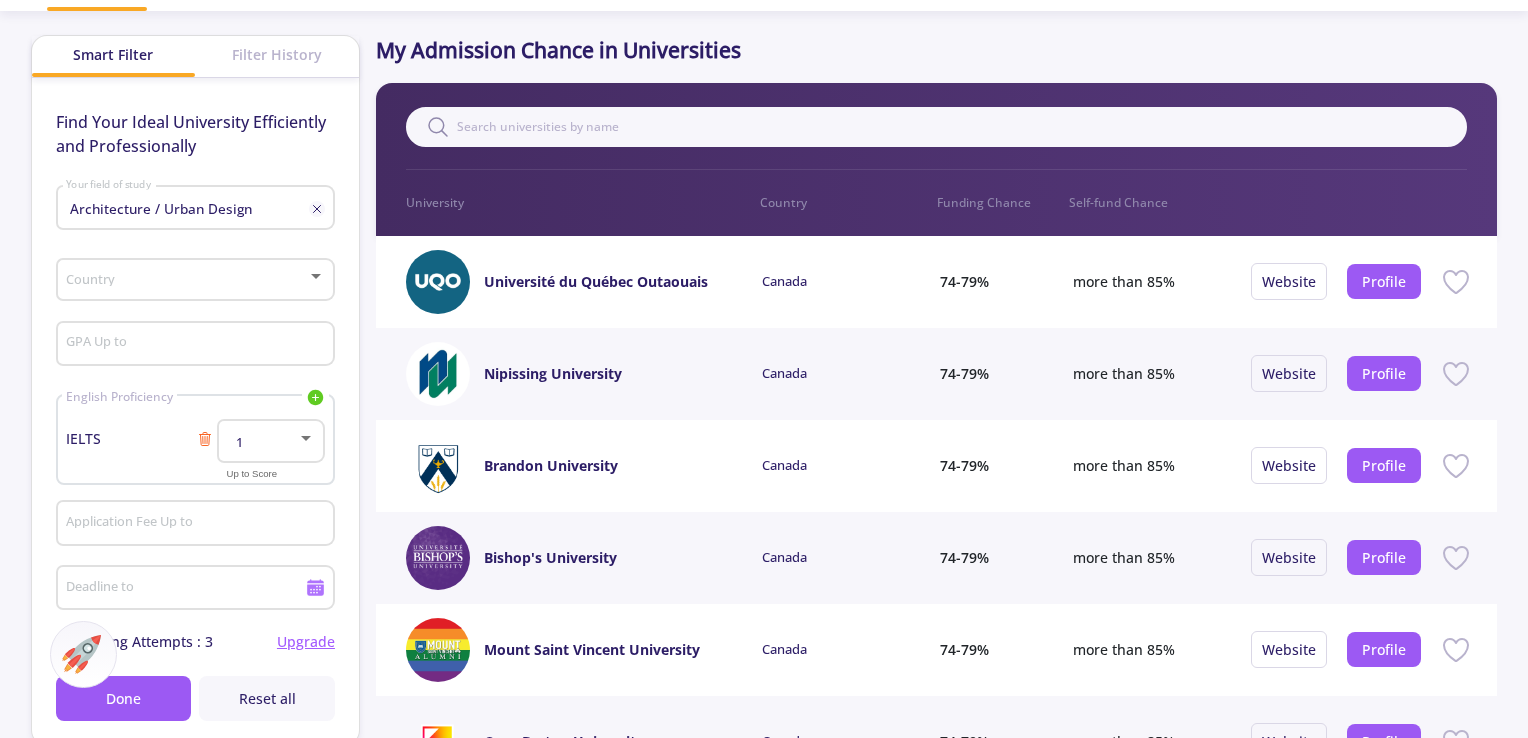 scroll, scrollTop: 112, scrollLeft: 0, axis: vertical 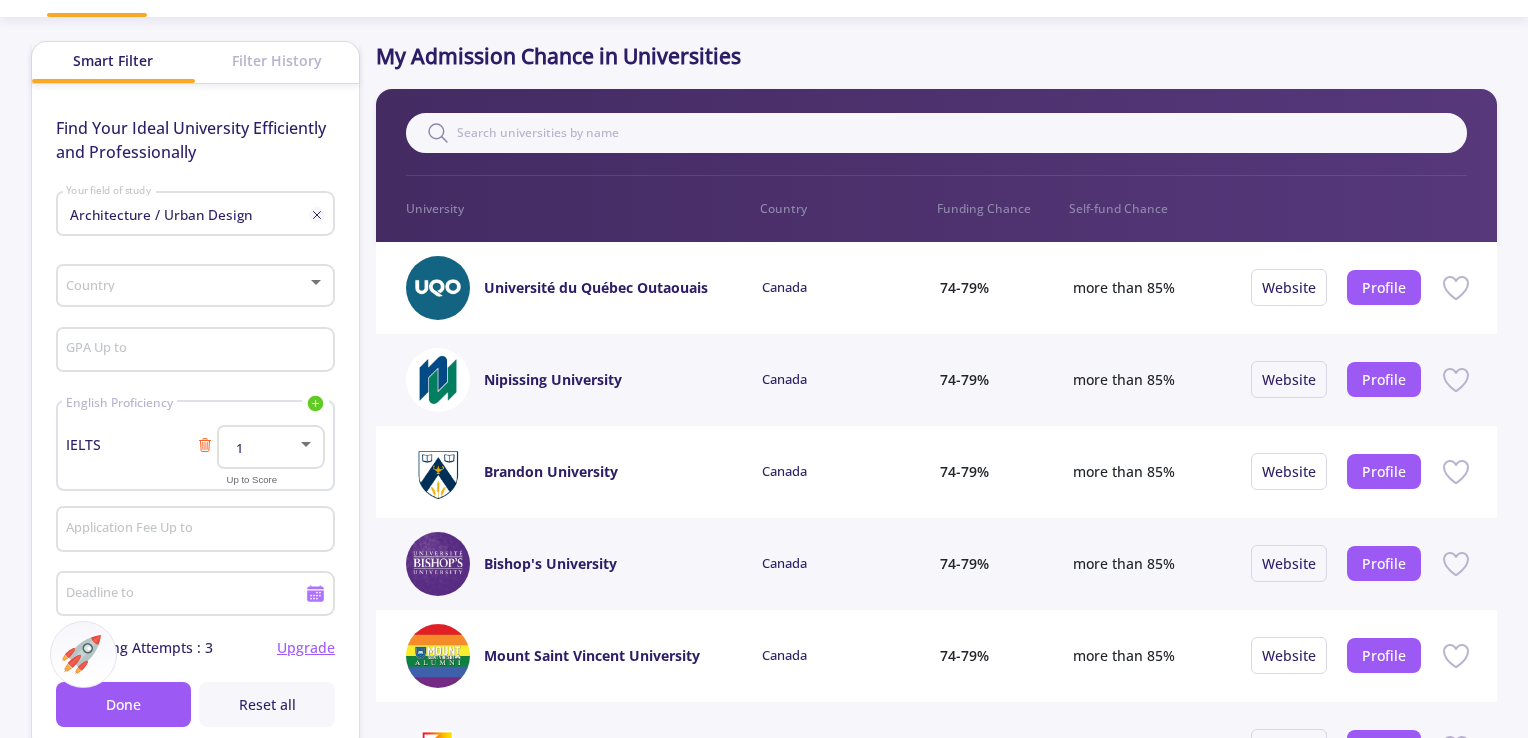 click on "Filter History" 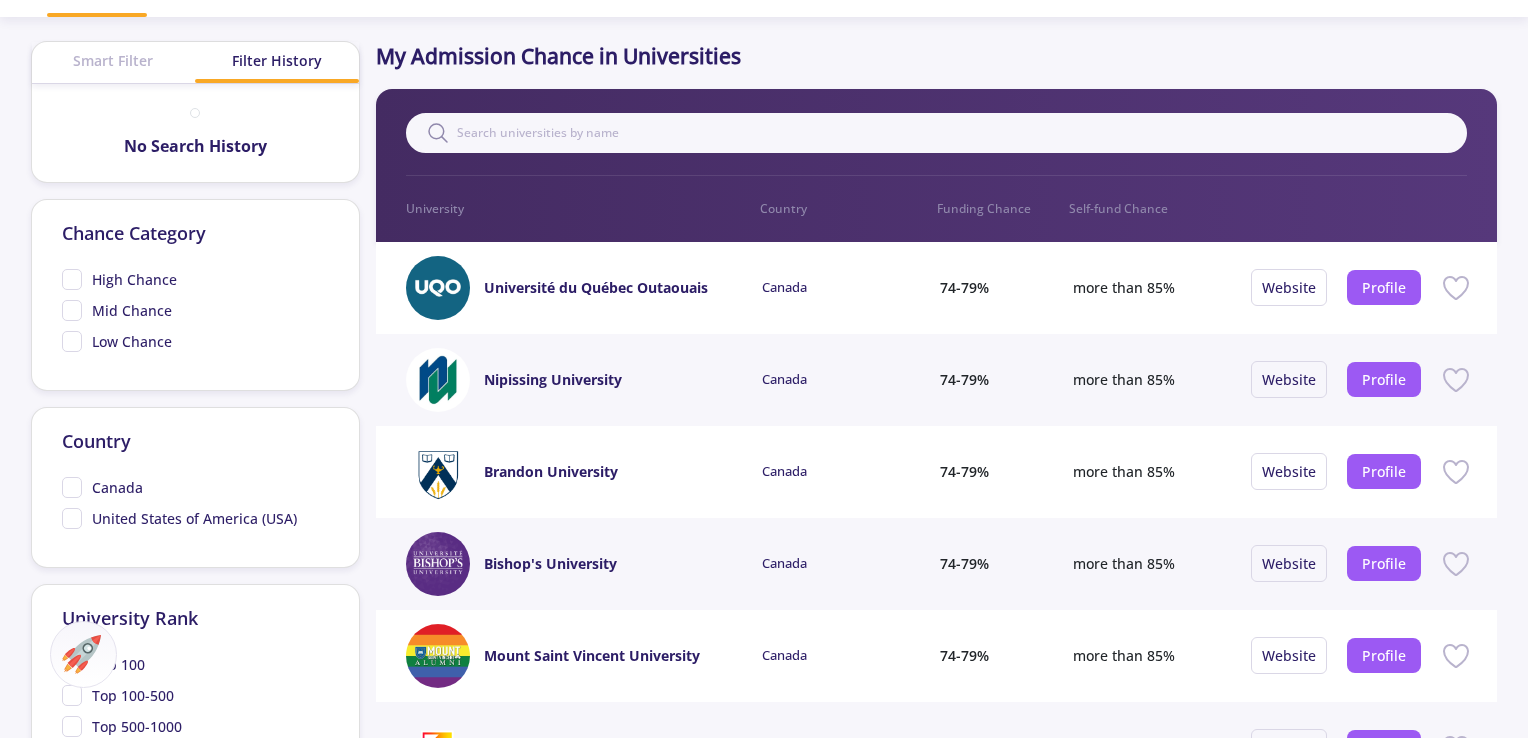 scroll, scrollTop: 0, scrollLeft: 0, axis: both 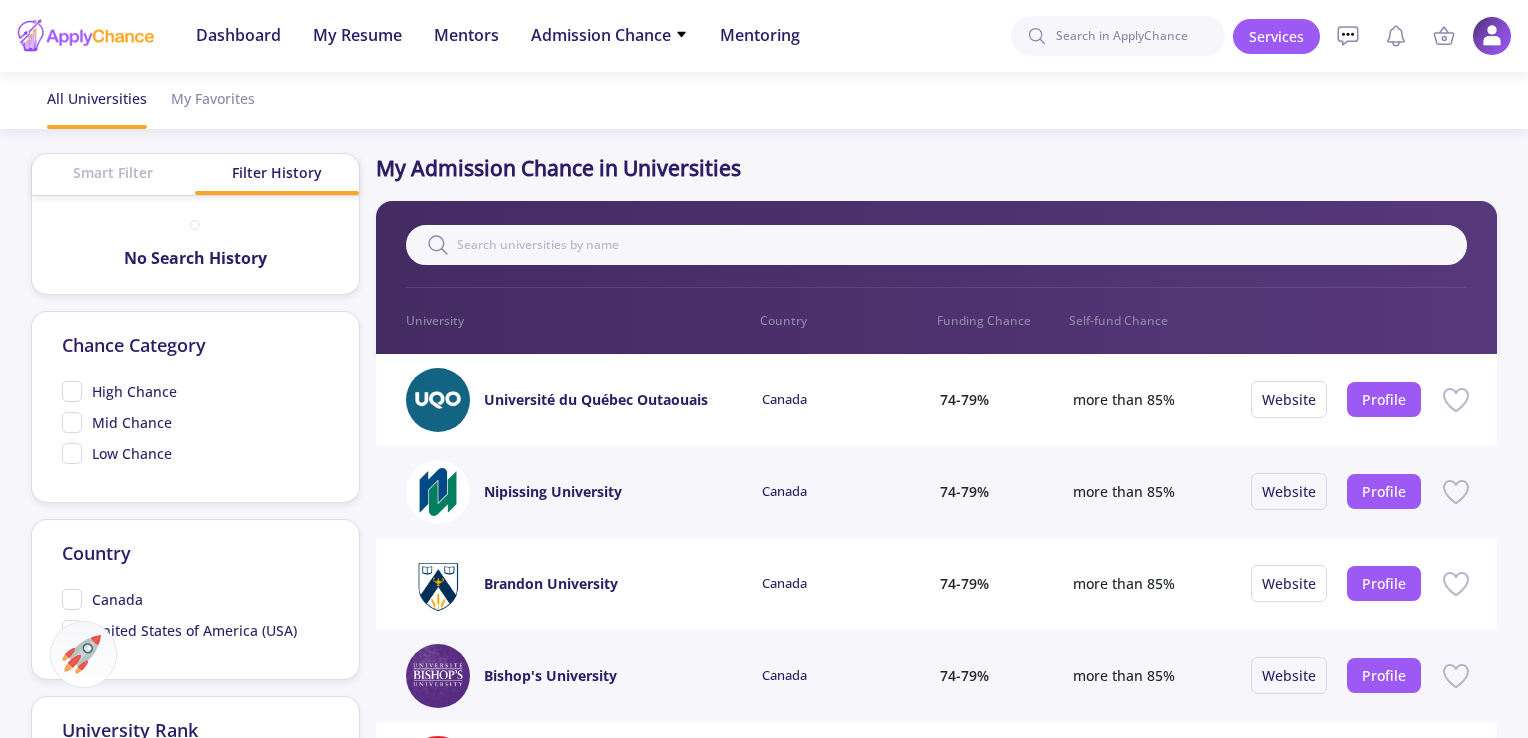 click on "Smart Filter" 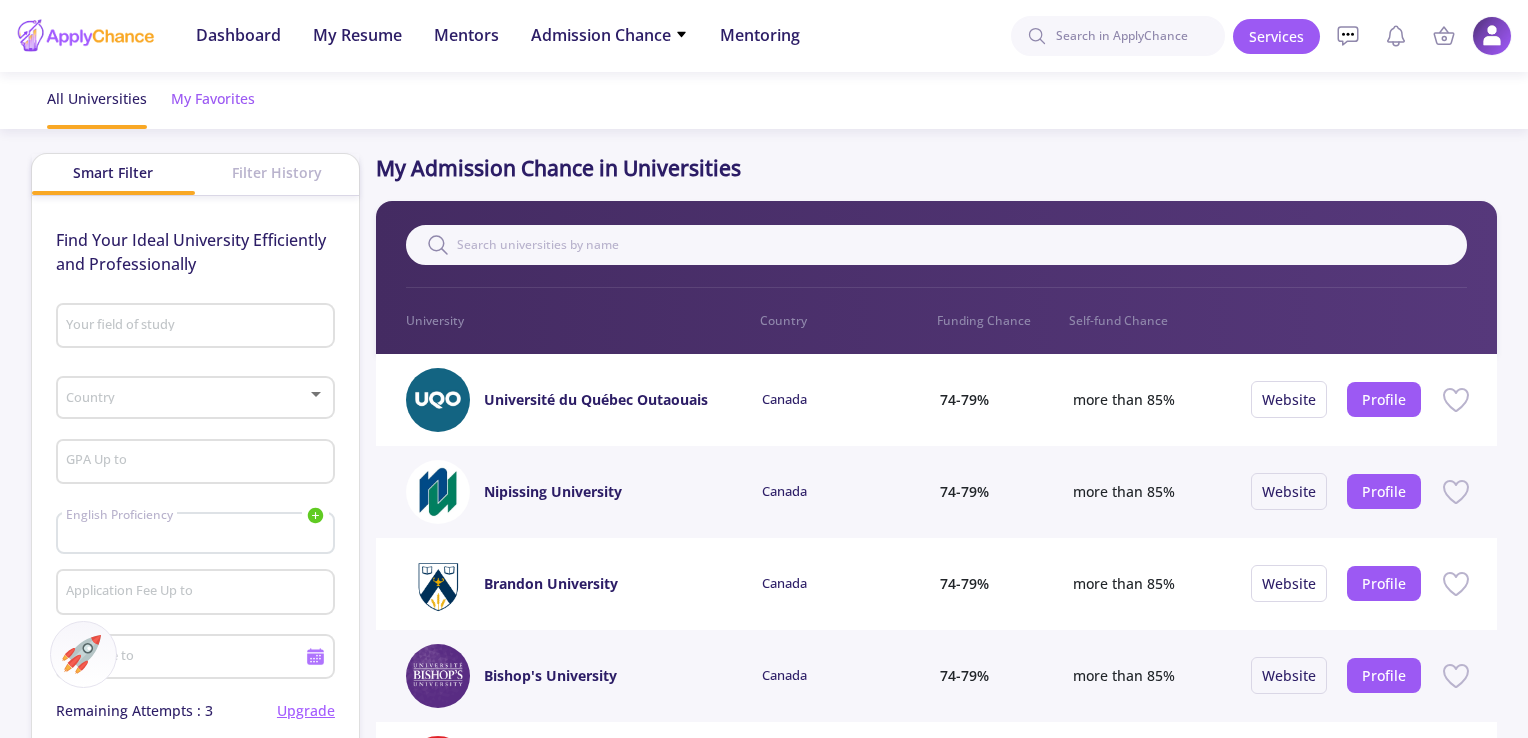 click on "My Favorites" 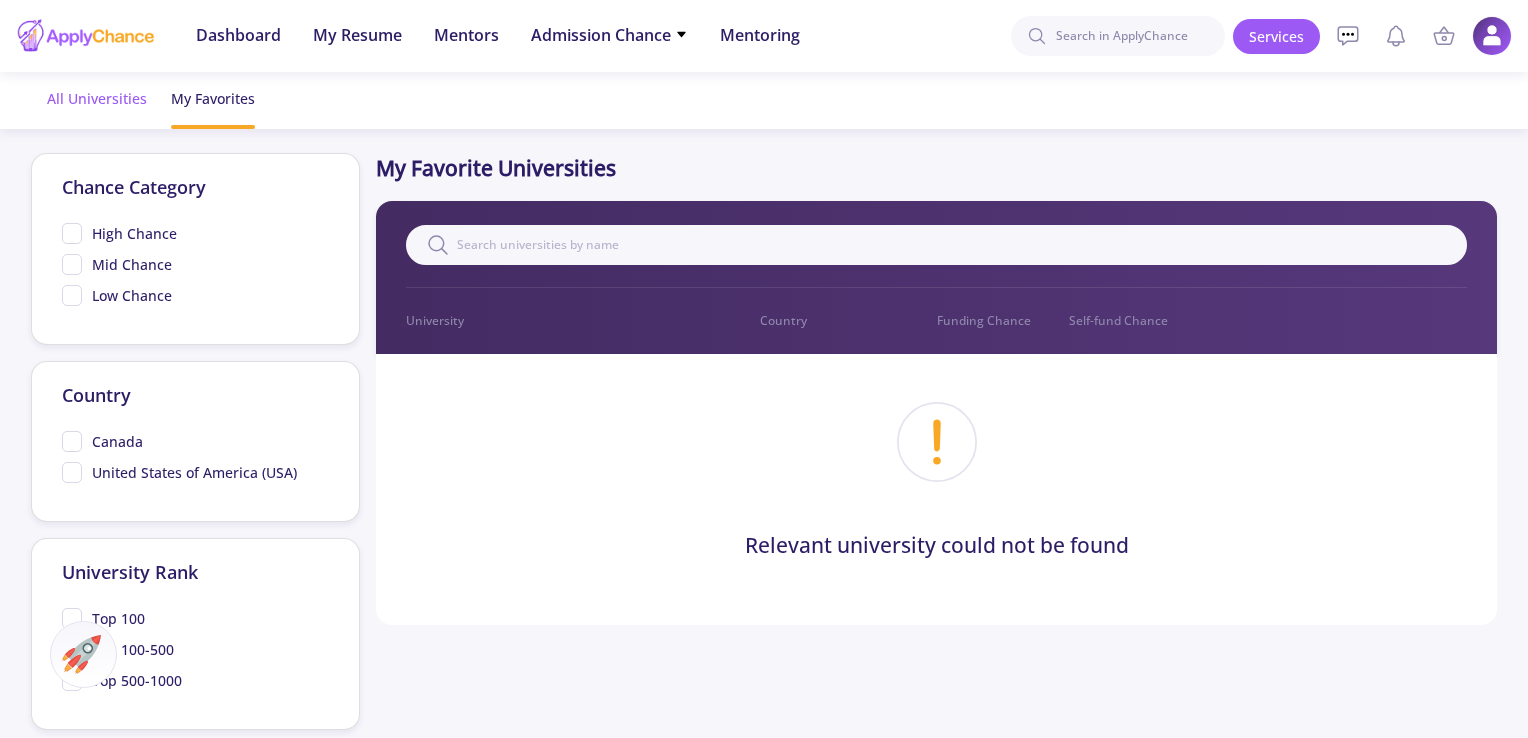 click on "All Universities" 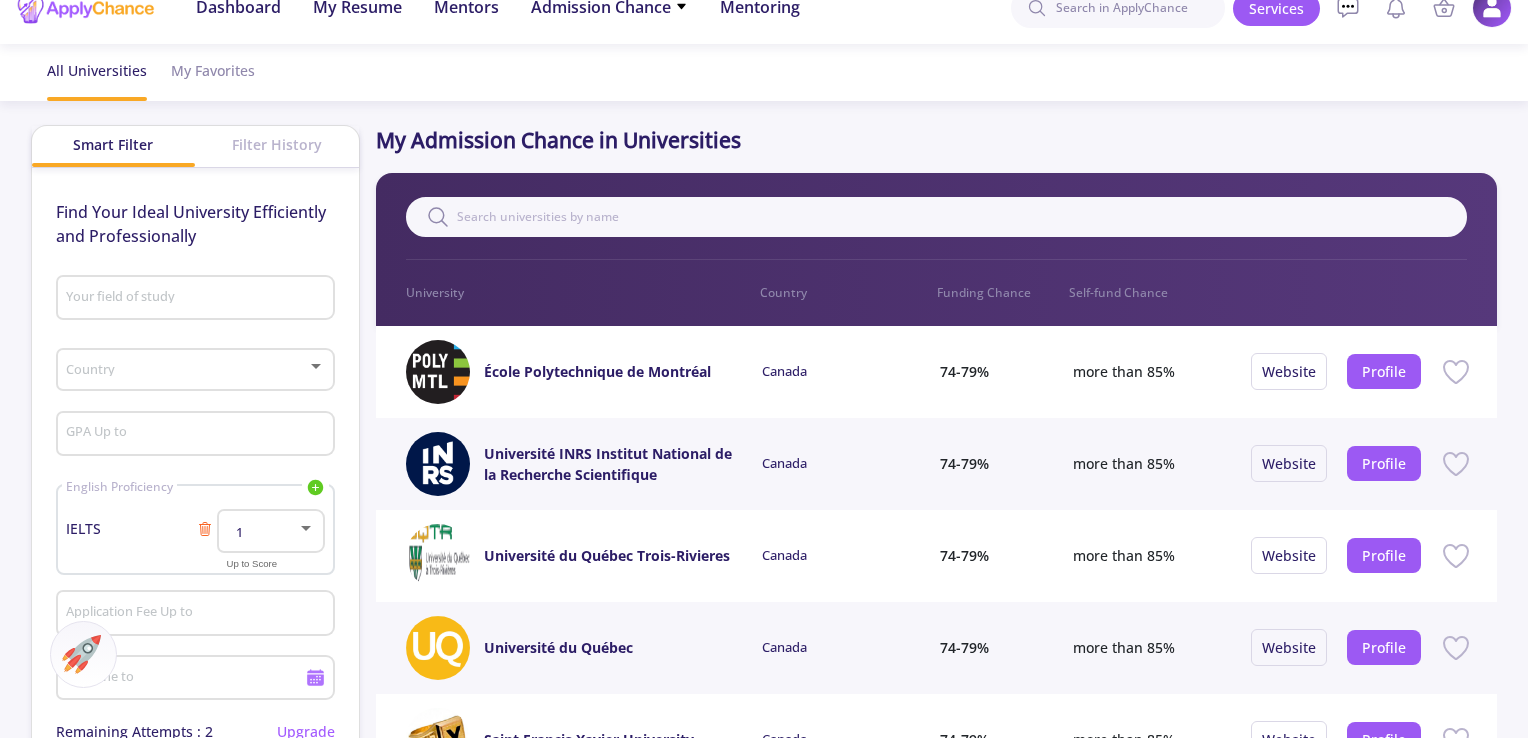 scroll, scrollTop: 0, scrollLeft: 0, axis: both 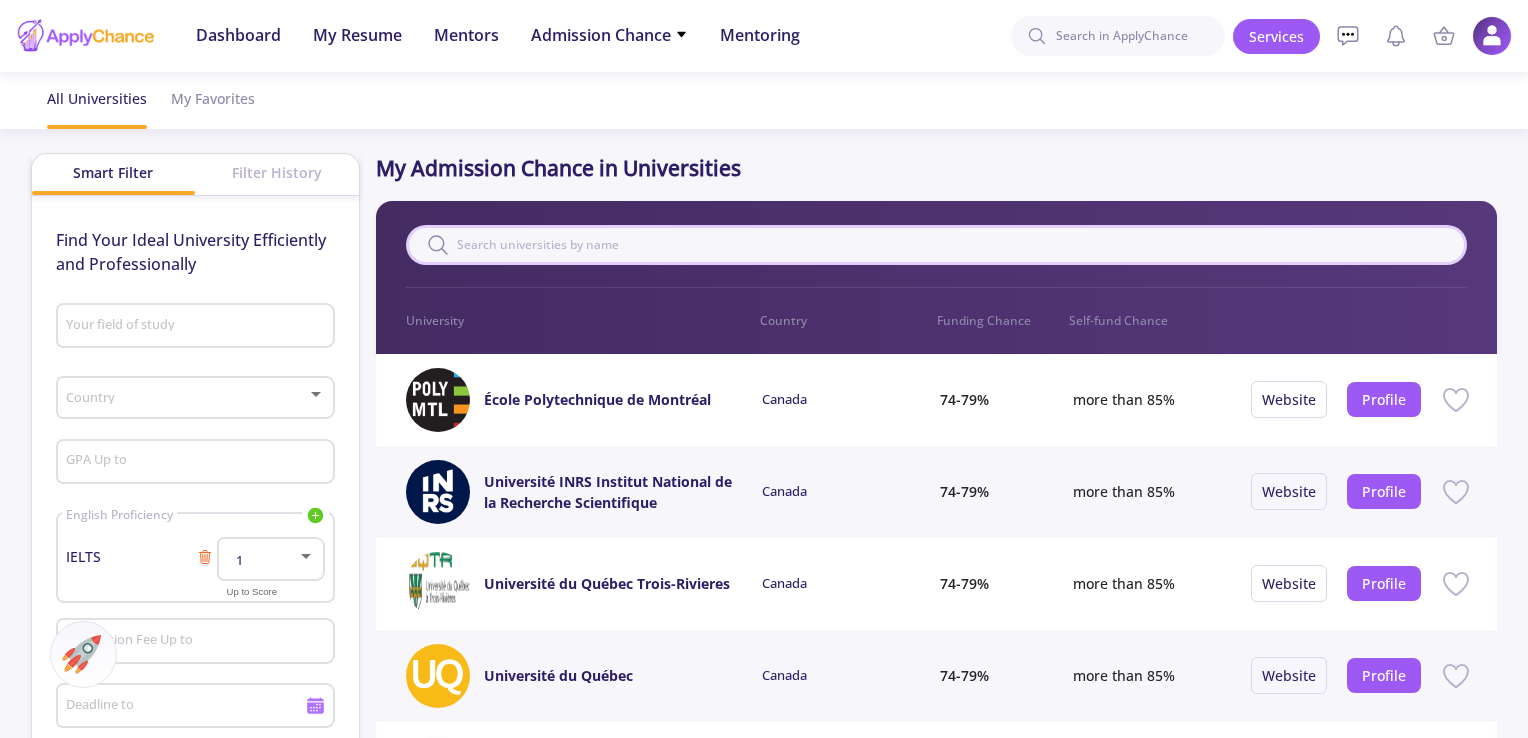 click 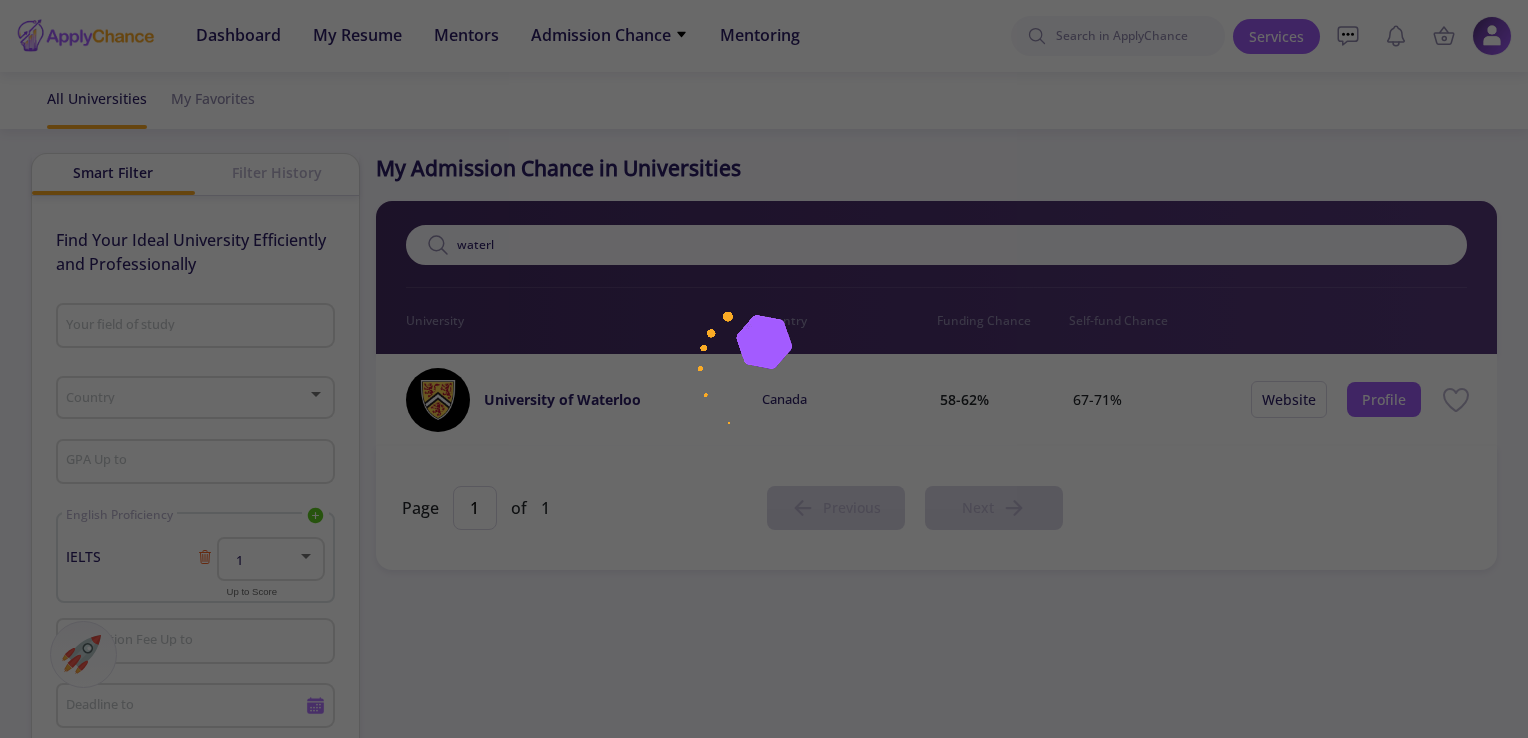 type on "[CITY]" 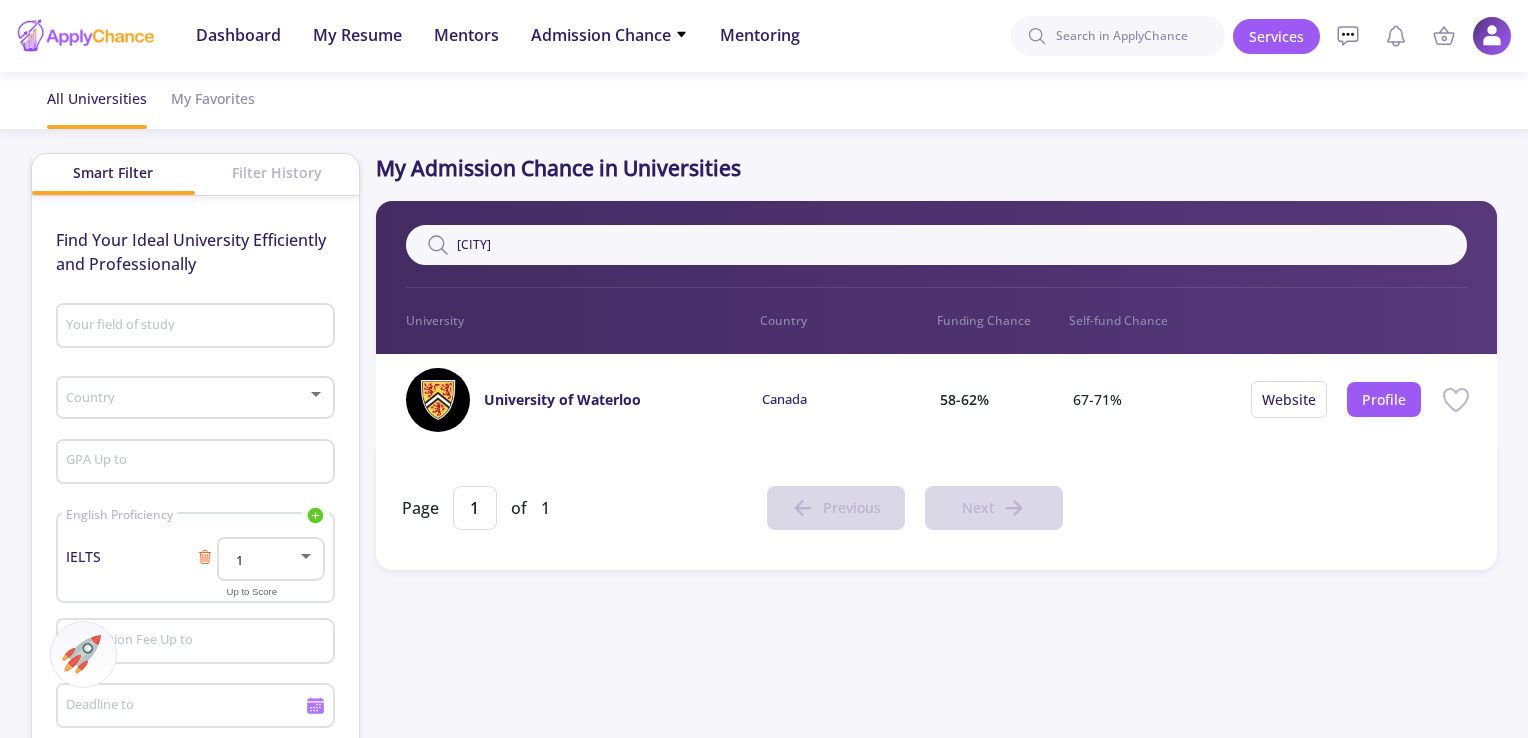 drag, startPoint x: 933, startPoint y: 253, endPoint x: 395, endPoint y: 293, distance: 539.4849 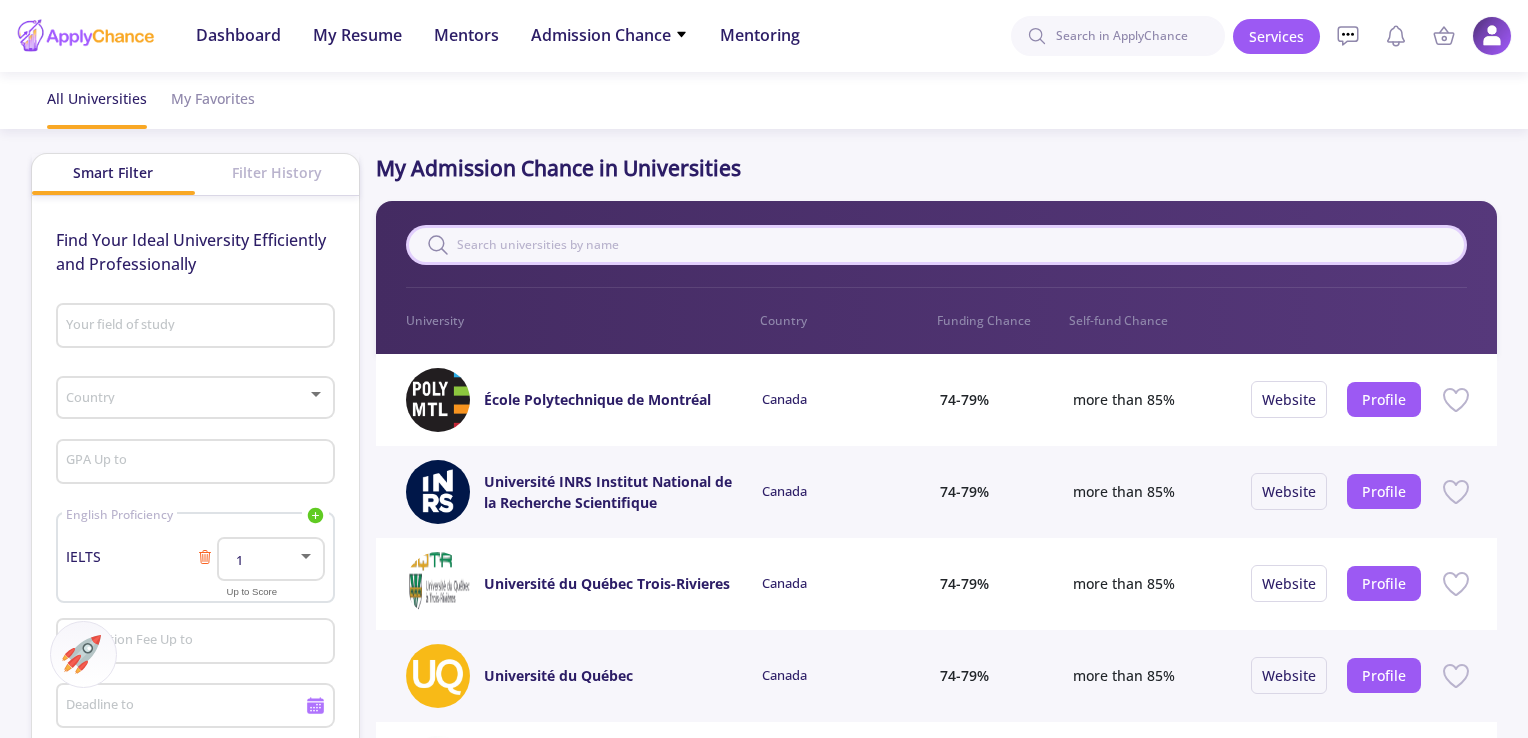 click 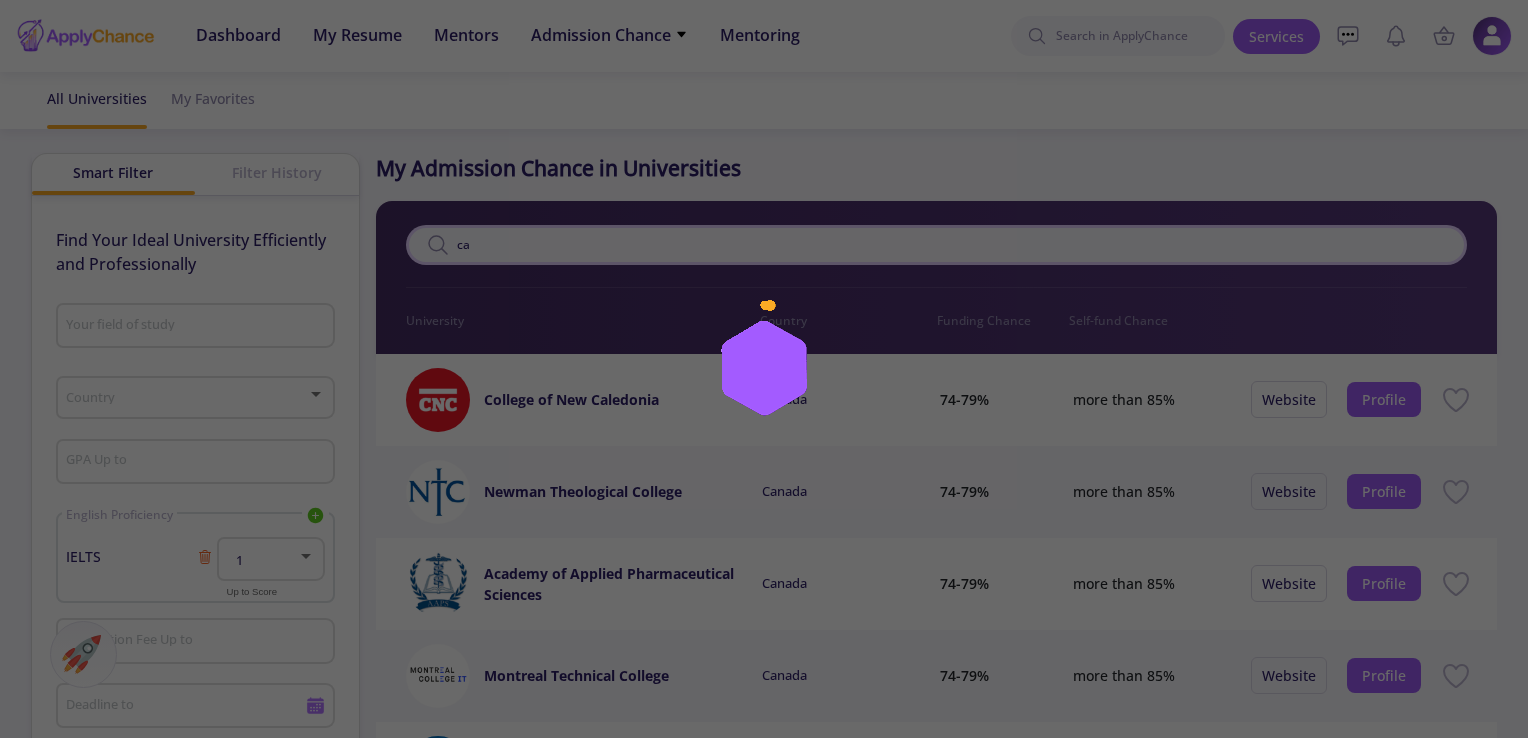 type on "c" 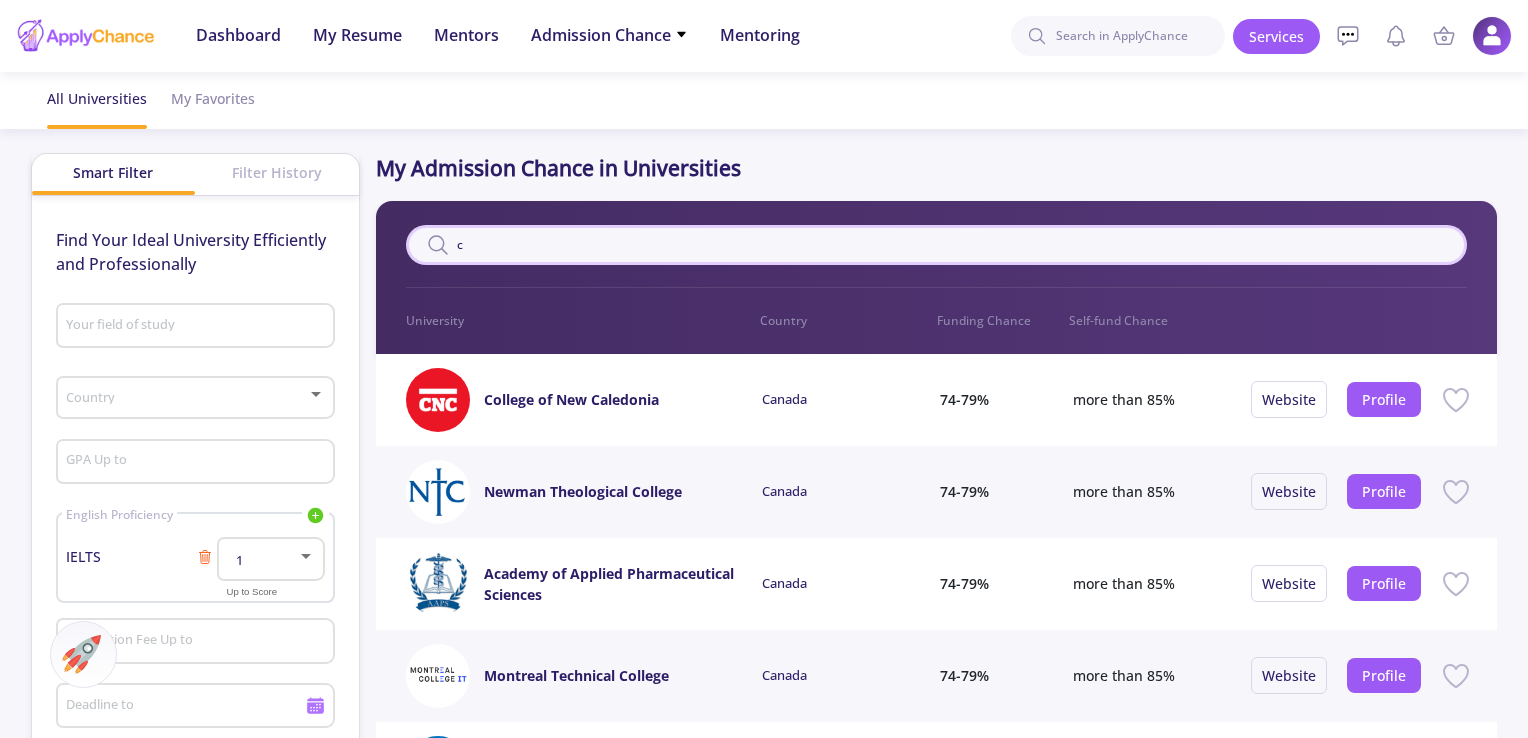 type 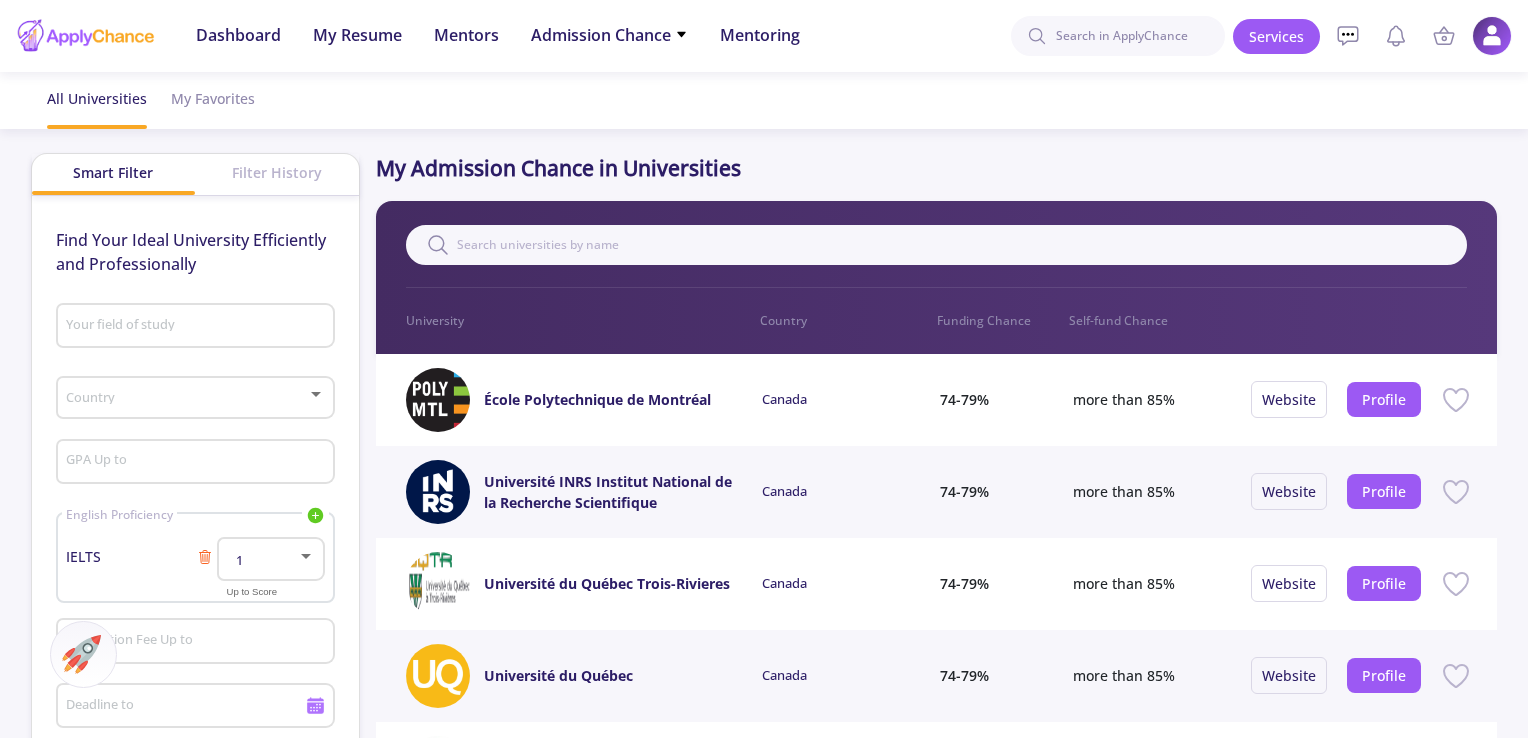 click on "1" at bounding box center (261, 560) 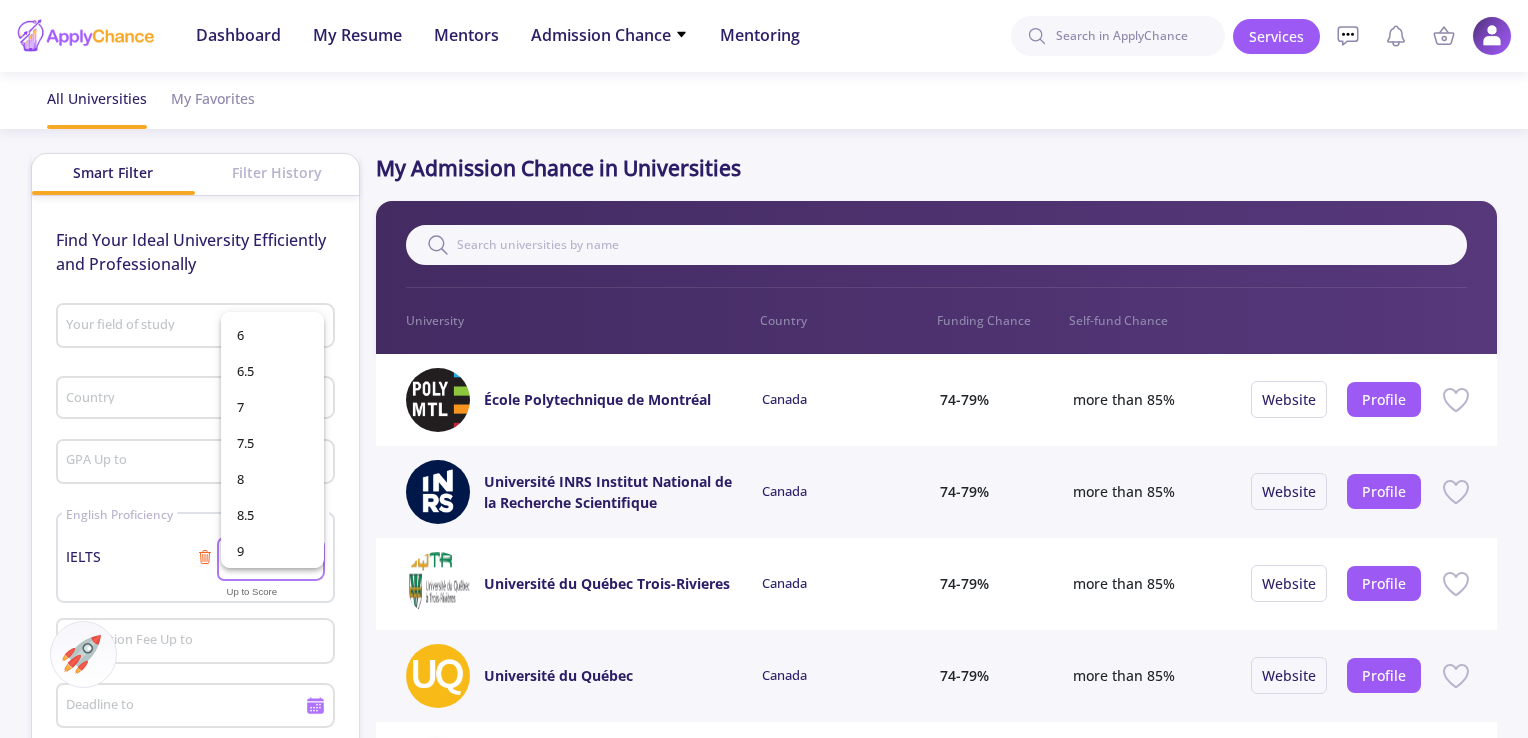 scroll, scrollTop: 356, scrollLeft: 0, axis: vertical 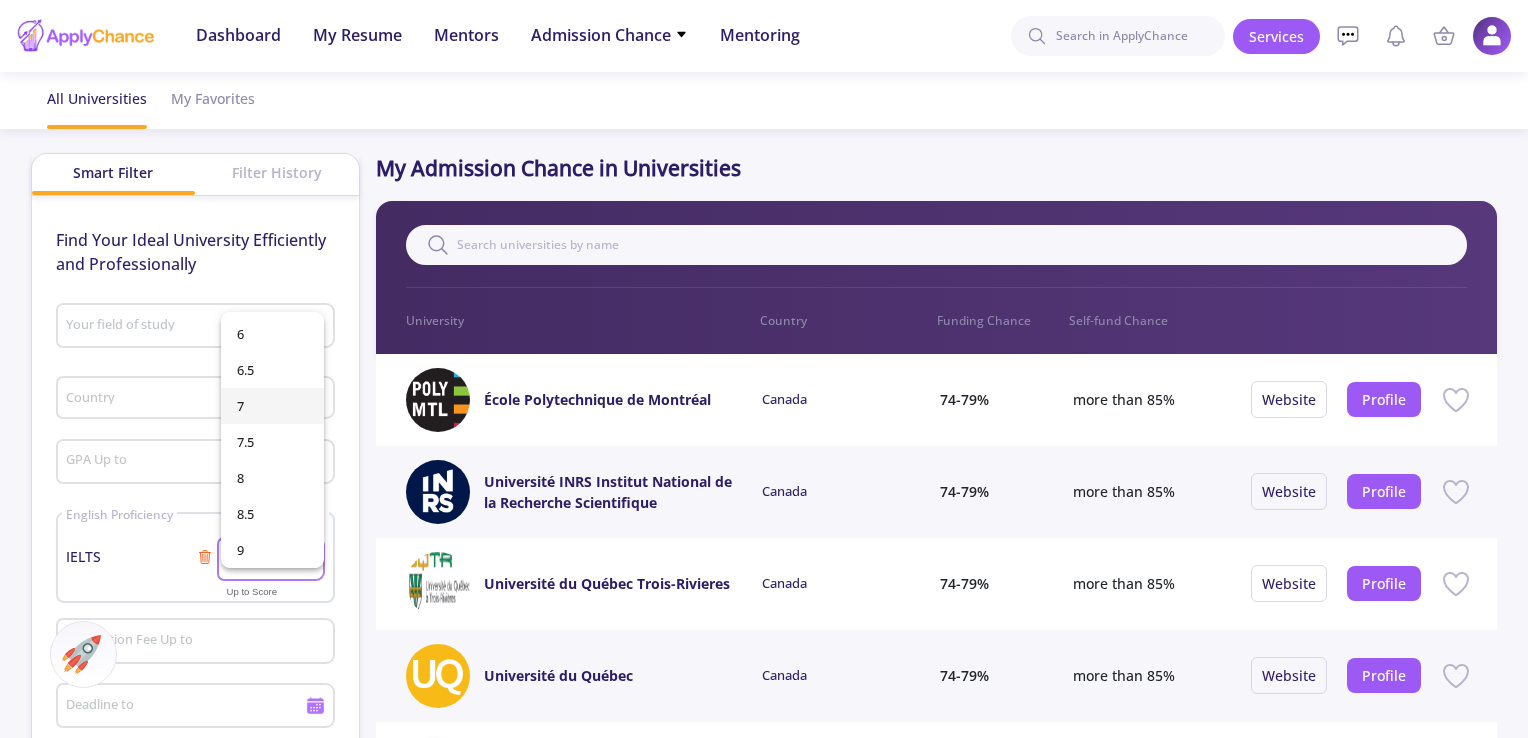 click on "7" at bounding box center (272, 406) 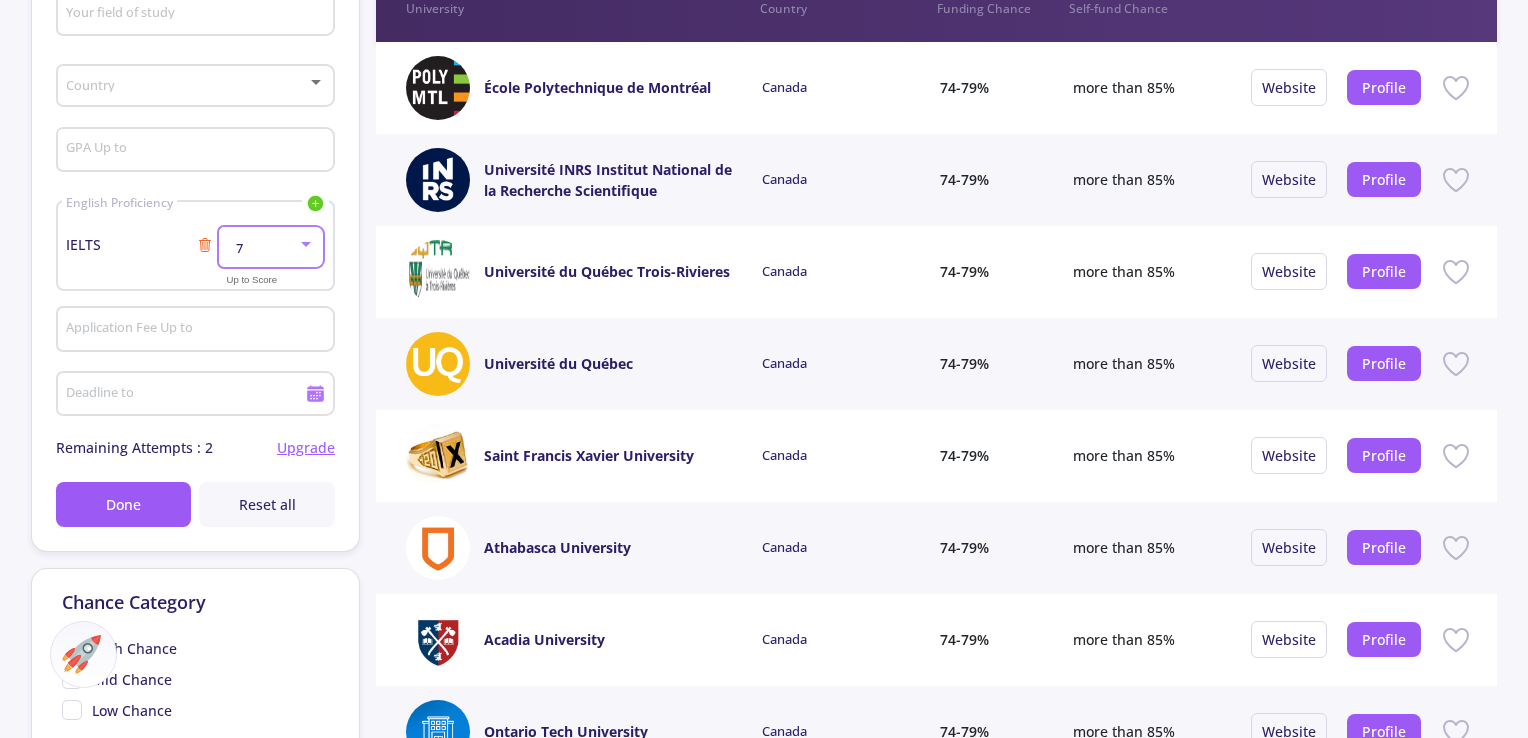 scroll, scrollTop: 319, scrollLeft: 0, axis: vertical 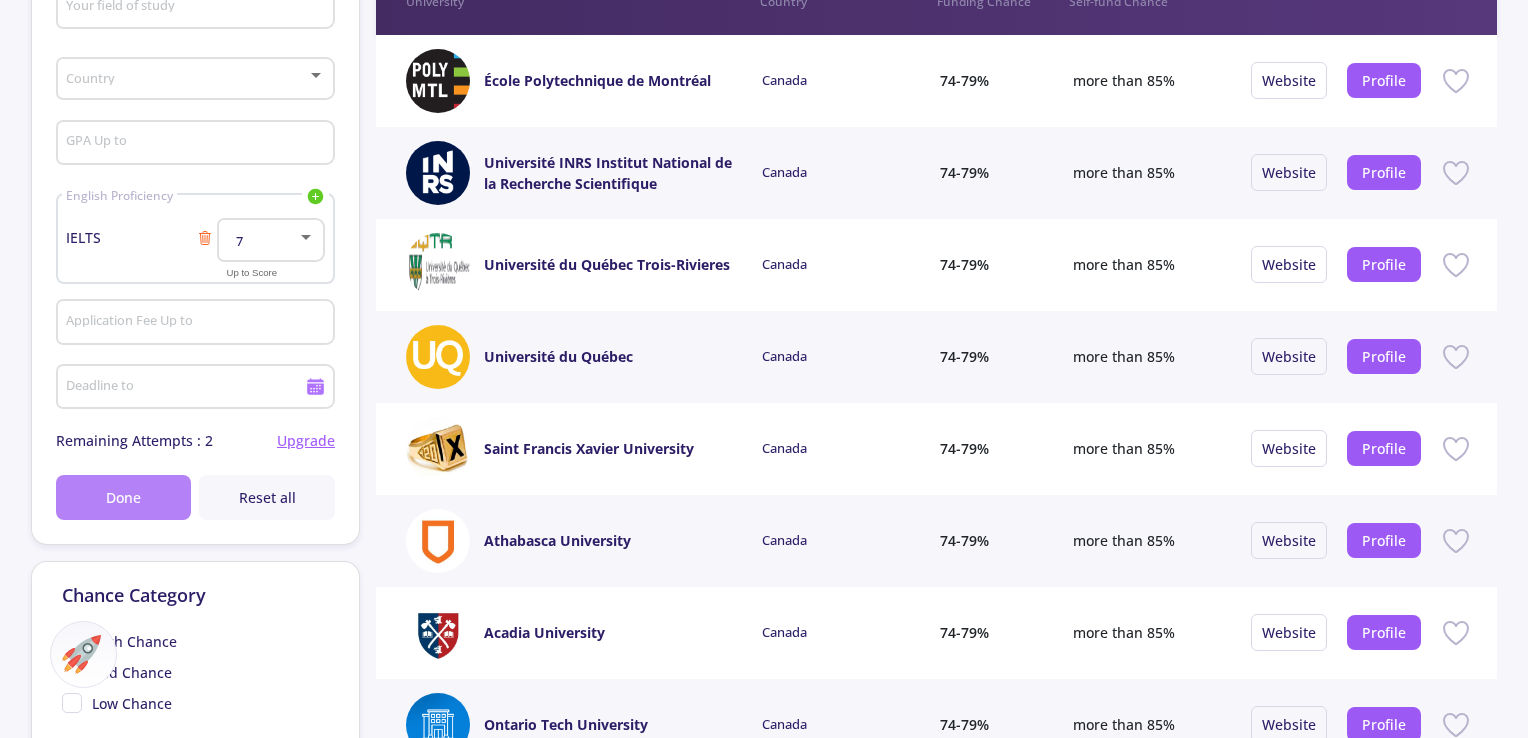 click on "Done" 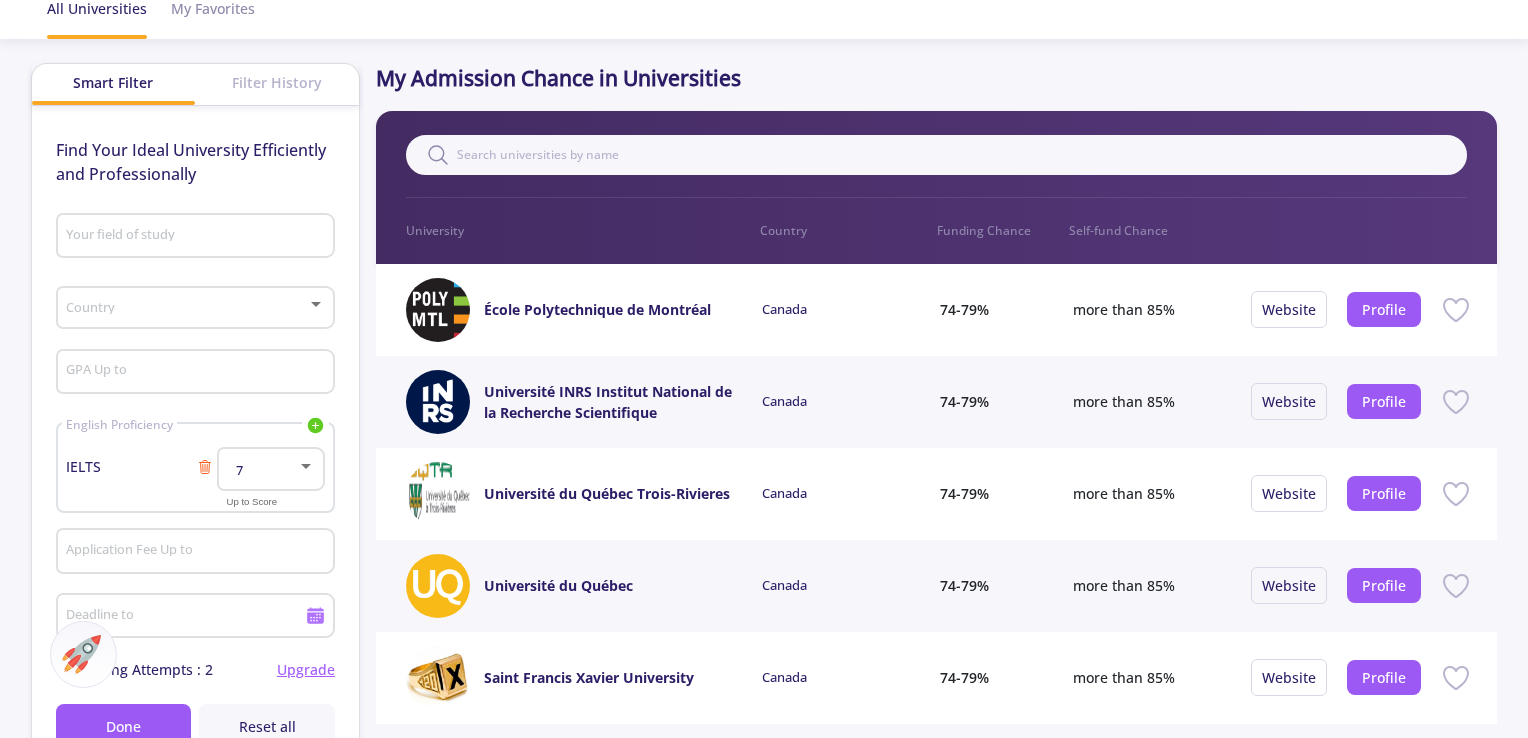 scroll, scrollTop: 72, scrollLeft: 0, axis: vertical 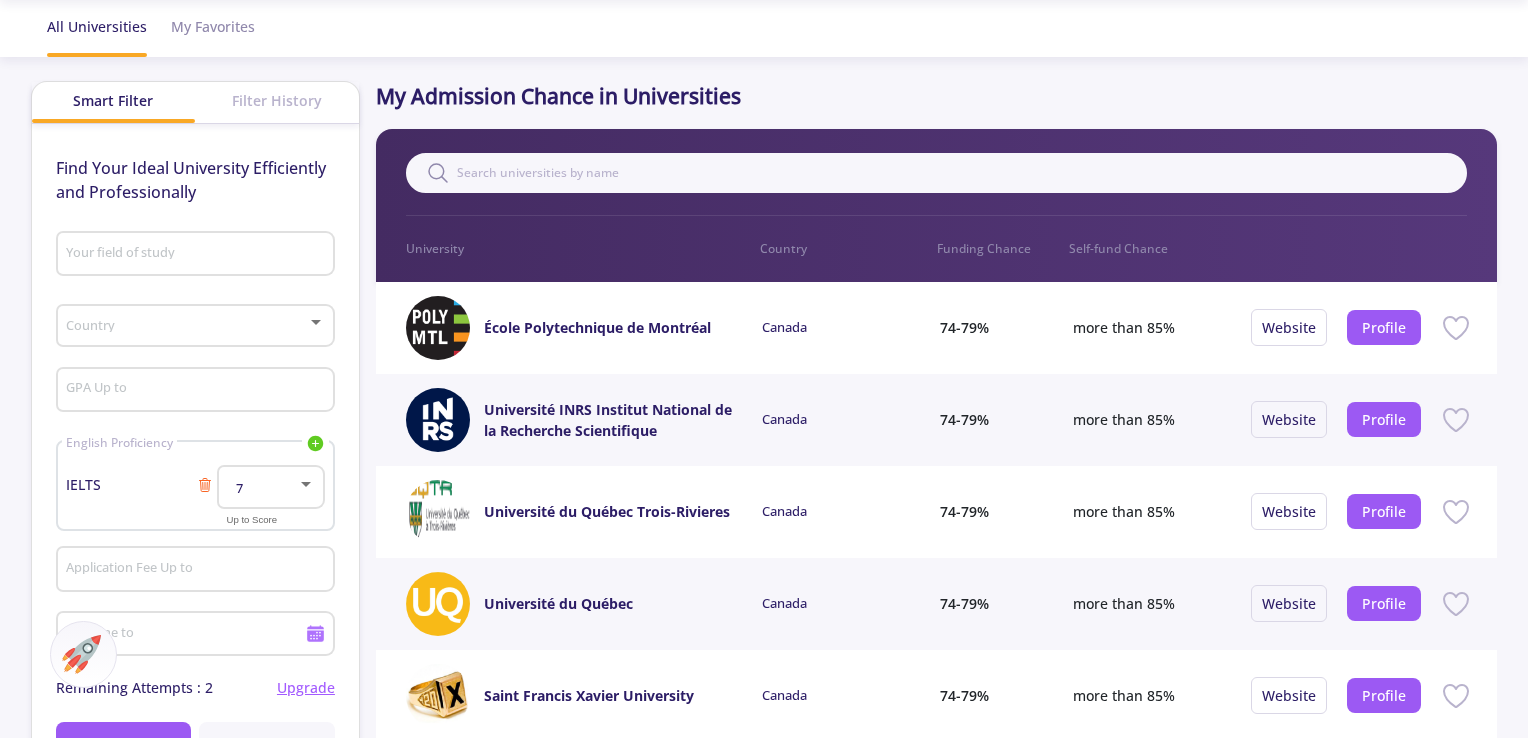 click 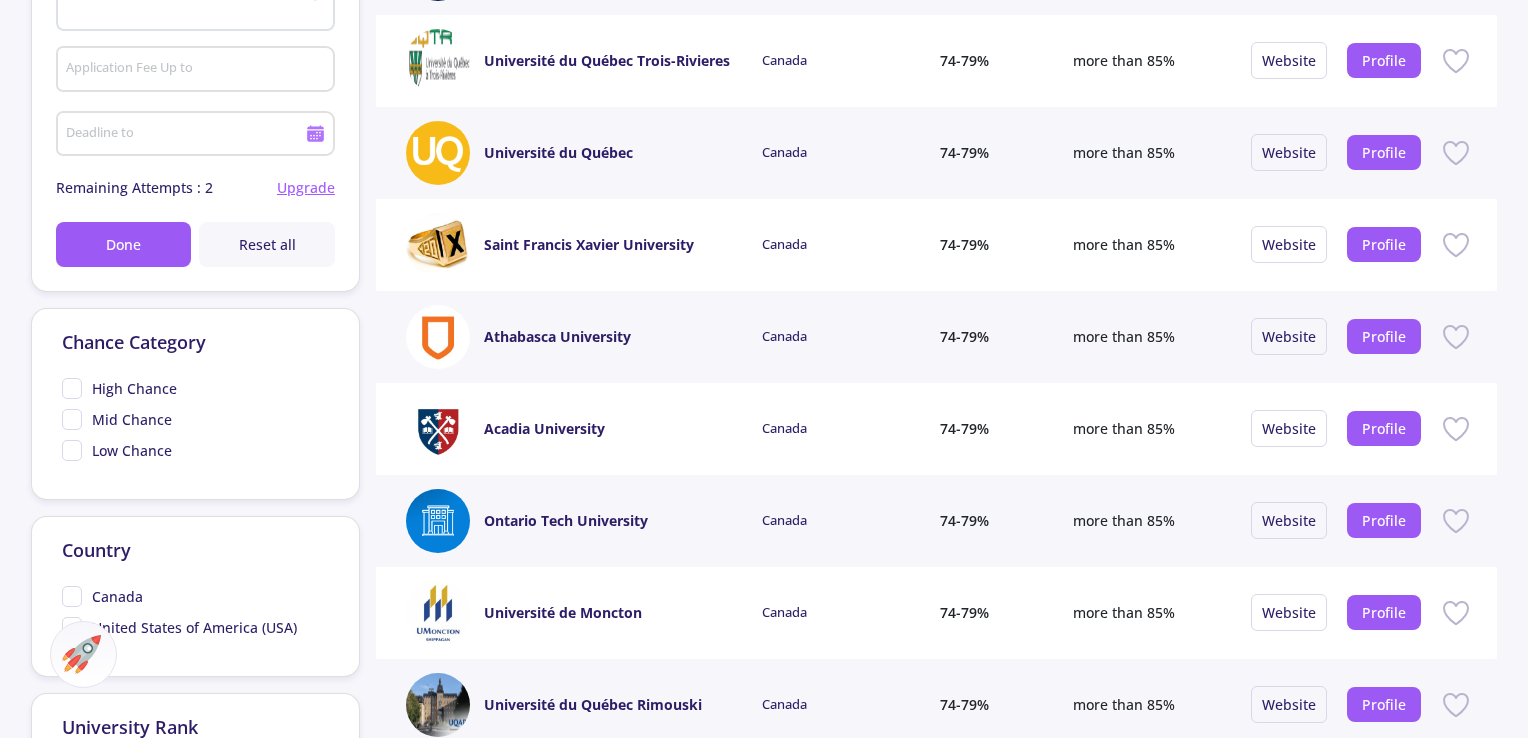scroll, scrollTop: 524, scrollLeft: 0, axis: vertical 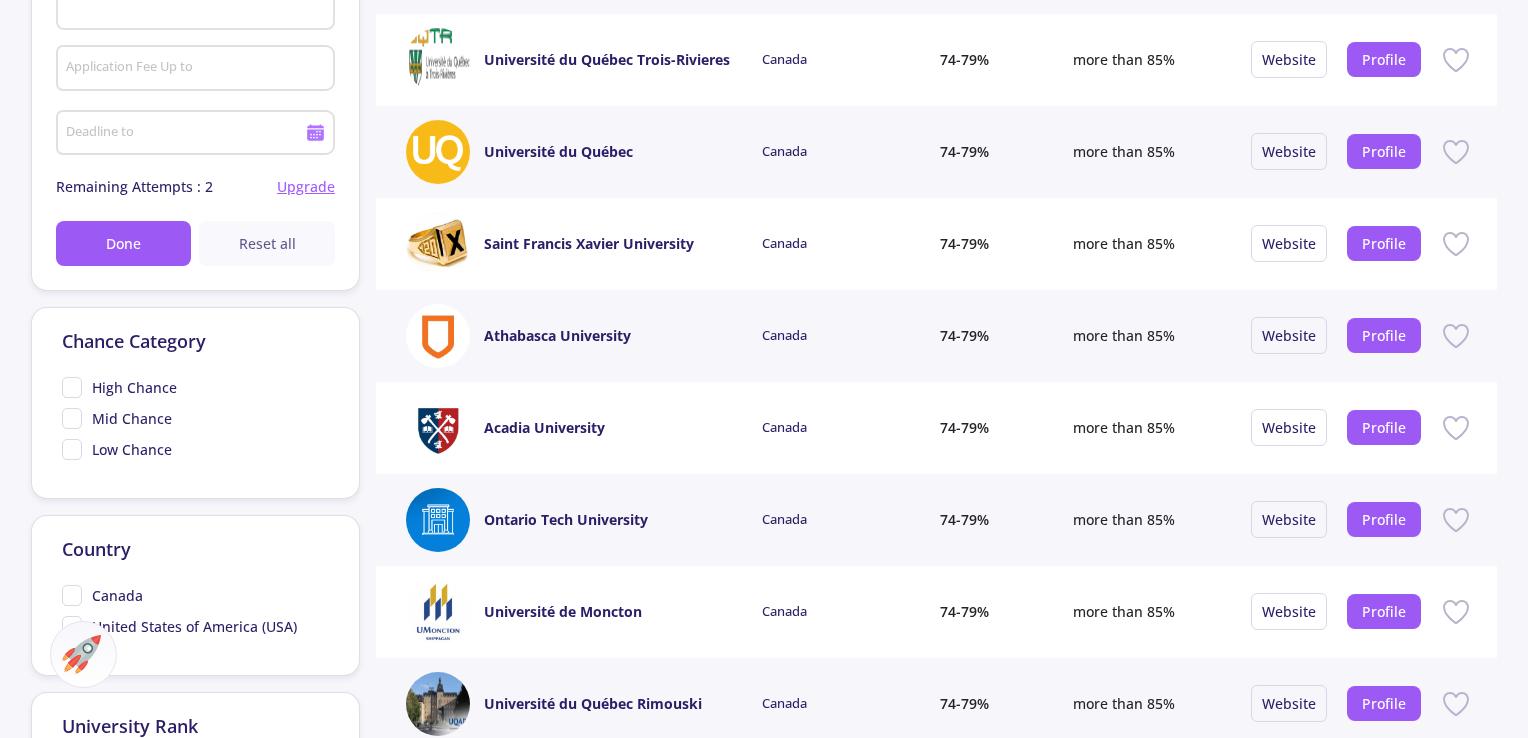 click on "Reset all" 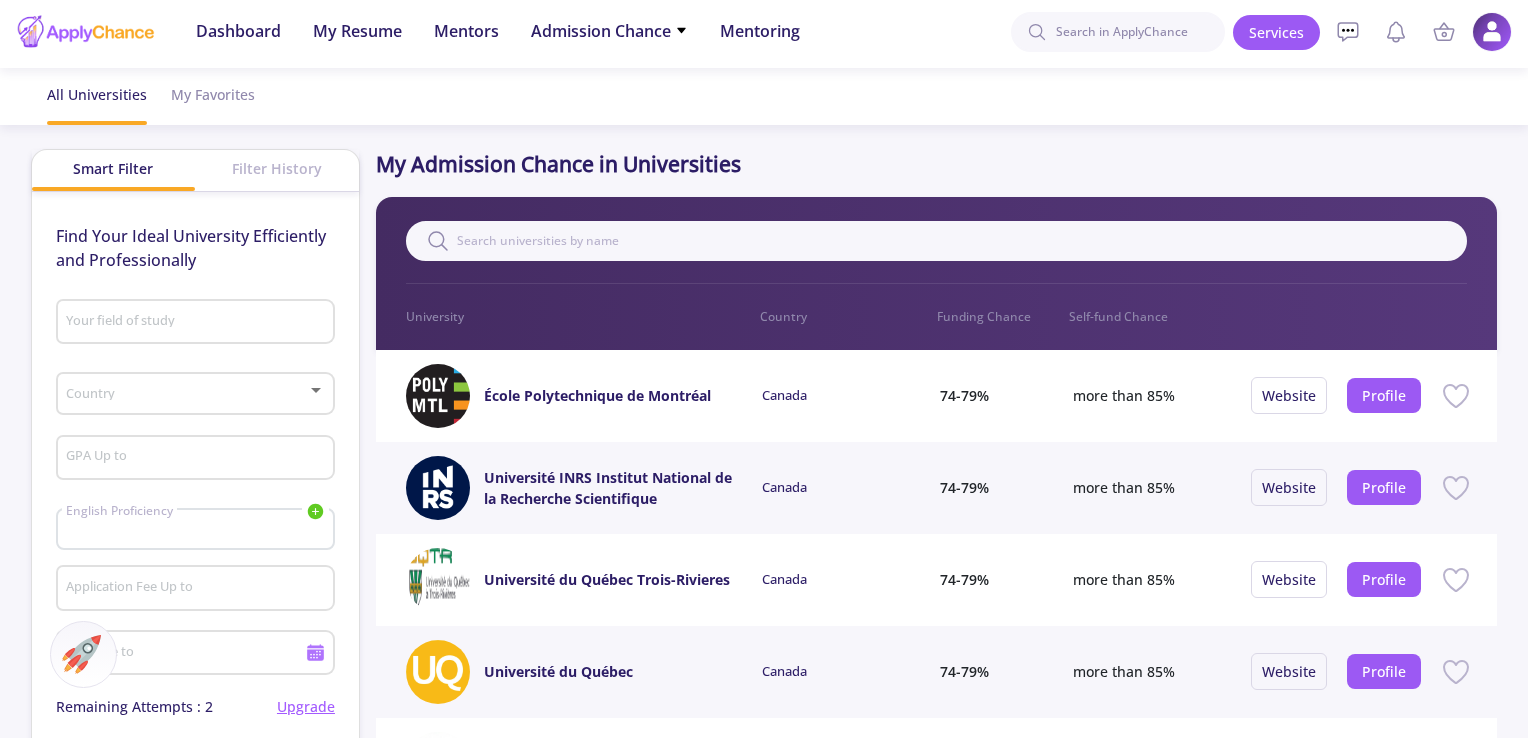 scroll, scrollTop: 0, scrollLeft: 0, axis: both 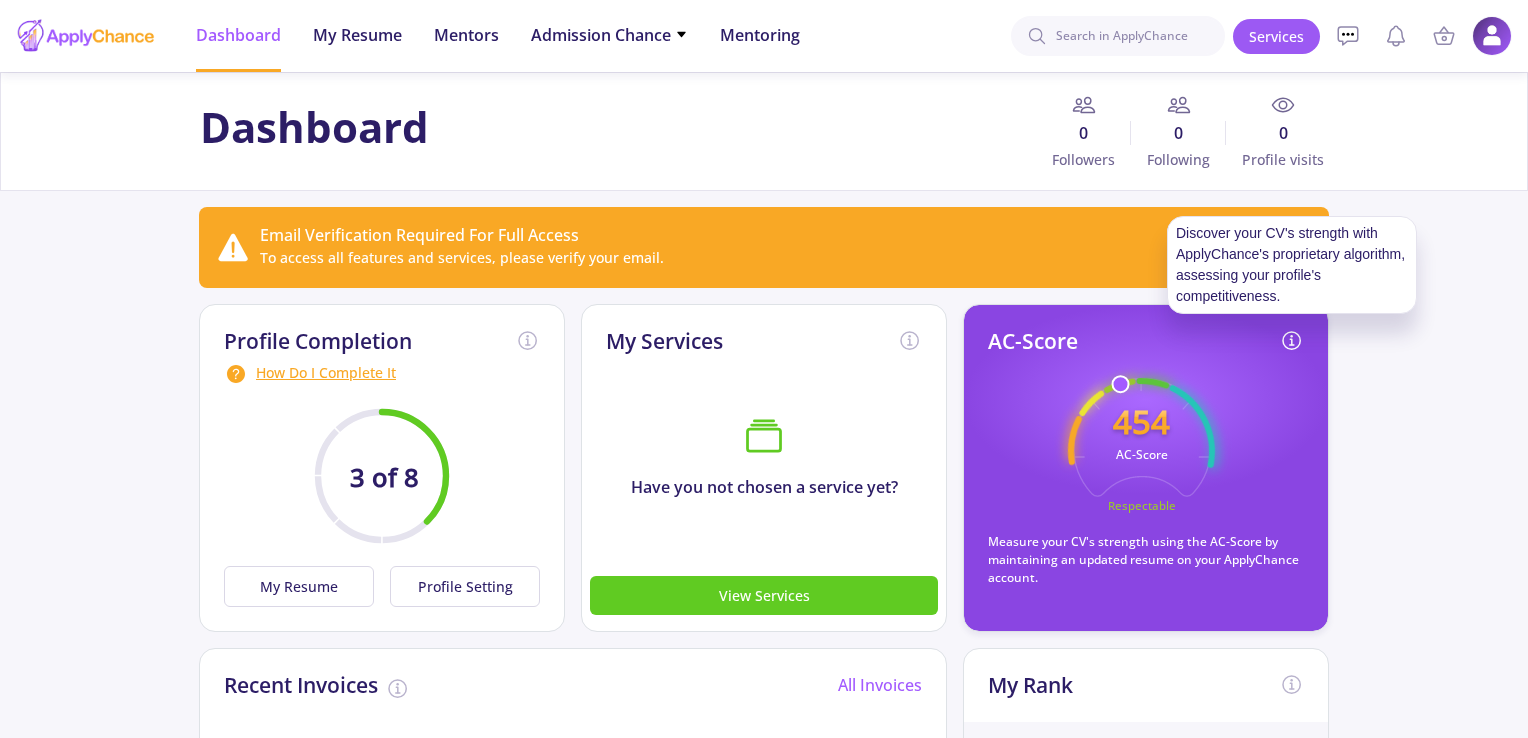 click 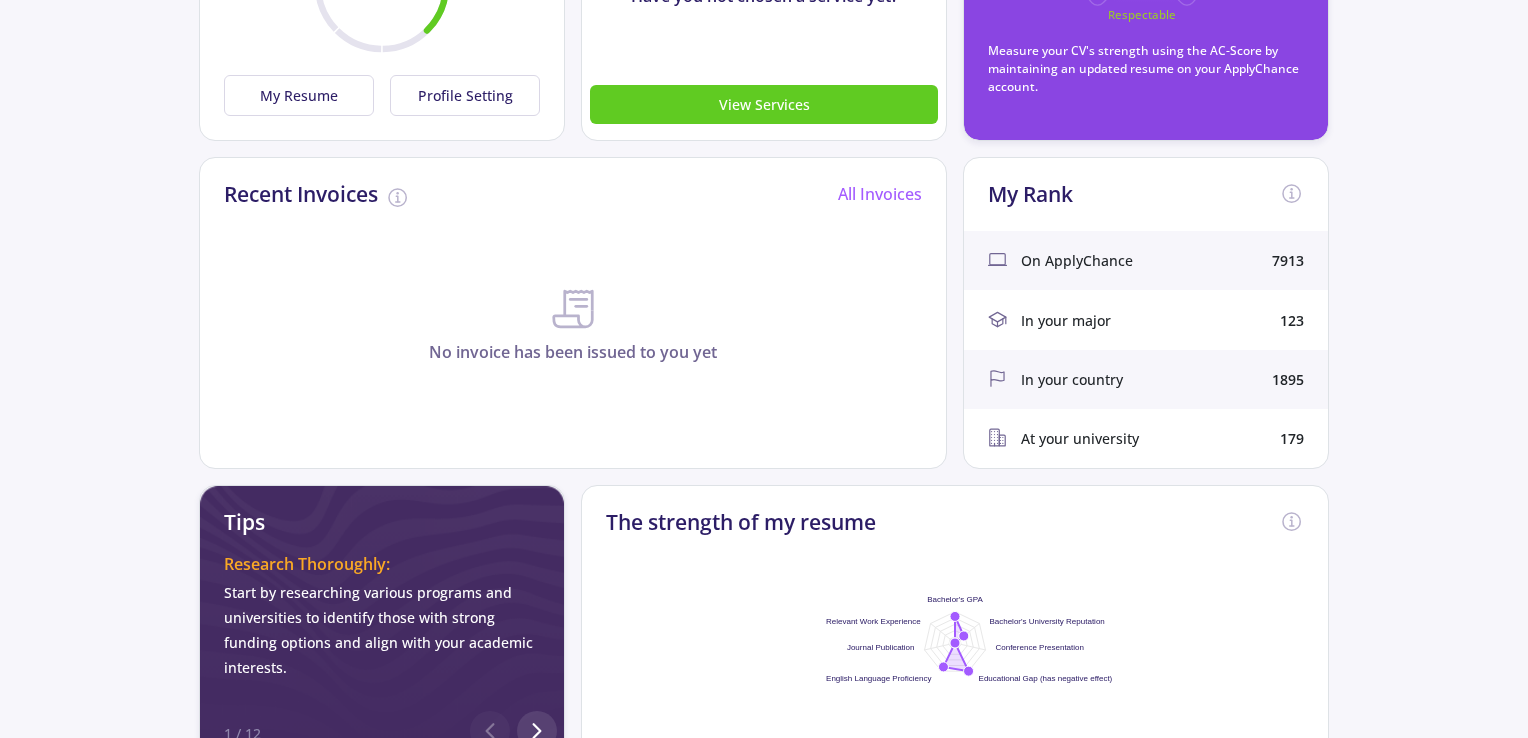 scroll, scrollTop: 492, scrollLeft: 0, axis: vertical 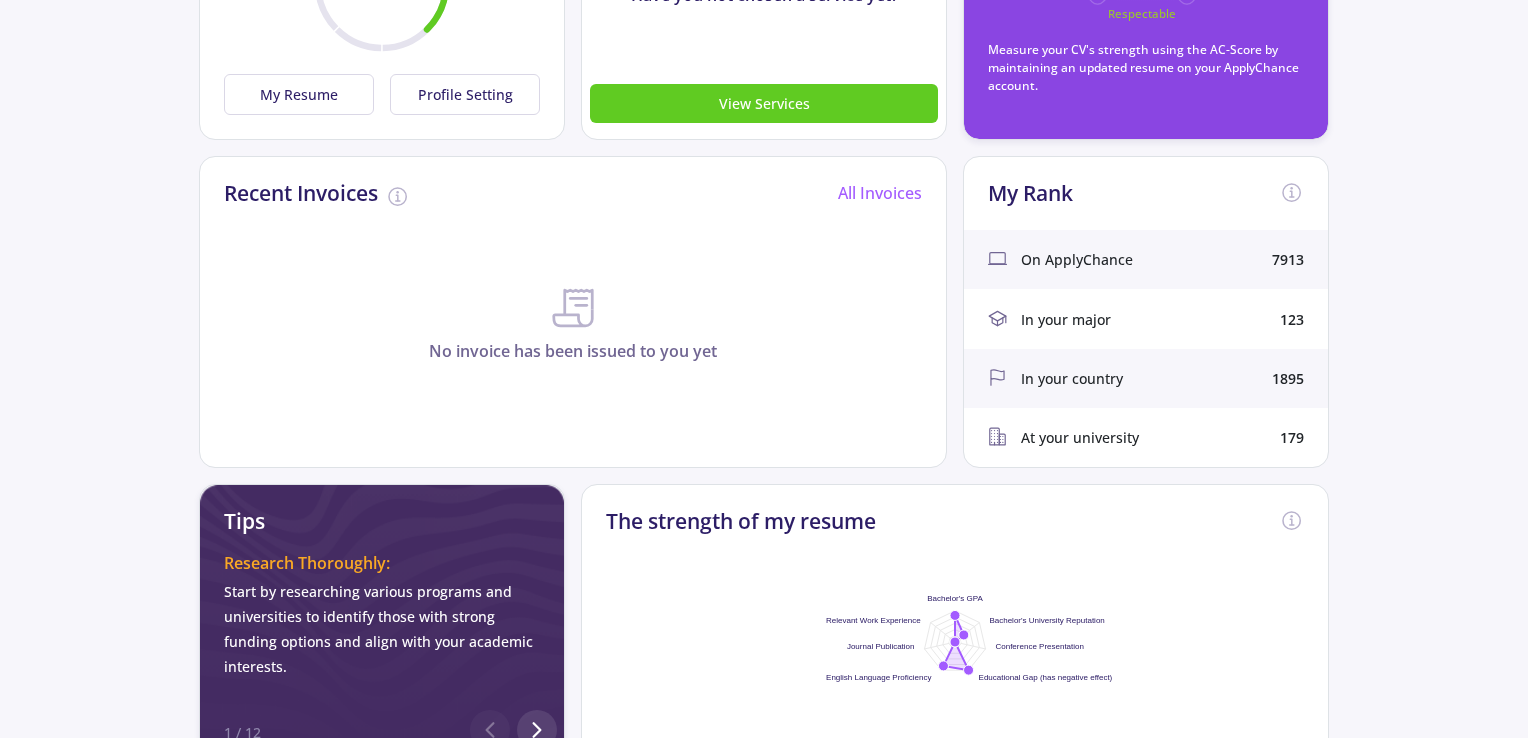 click on "In your major 123" 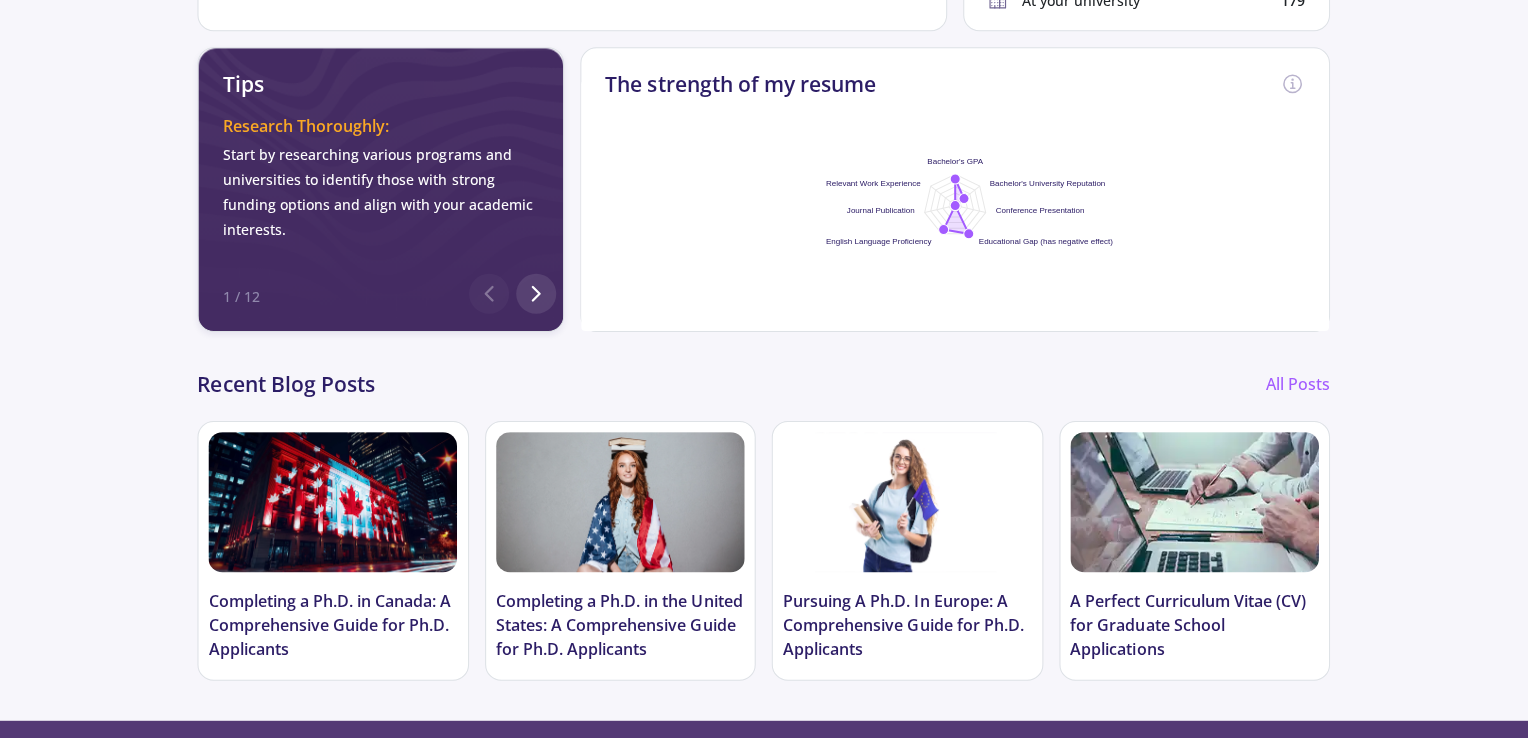 scroll, scrollTop: 928, scrollLeft: 0, axis: vertical 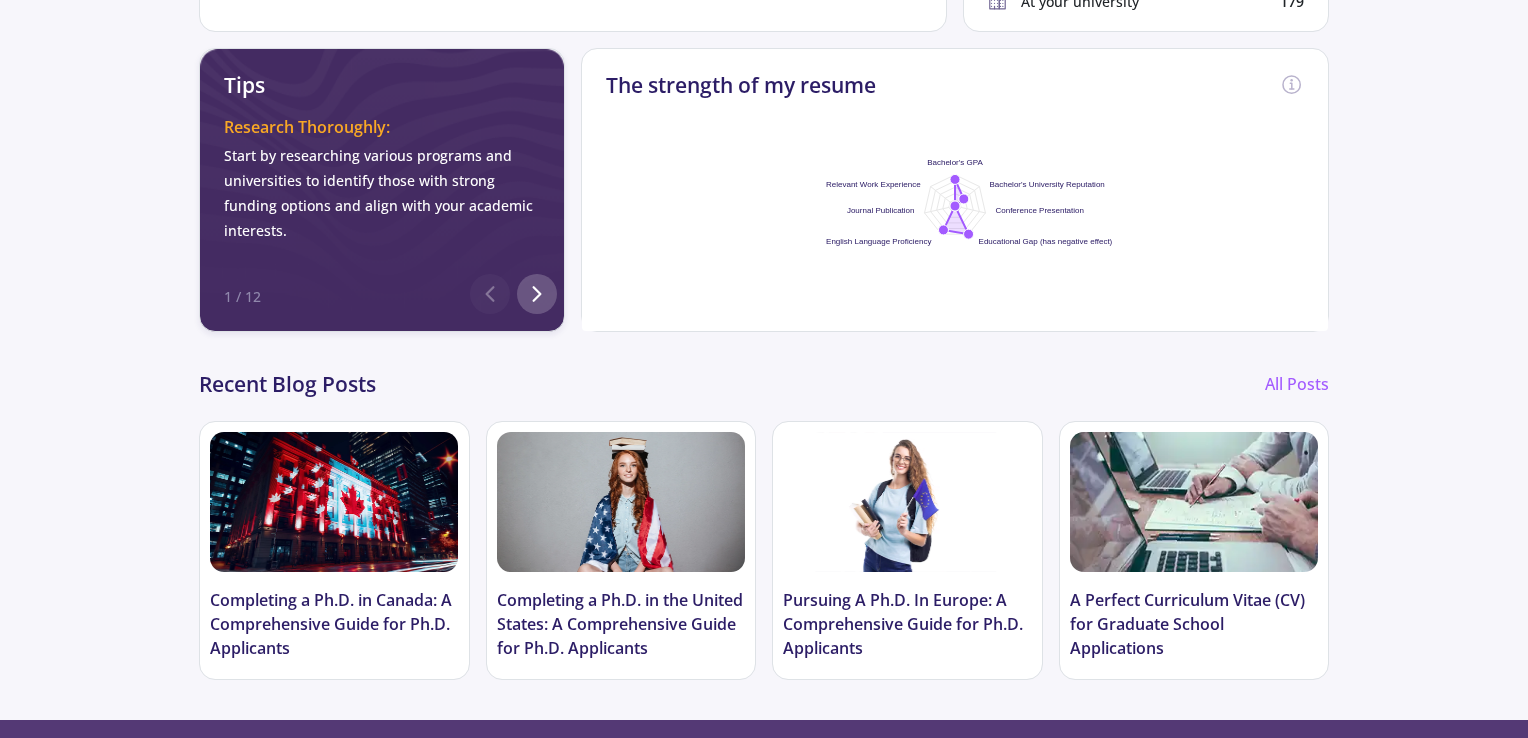 click 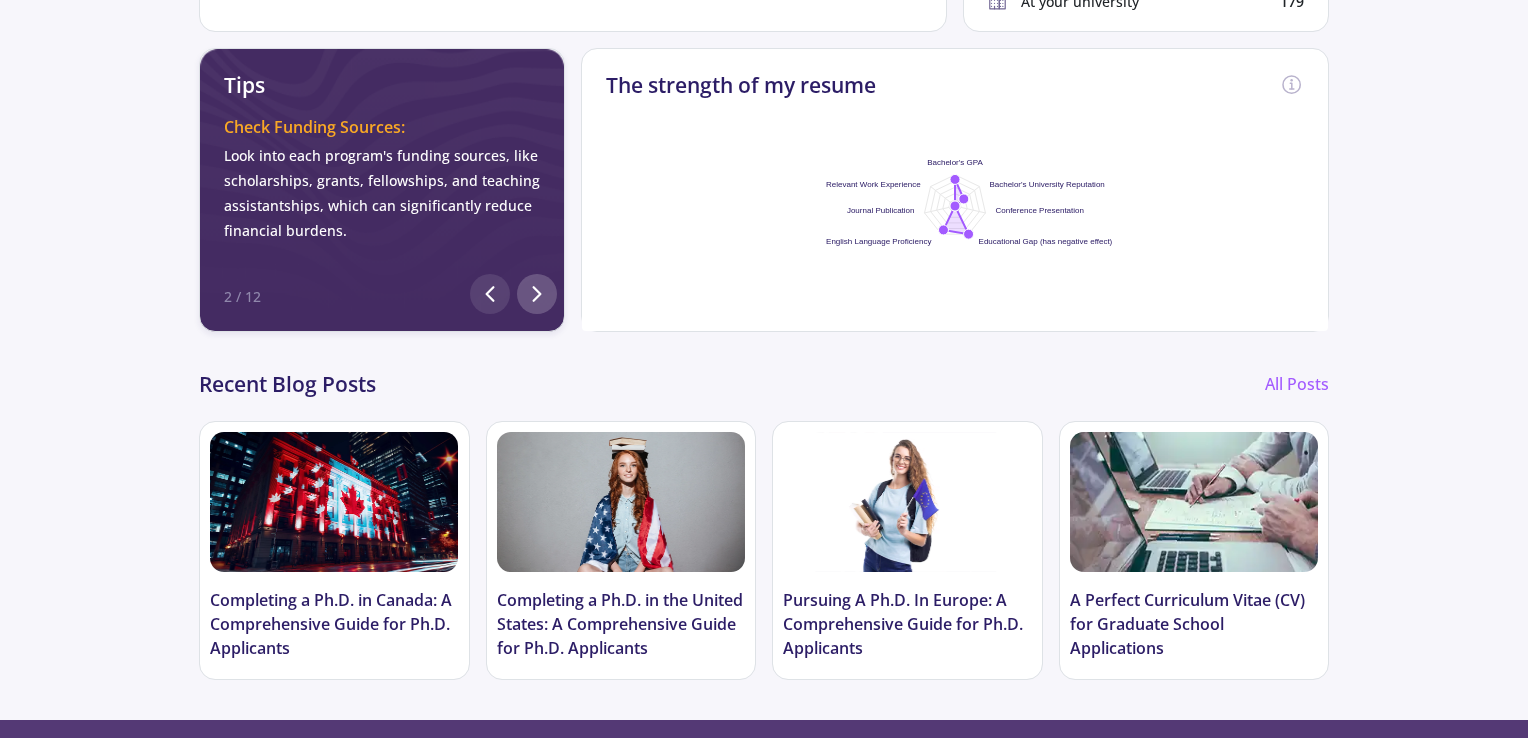click 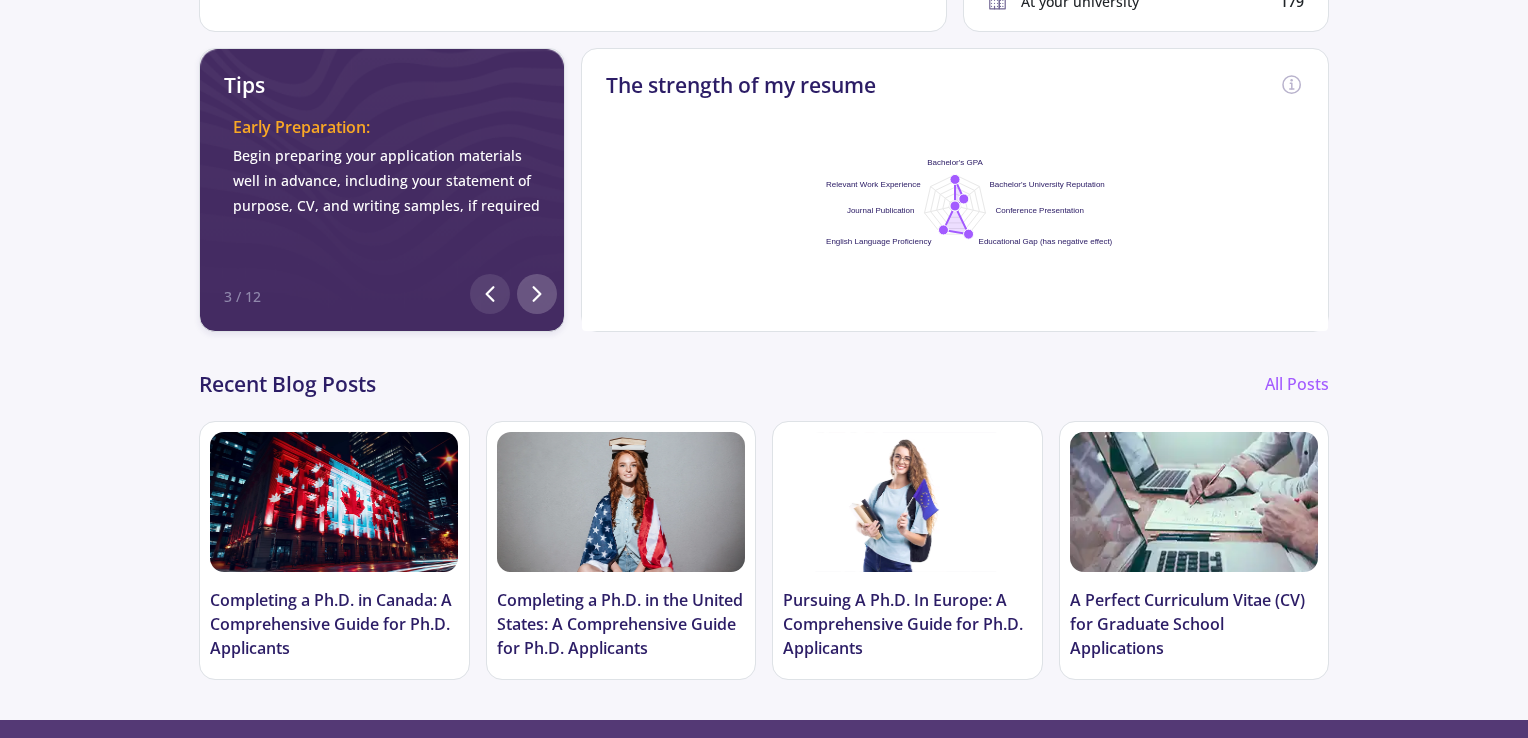 scroll, scrollTop: 0, scrollLeft: 712, axis: horizontal 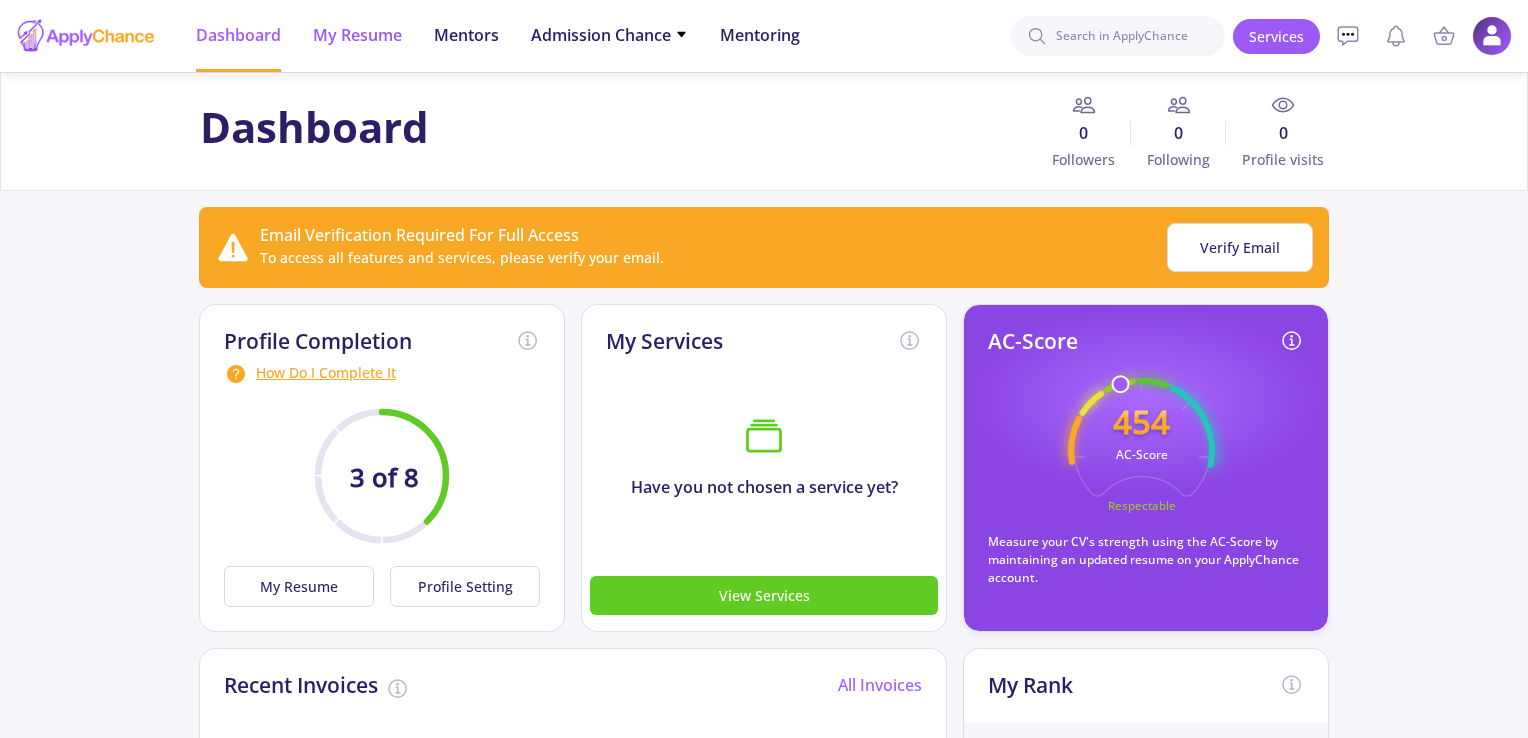 click on "My Resume" 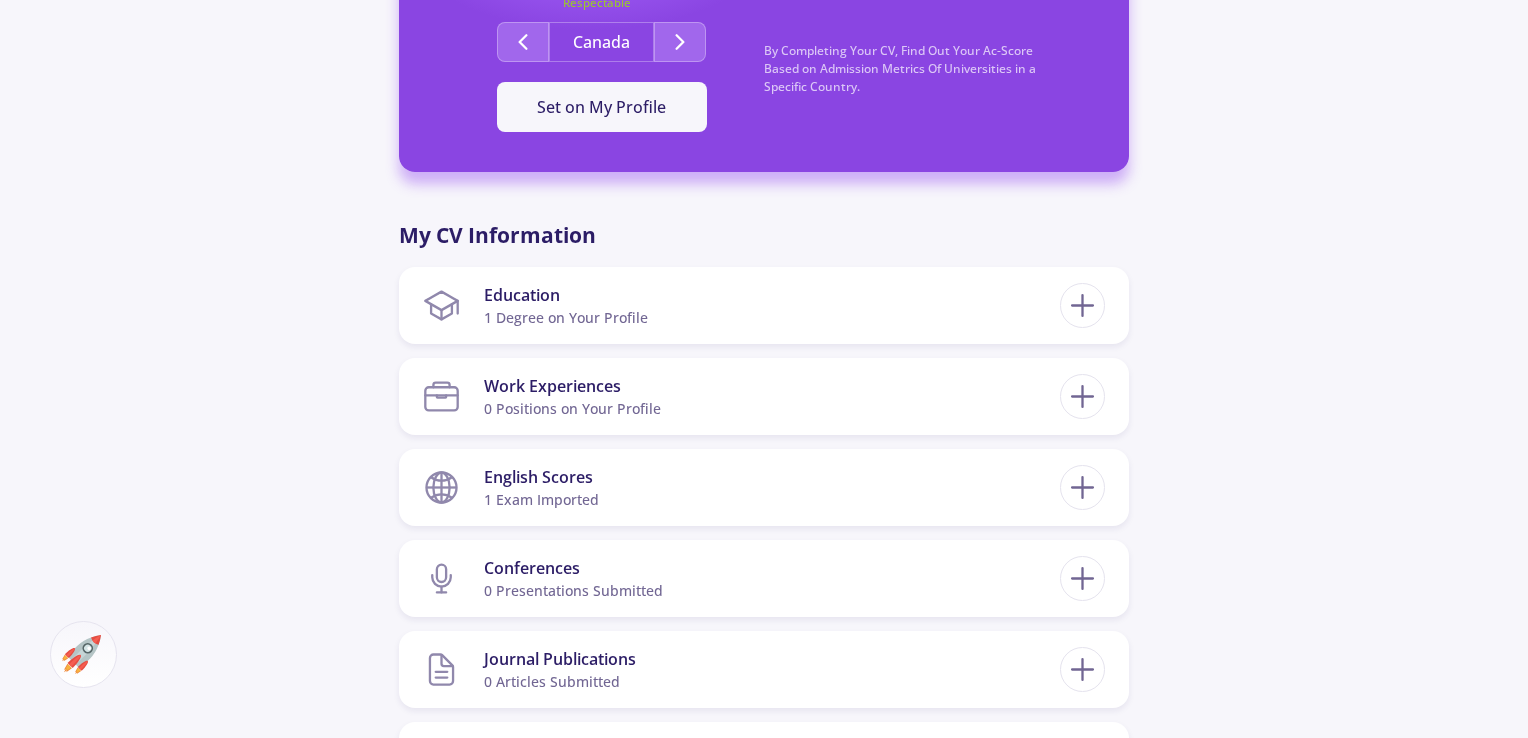 scroll, scrollTop: 955, scrollLeft: 0, axis: vertical 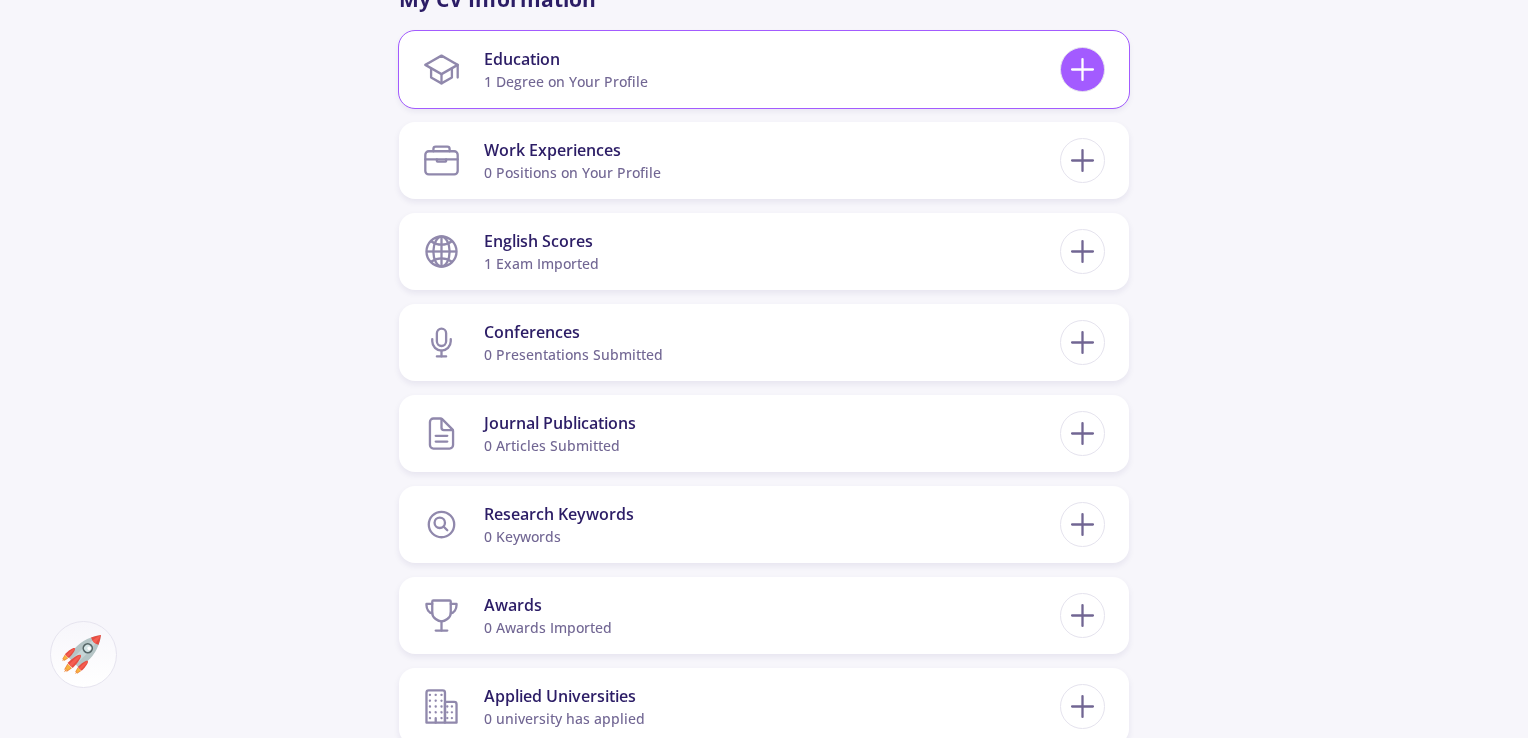 click 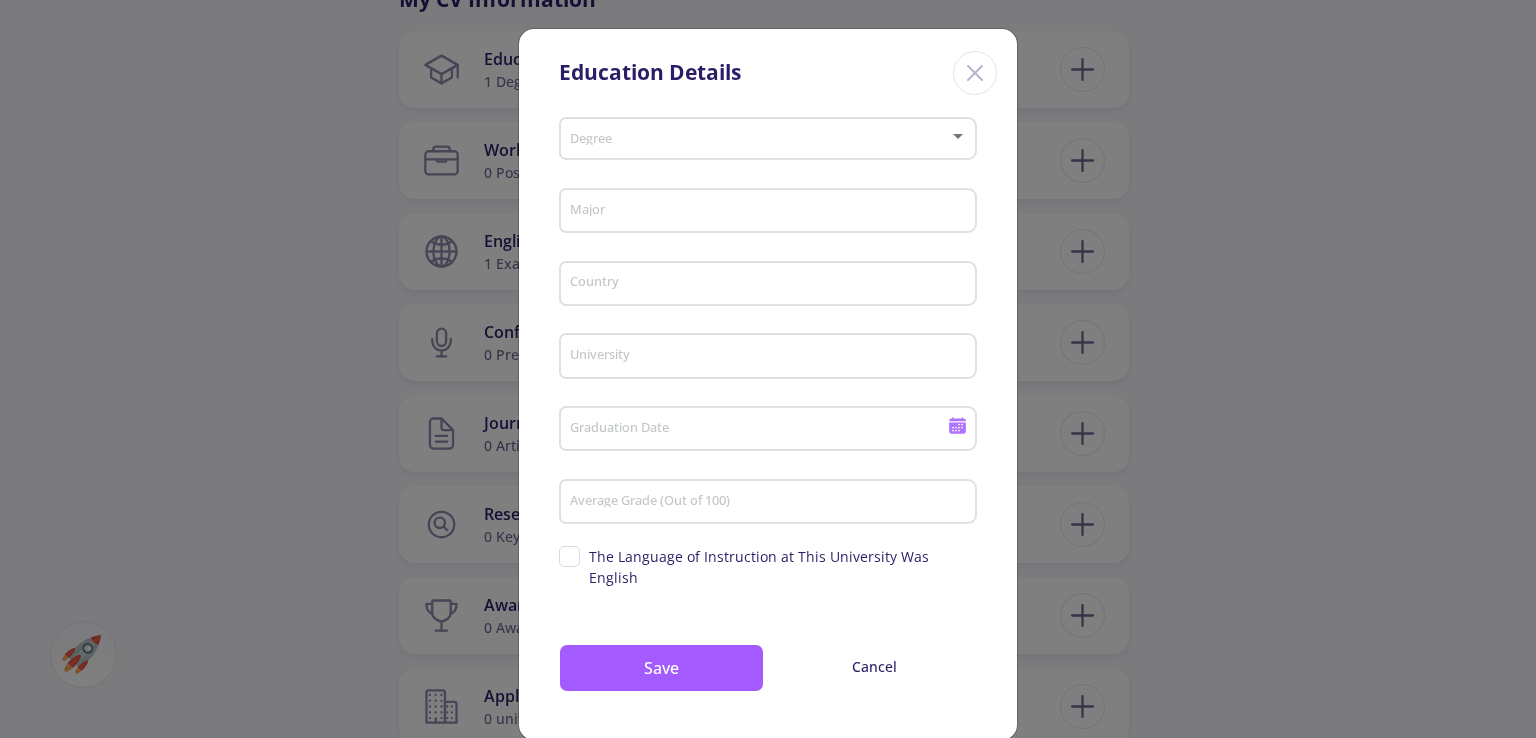 click 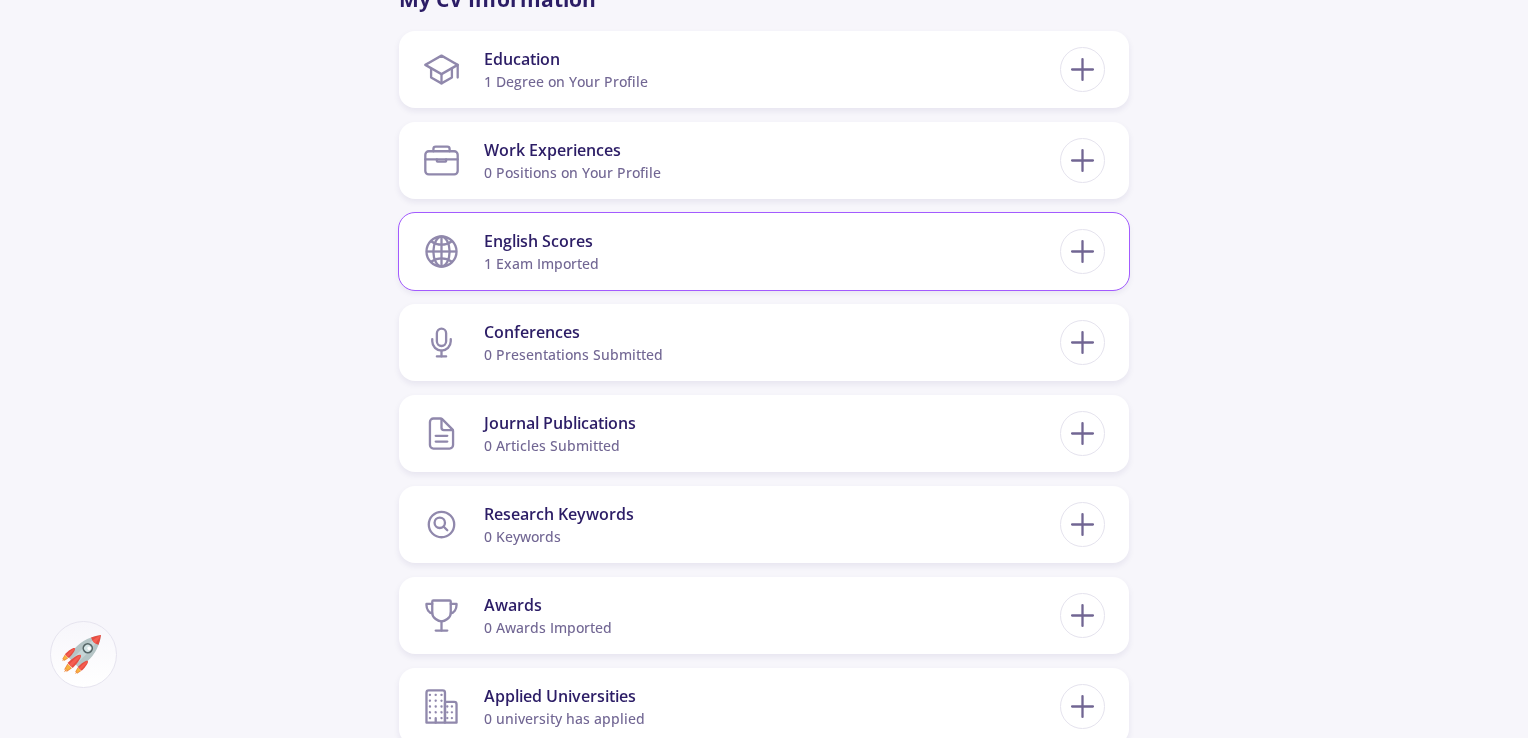 click on "English Scores 1 exam imported" at bounding box center [741, 251] 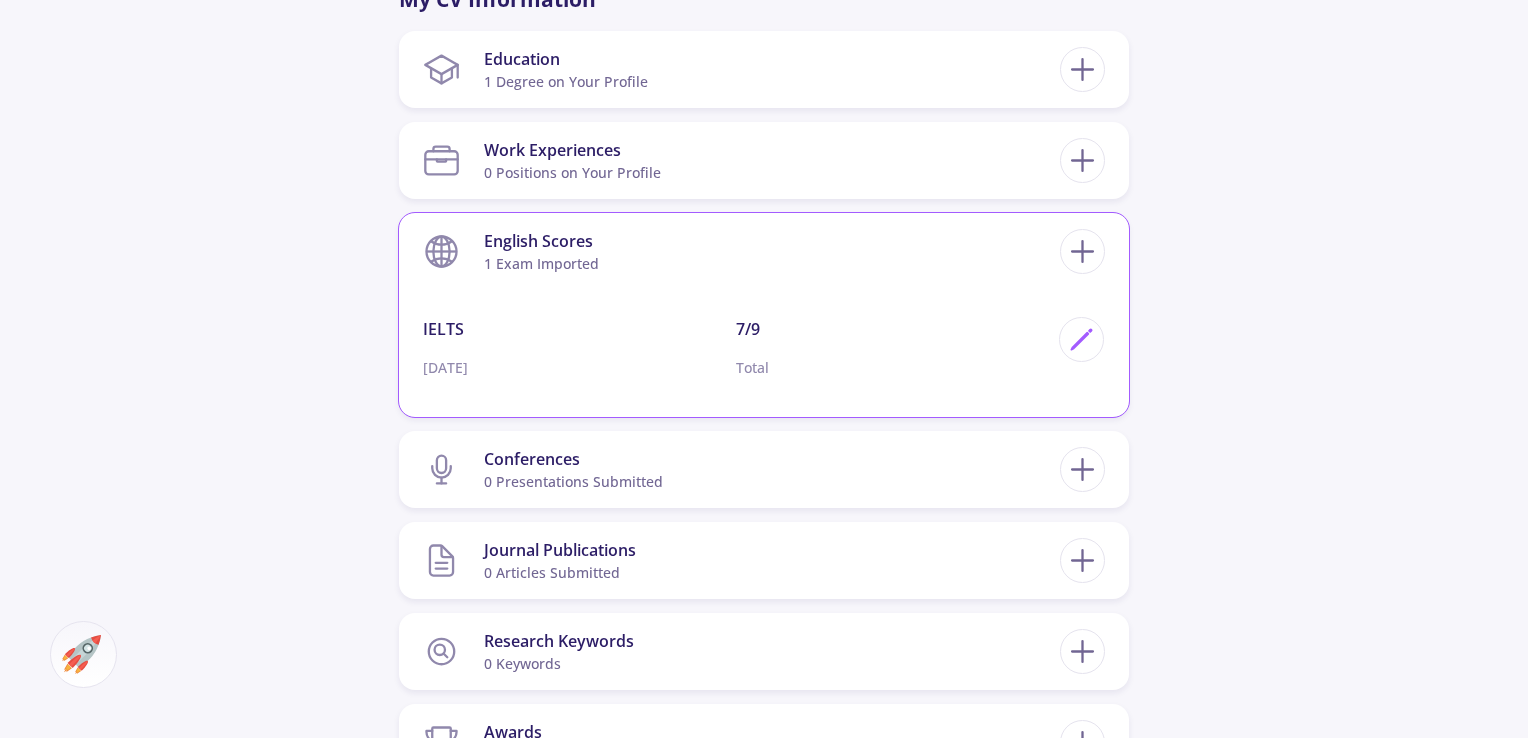 click on "English Scores 1 exam imported" at bounding box center (741, 251) 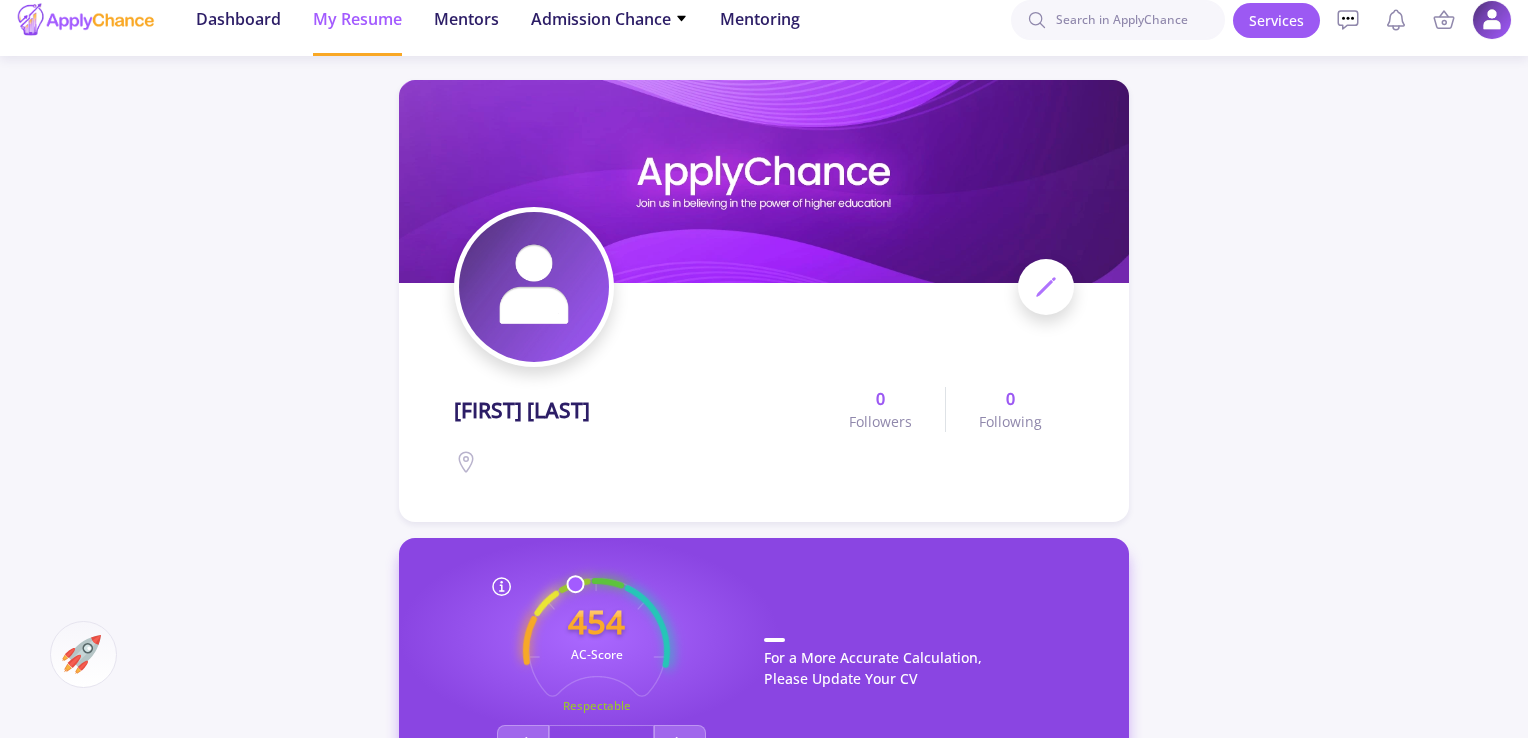 scroll, scrollTop: 0, scrollLeft: 0, axis: both 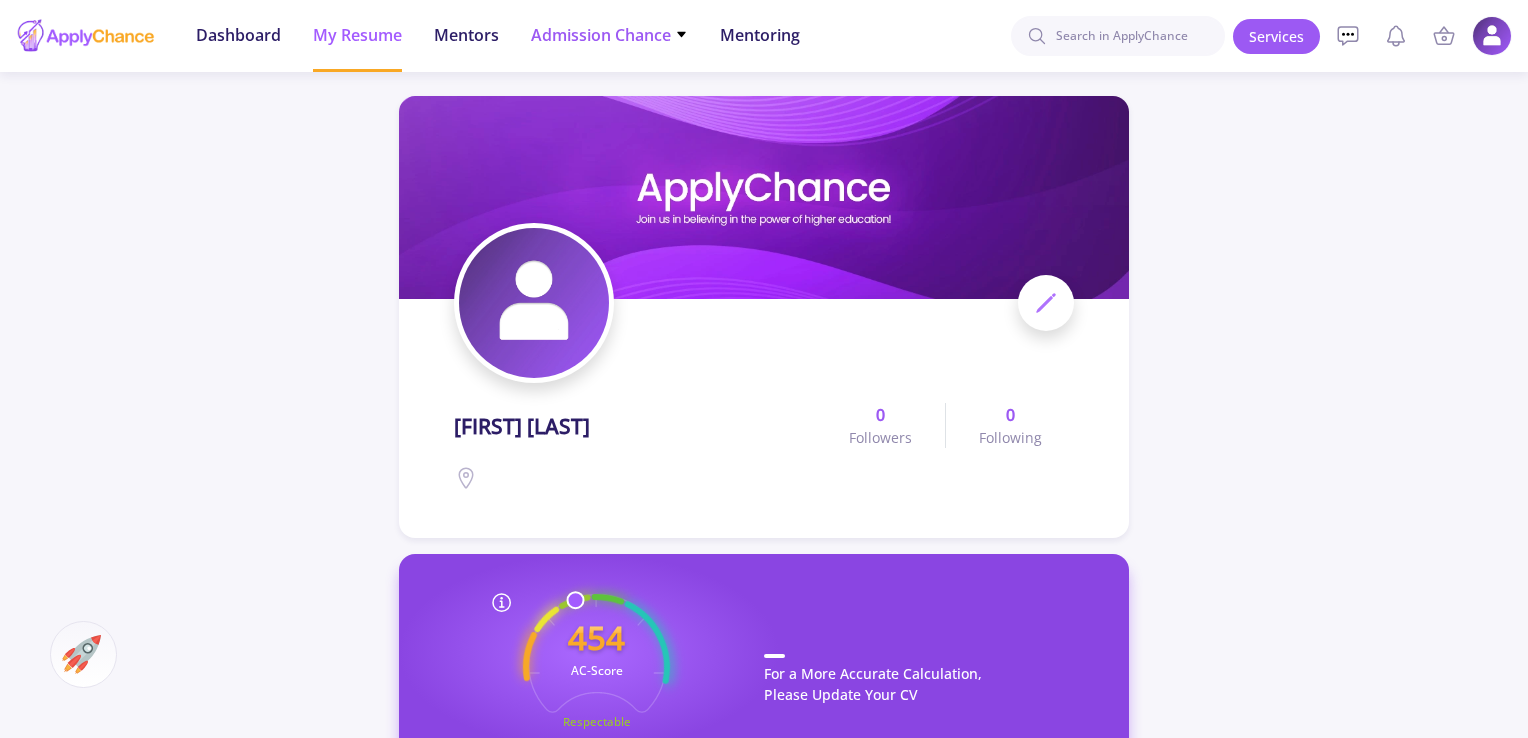 click 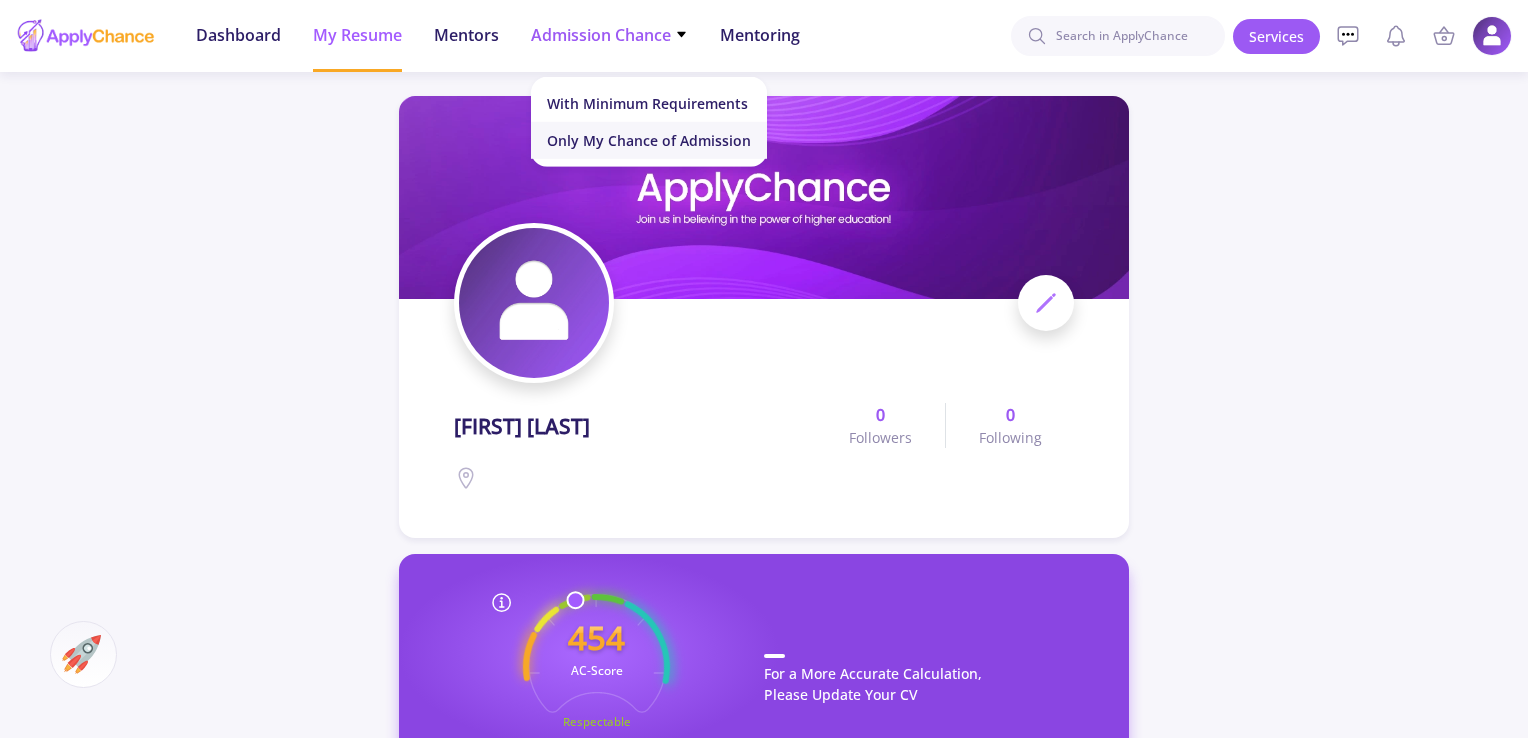 click on "Only My Chance of Admission" 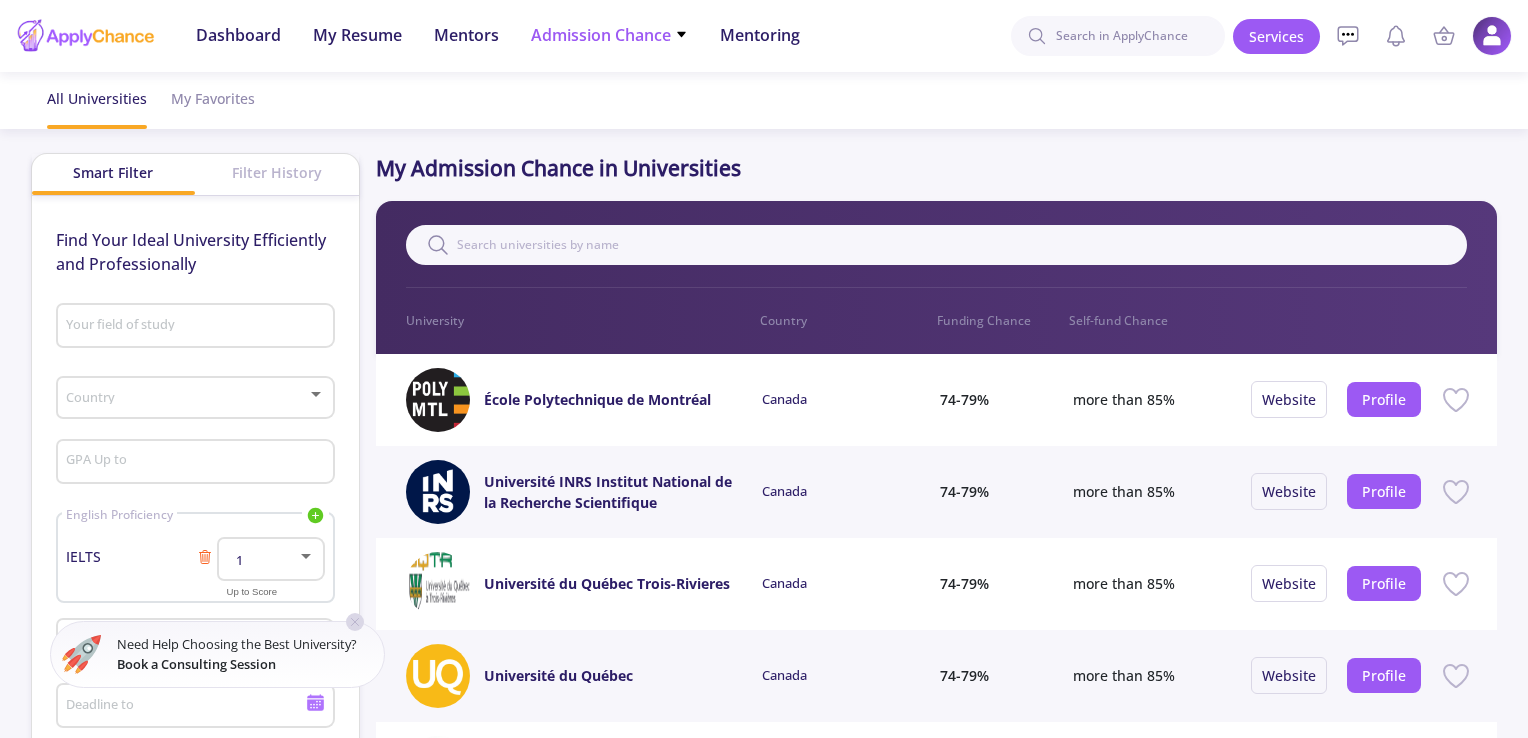 click on "Admission Chance" 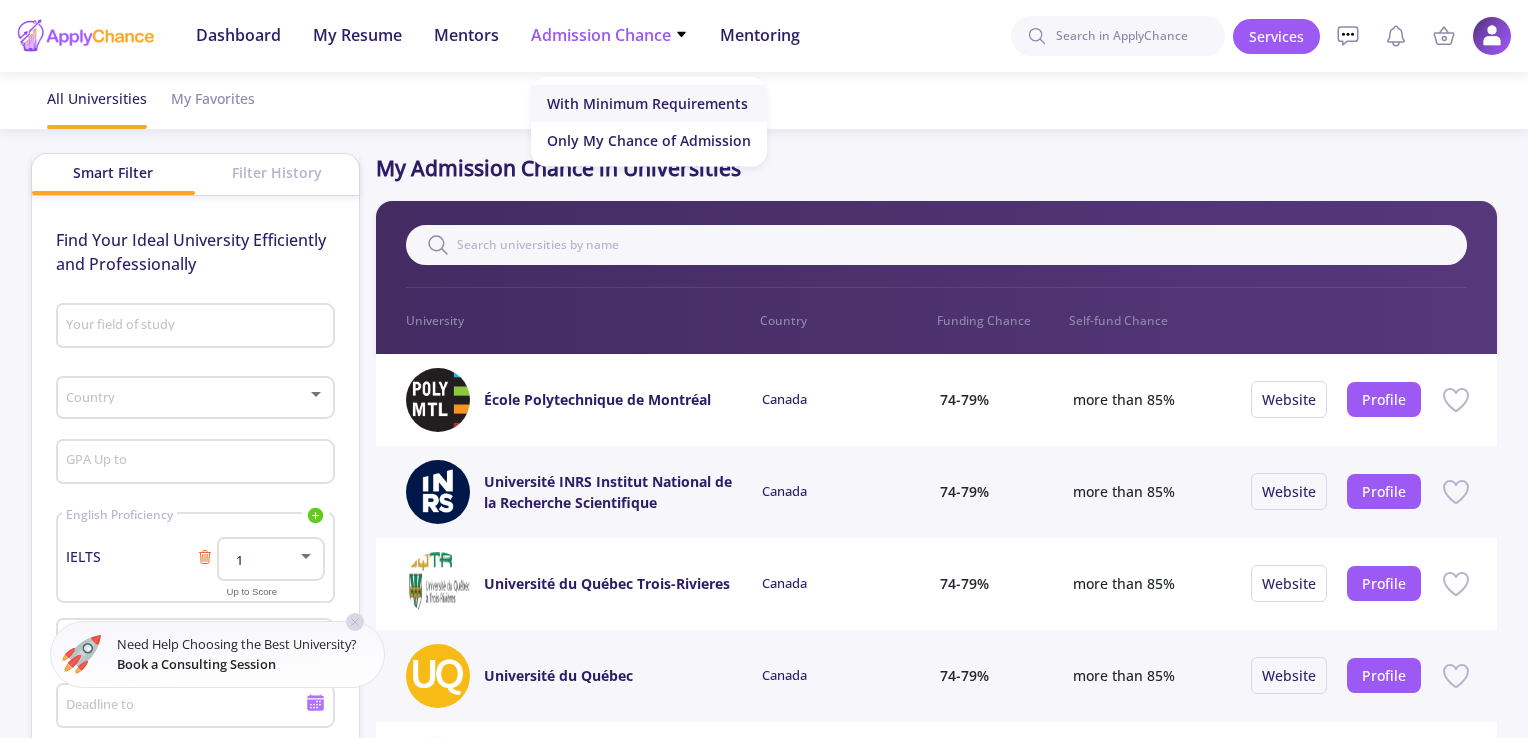 click on "With Minimum Requirements" 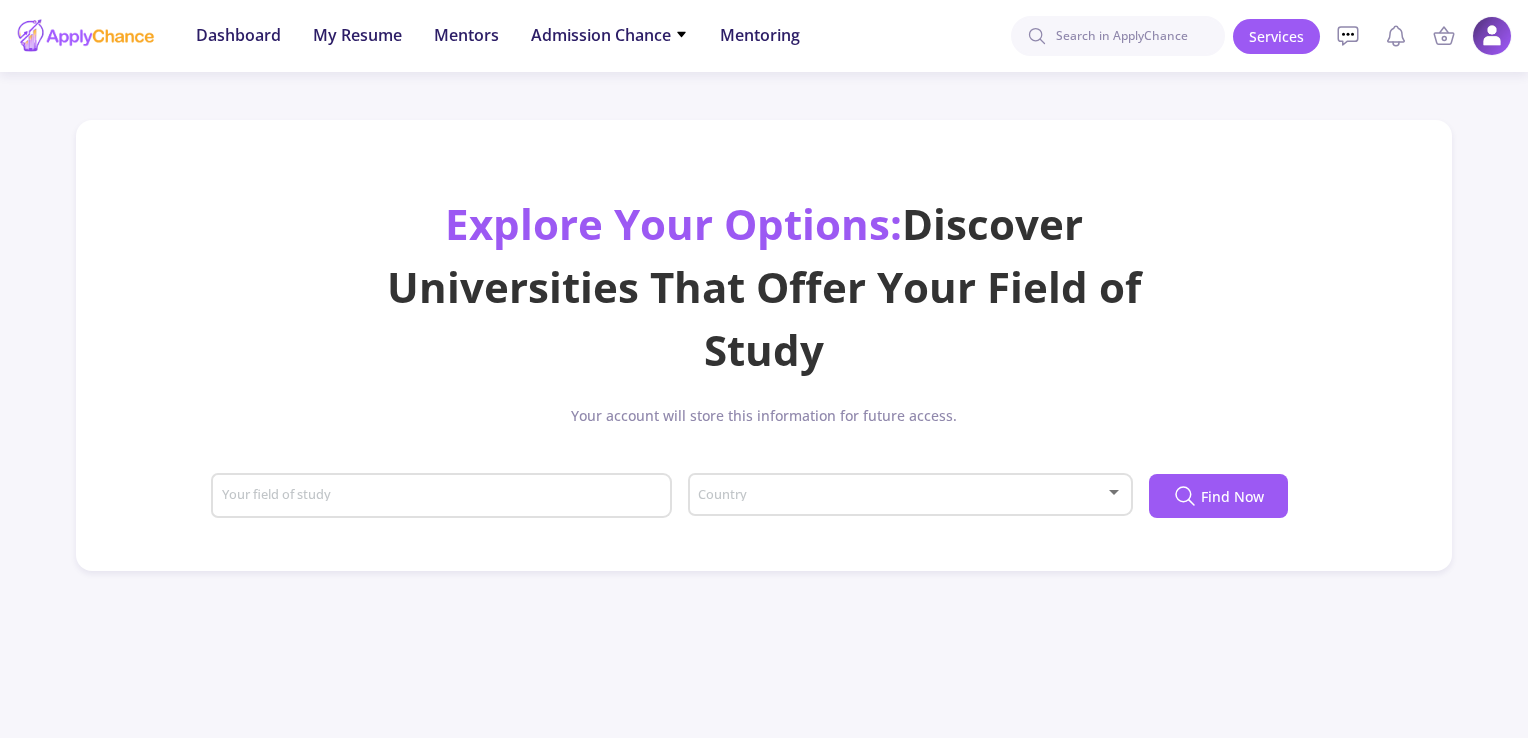 click on "Your field of study" at bounding box center (444, 497) 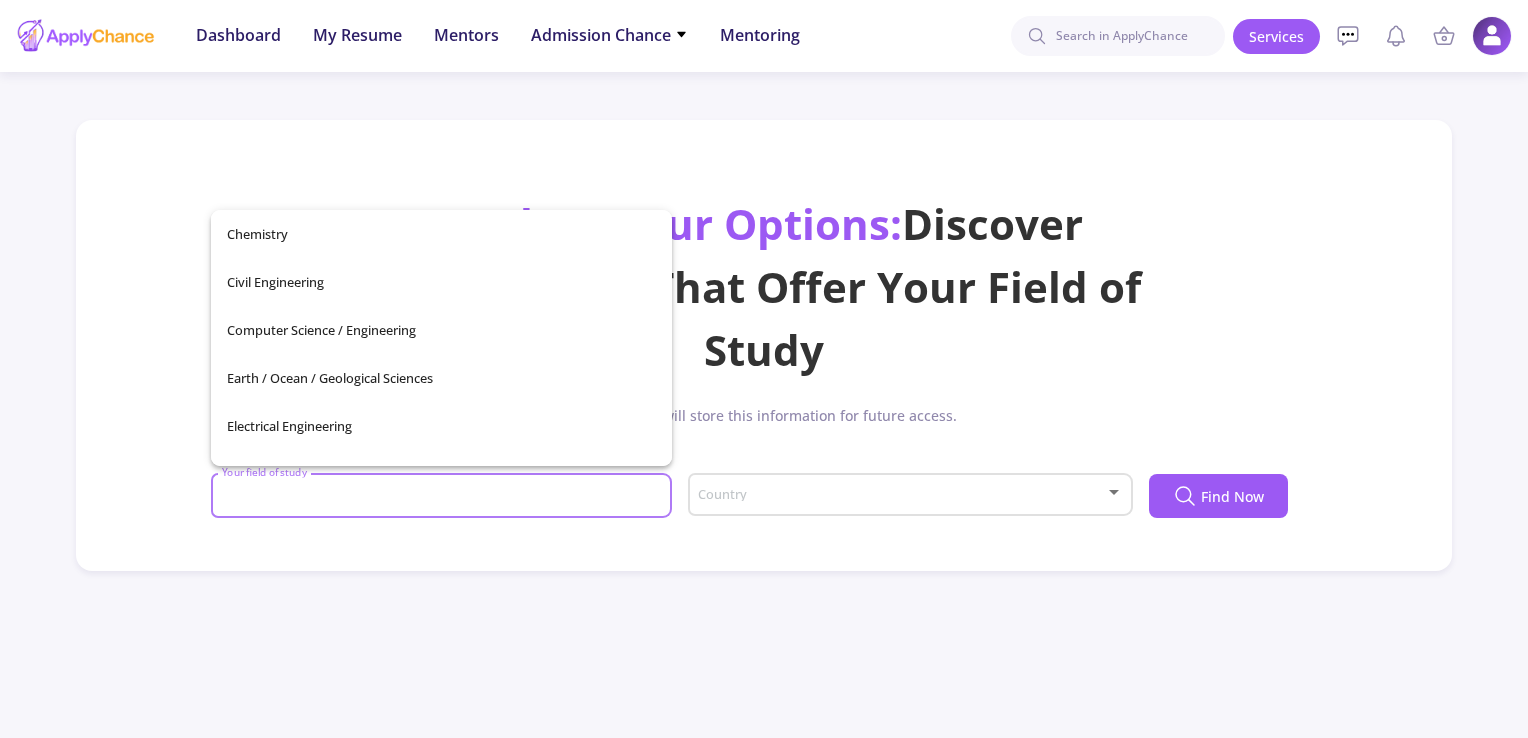 scroll, scrollTop: 0, scrollLeft: 0, axis: both 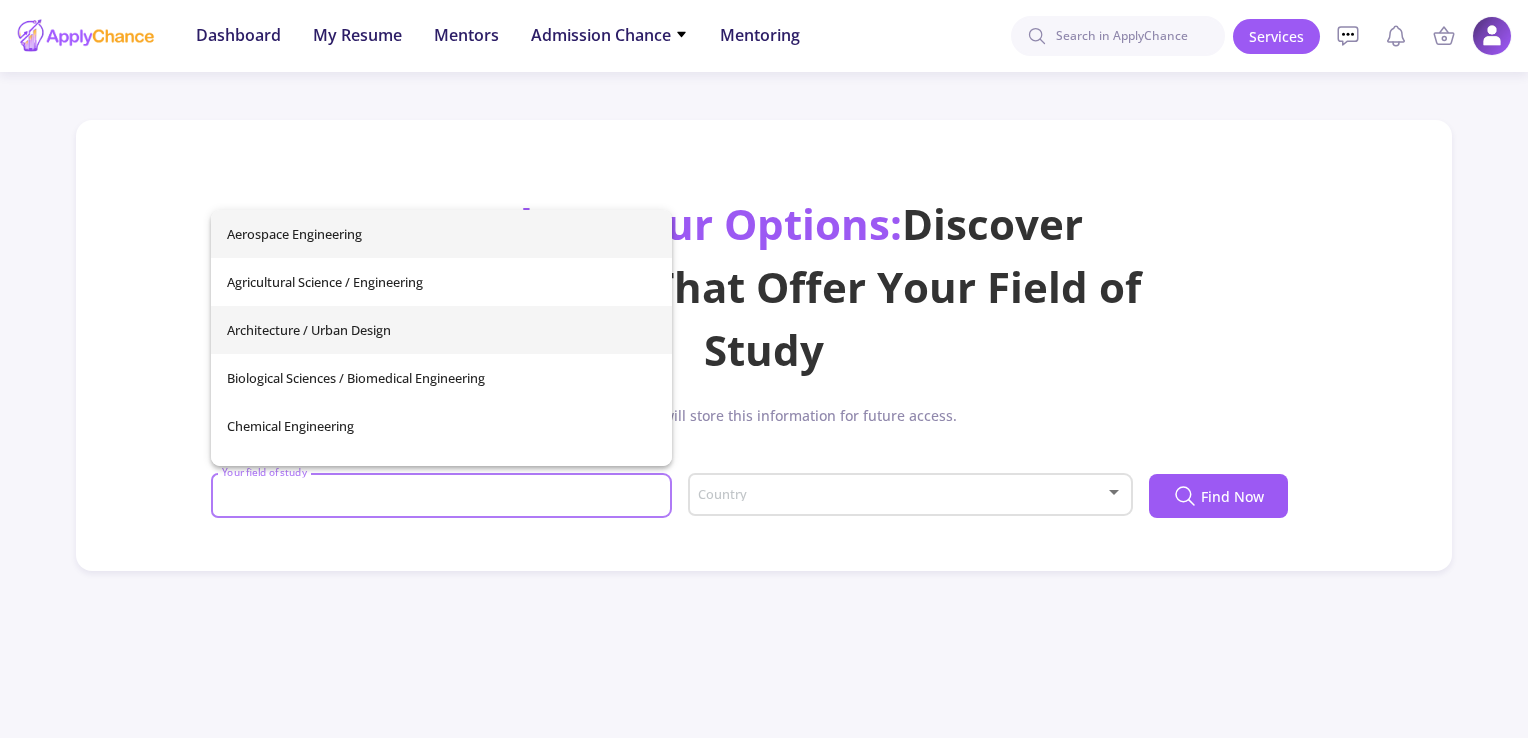 click on "Architecture / Urban Design" at bounding box center (441, 330) 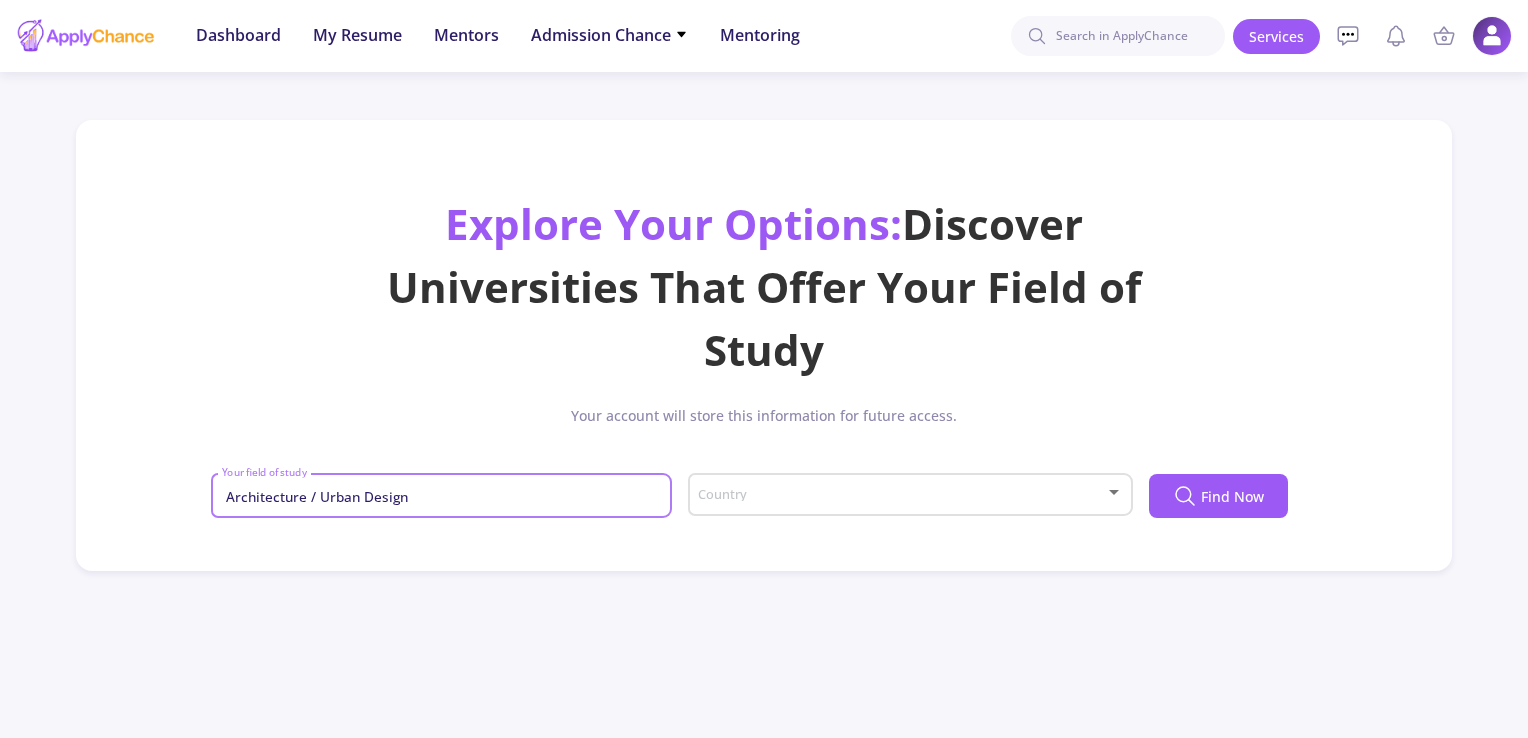 click on "Country" 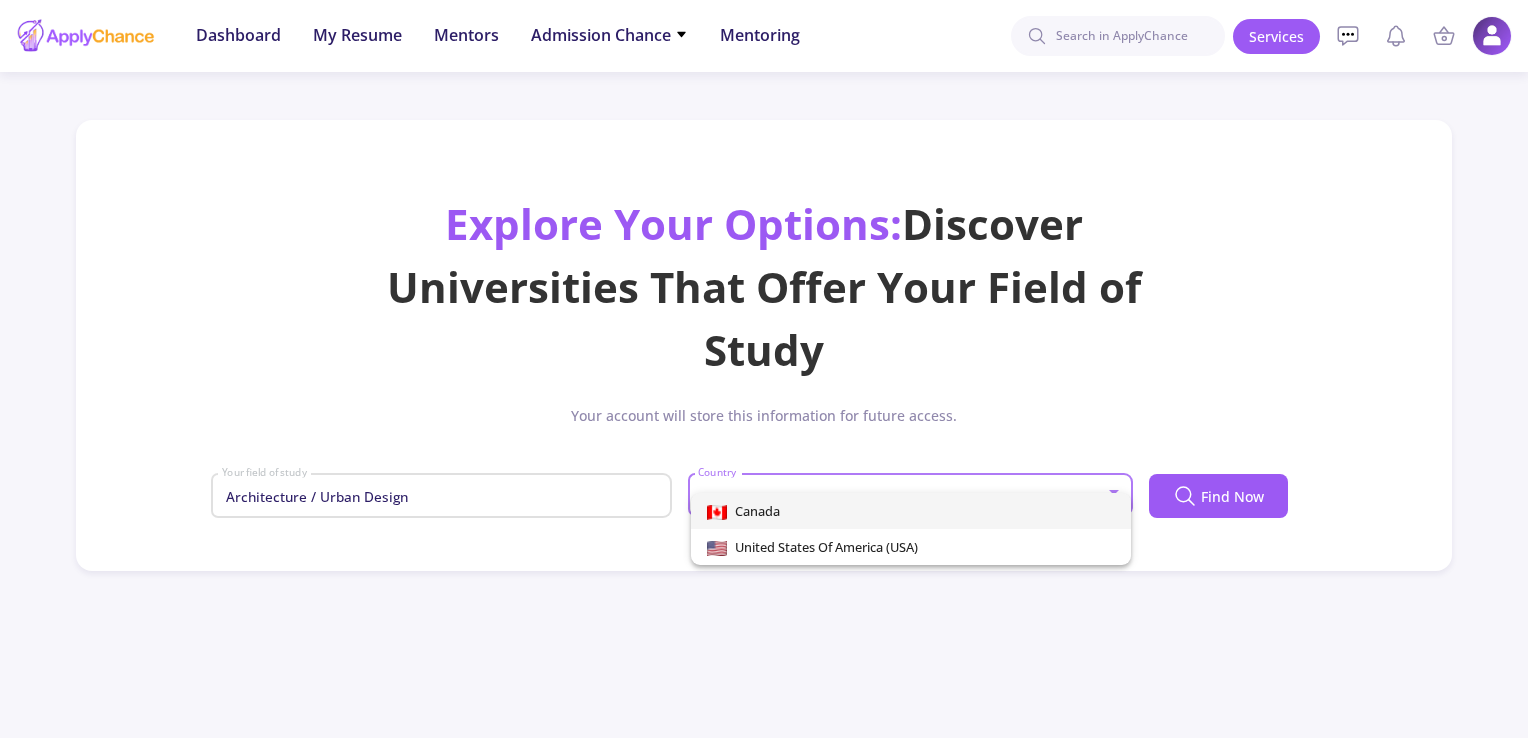 click at bounding box center (764, 369) 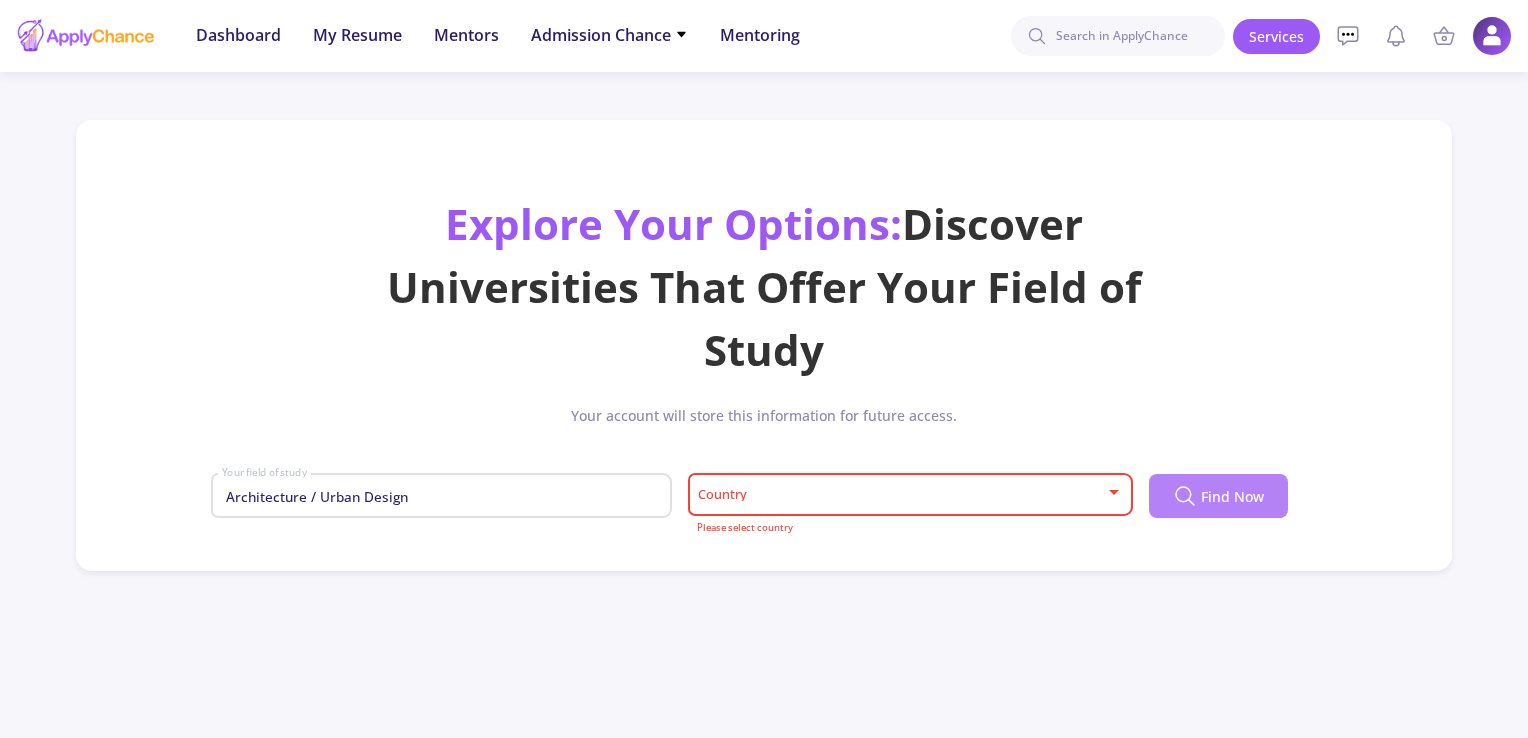 click on "Find Now" 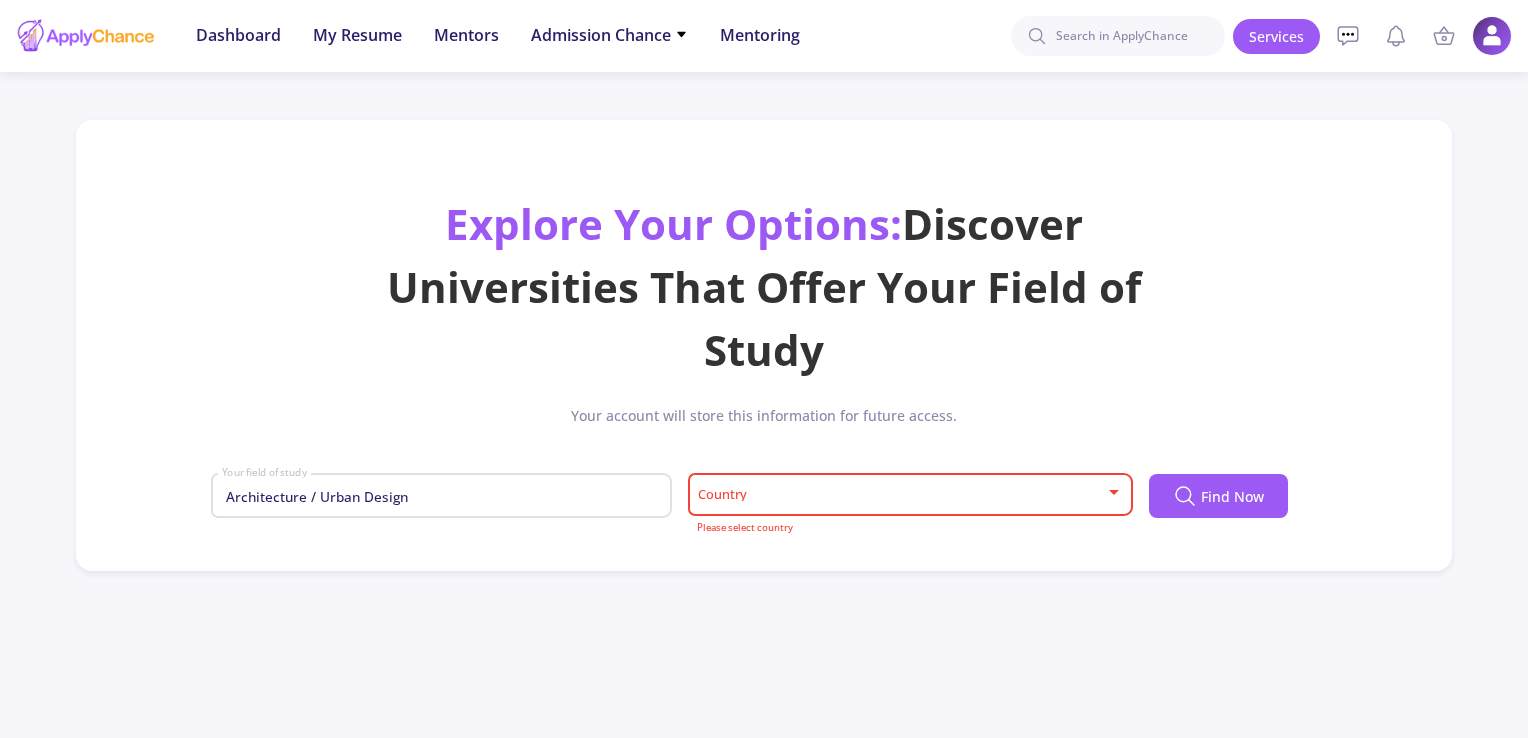 click on "Country" 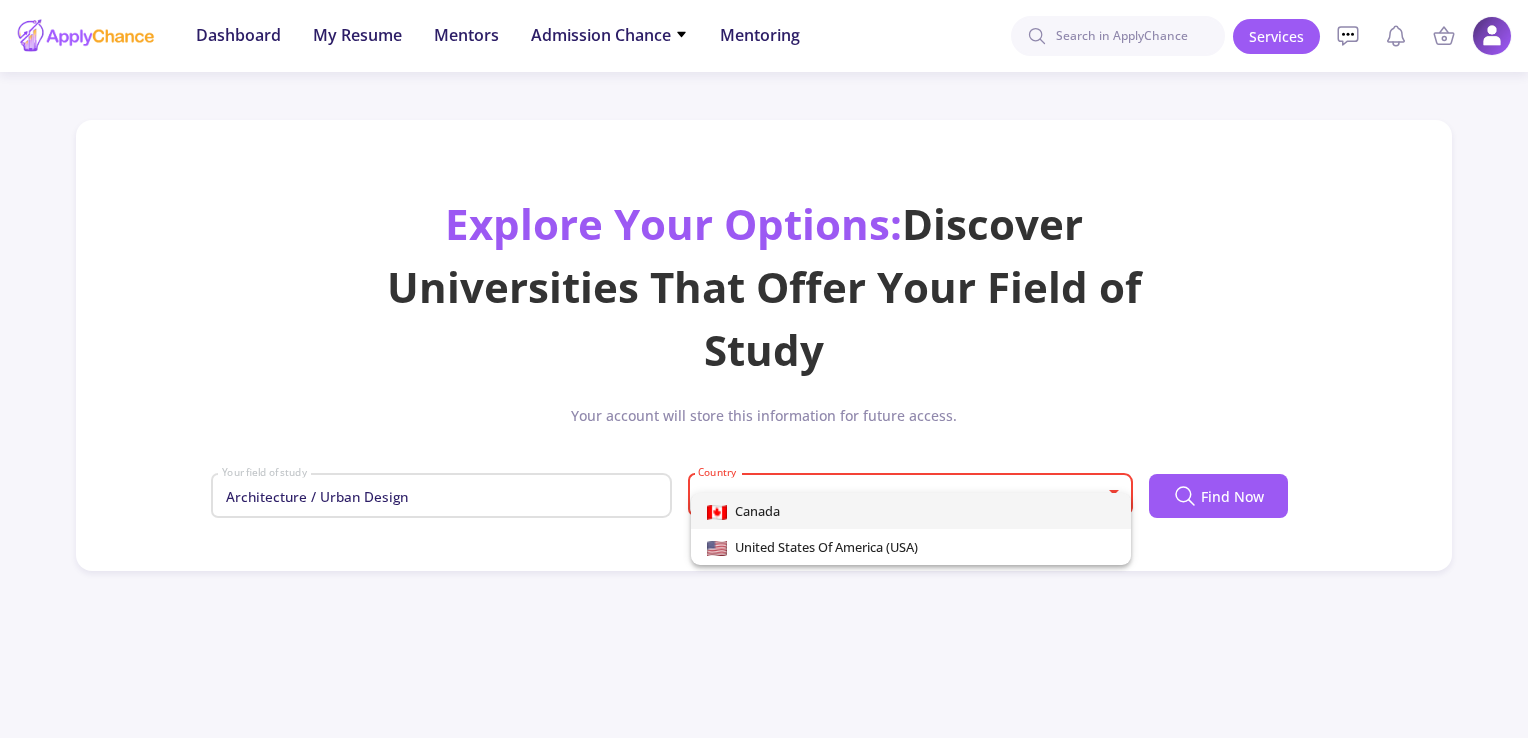 click on "Canada" at bounding box center [911, 511] 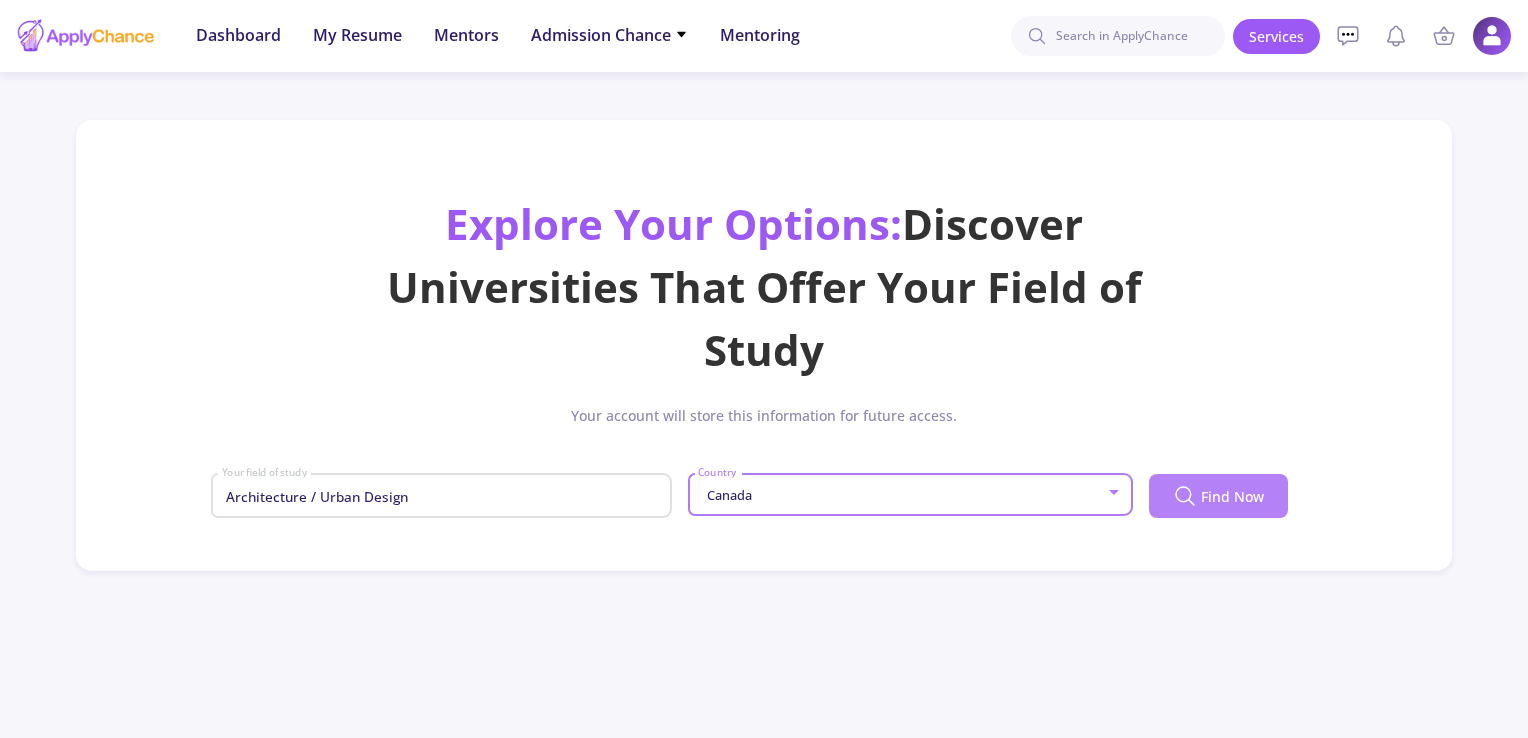click on "Find Now" 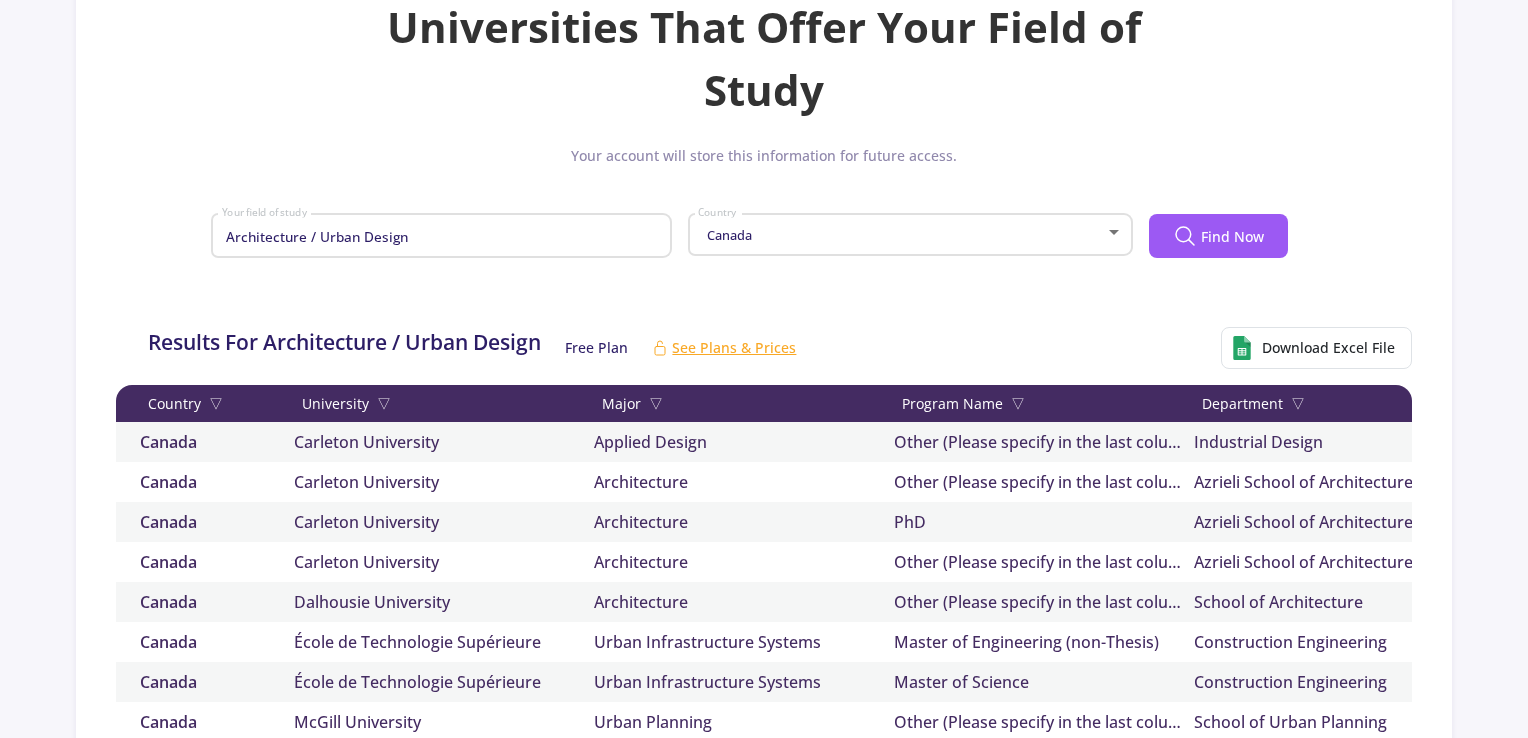 scroll, scrollTop: 263, scrollLeft: 0, axis: vertical 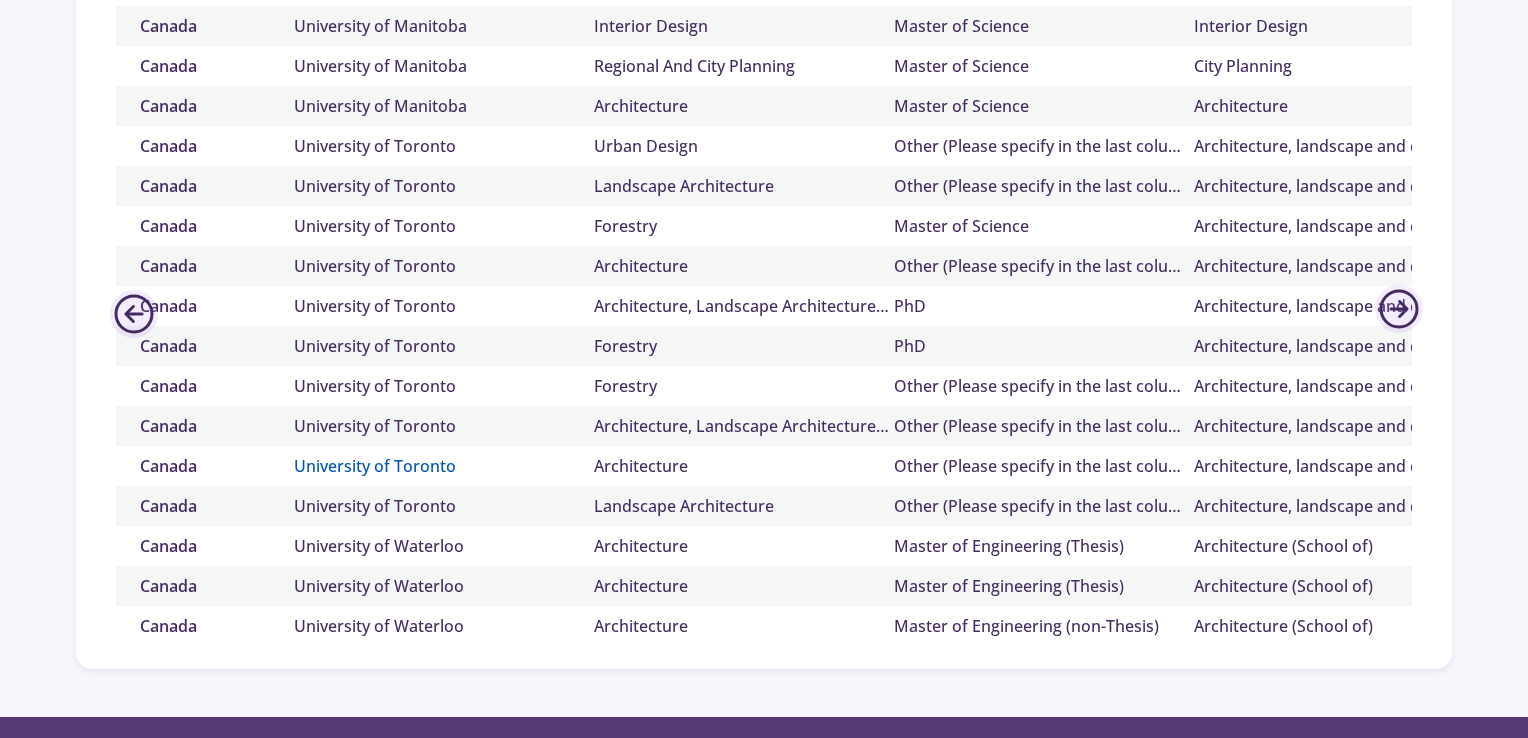 click on "University of Toronto" 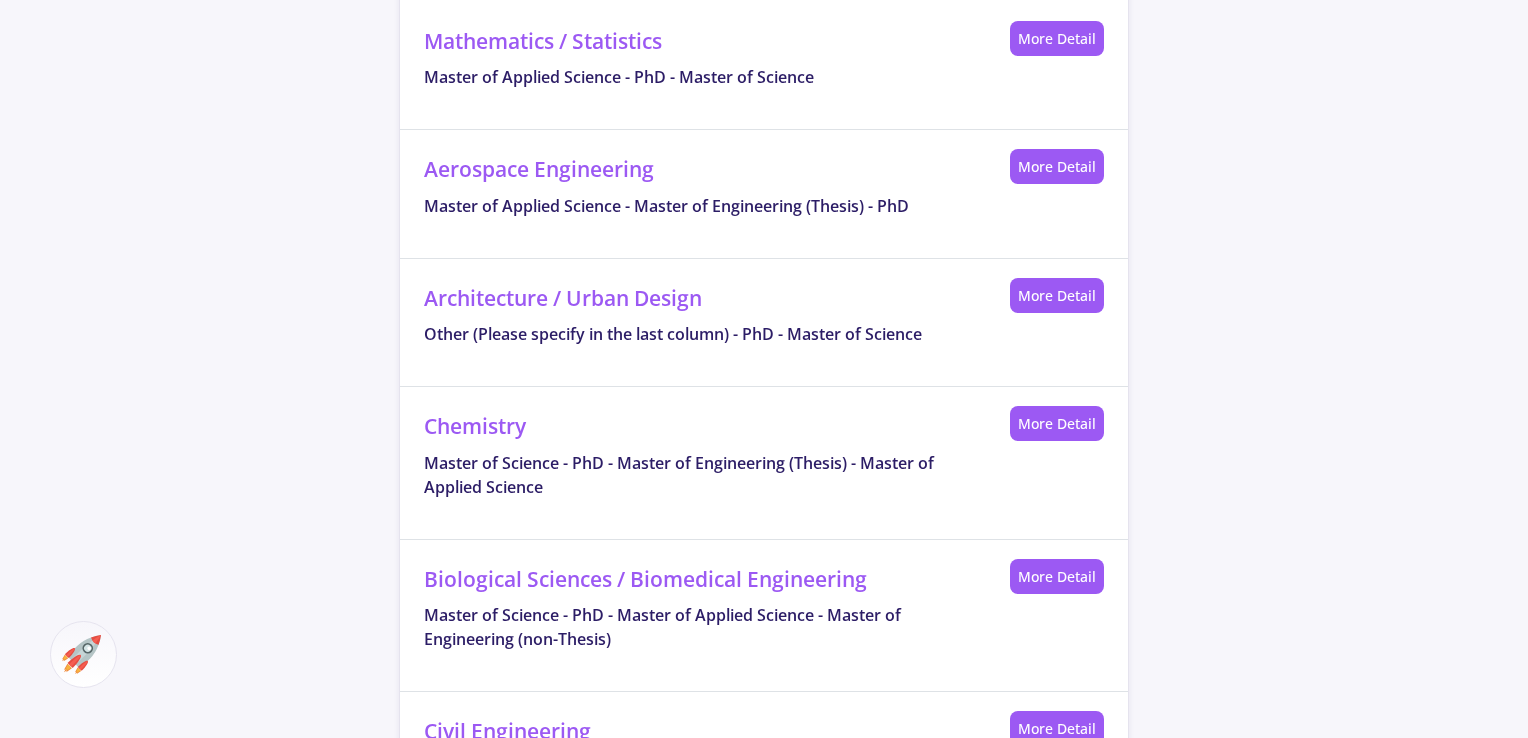 scroll, scrollTop: 1042, scrollLeft: 0, axis: vertical 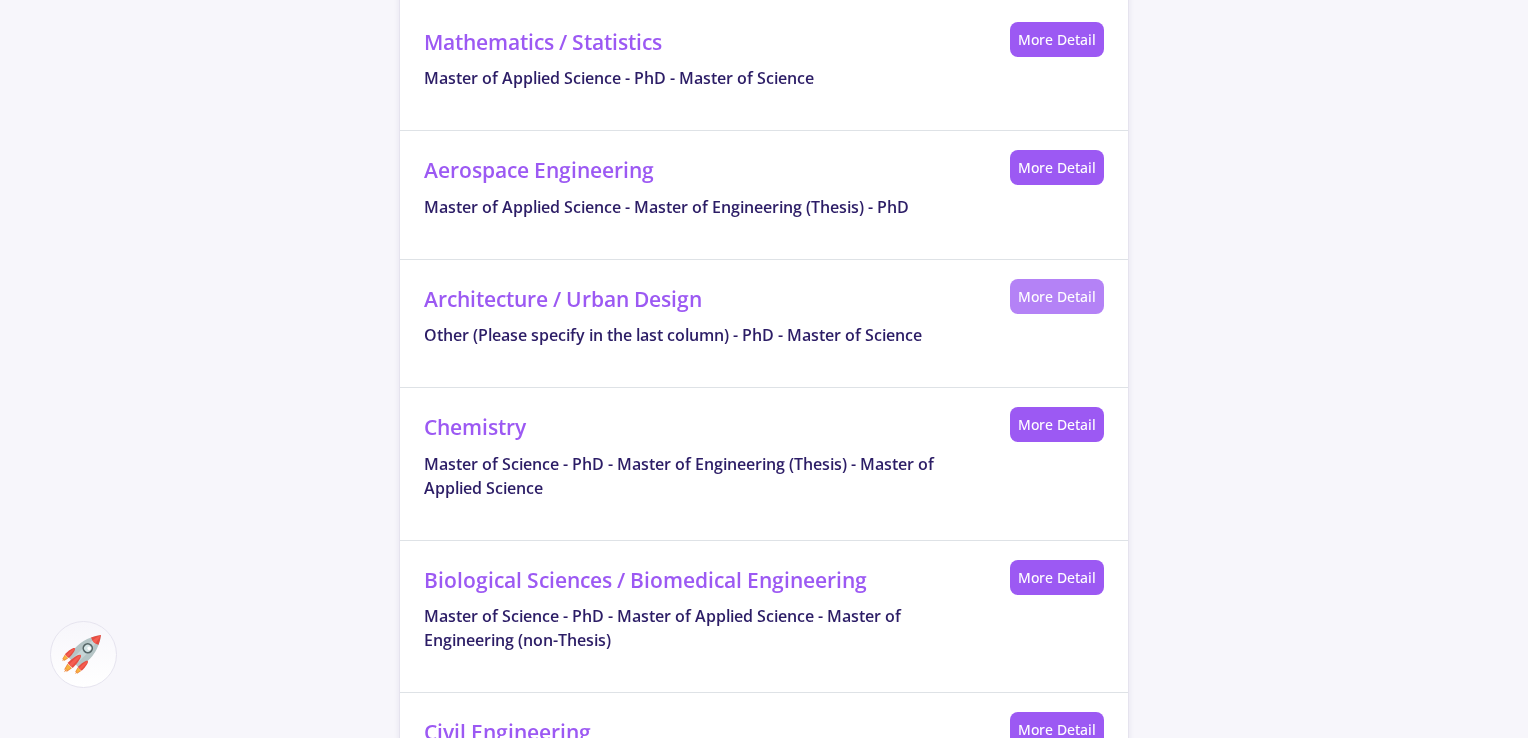 click on "More Detail" 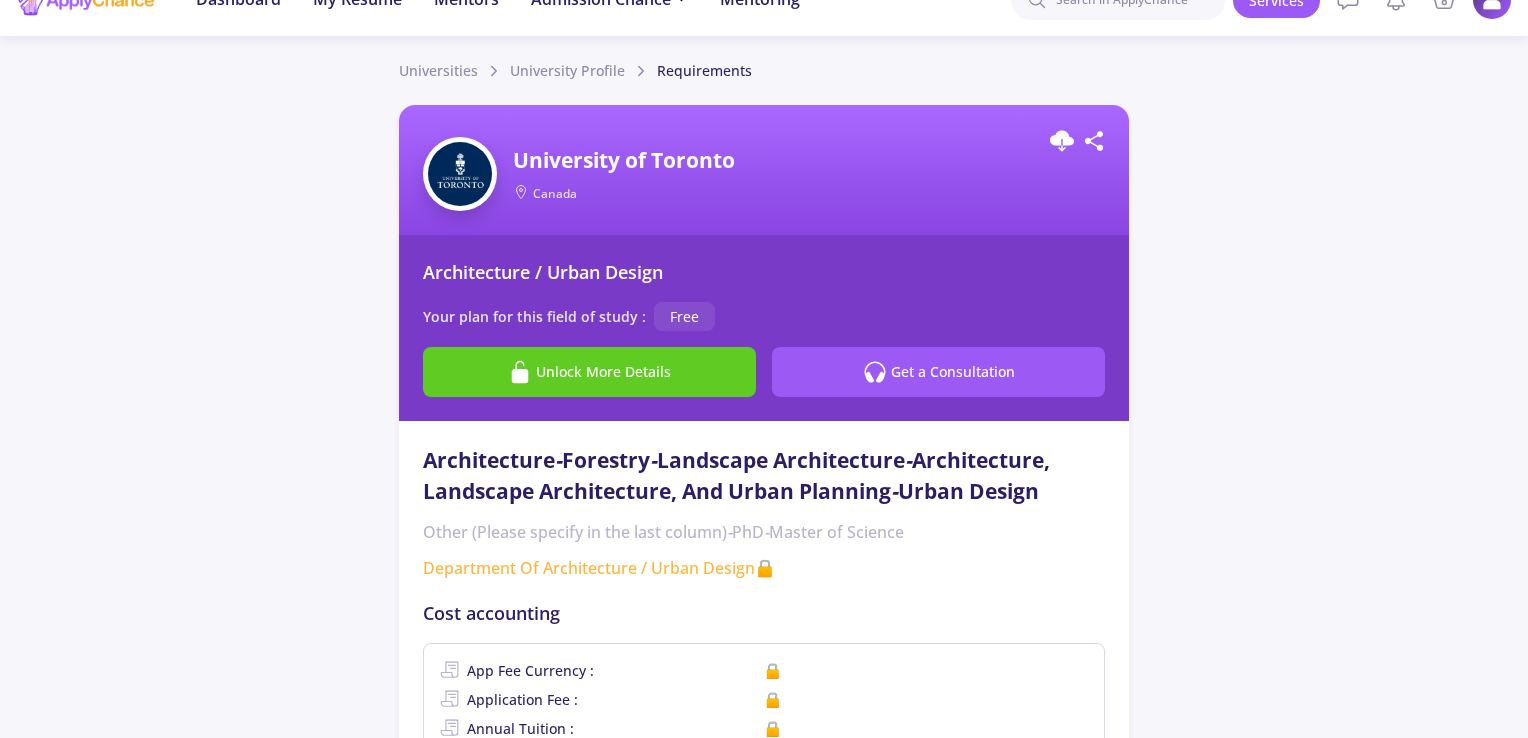scroll, scrollTop: 0, scrollLeft: 0, axis: both 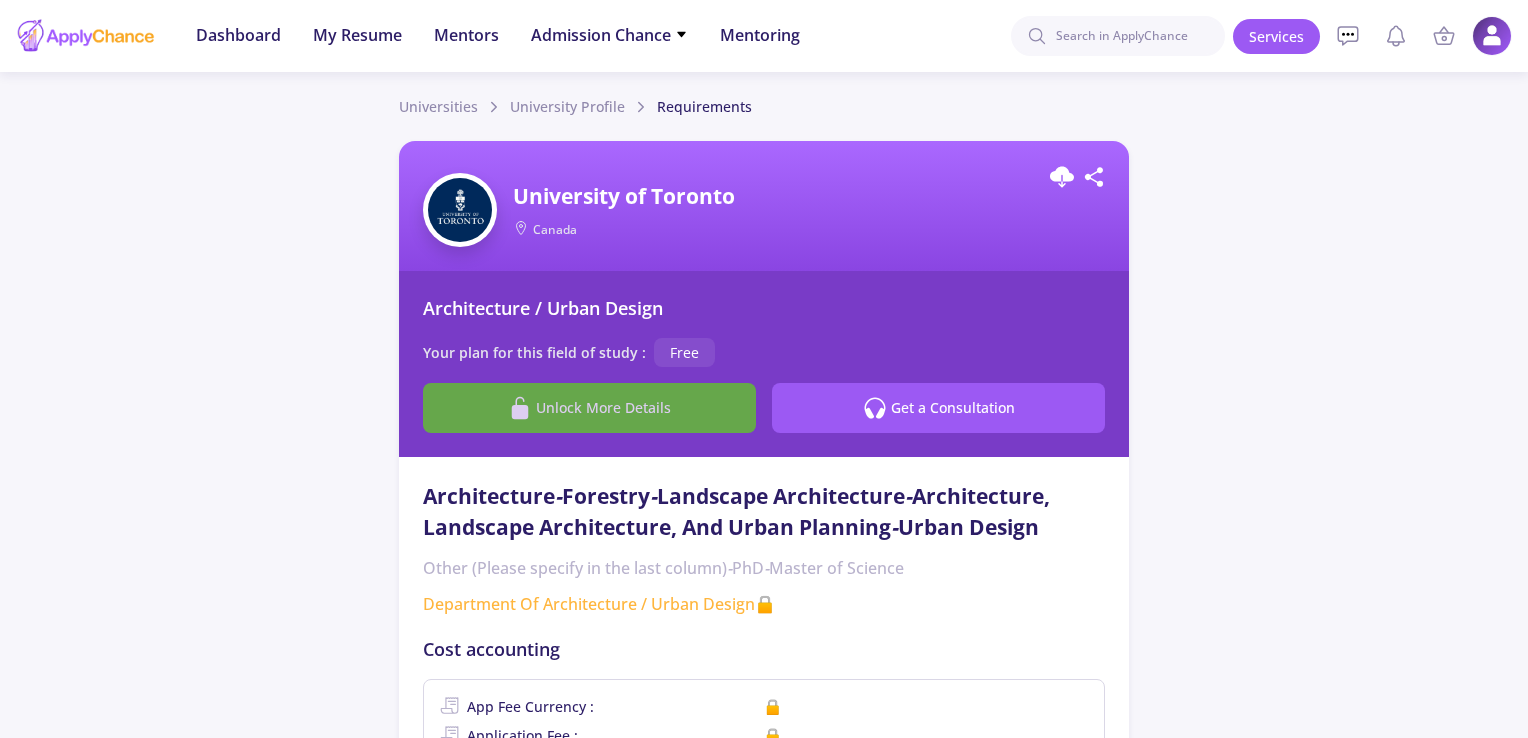 click on "Unlock More Details" 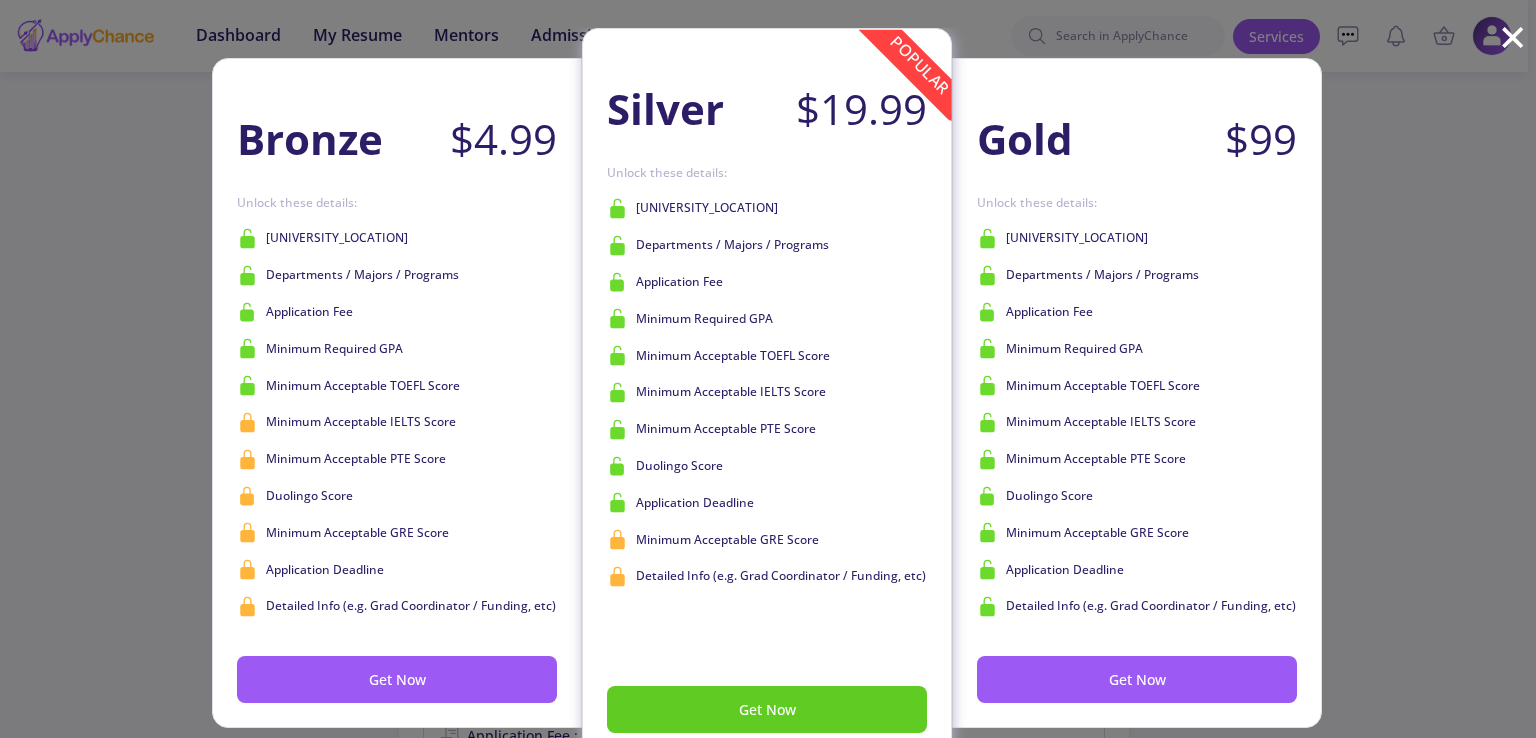 click on "×" at bounding box center [1512, 35] 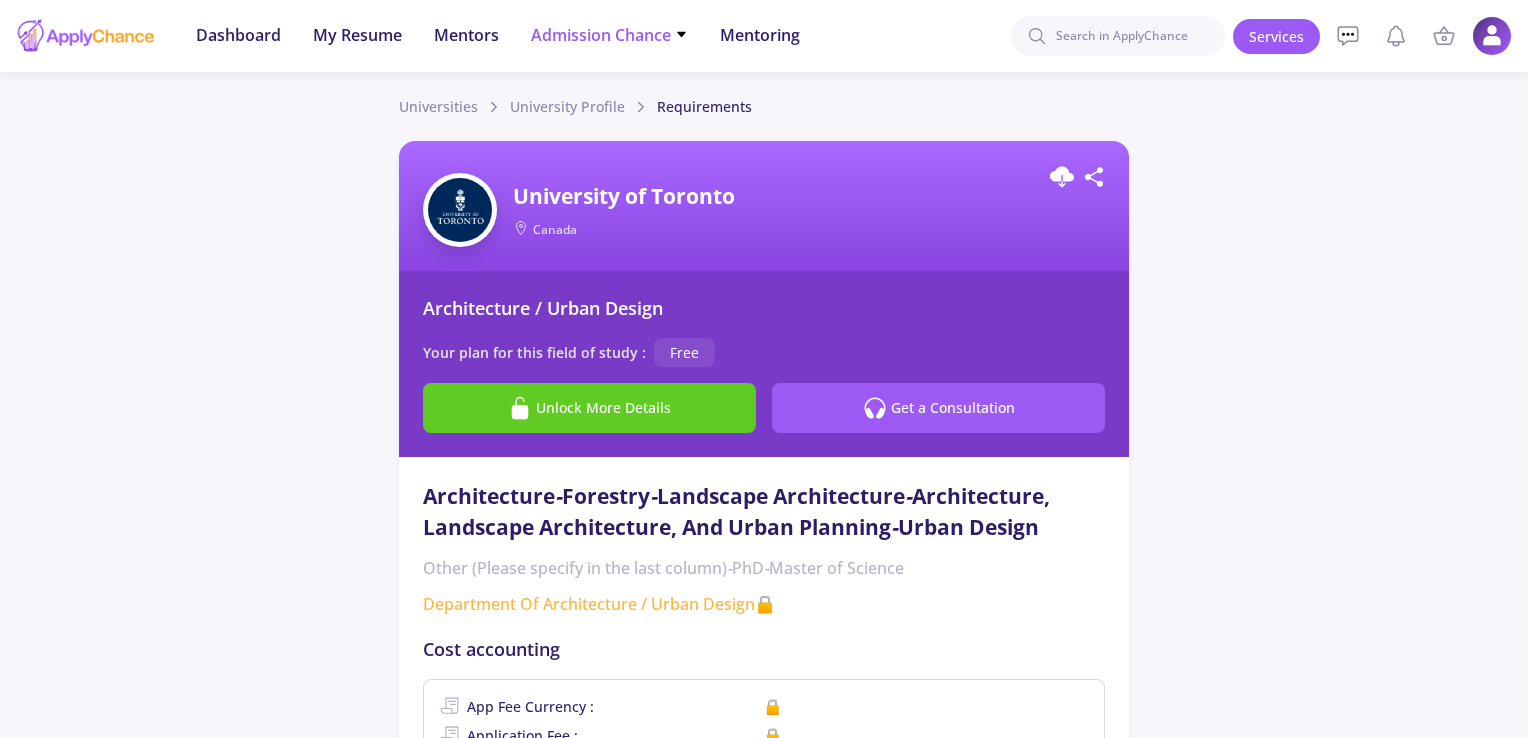 click on "Admission Chance" 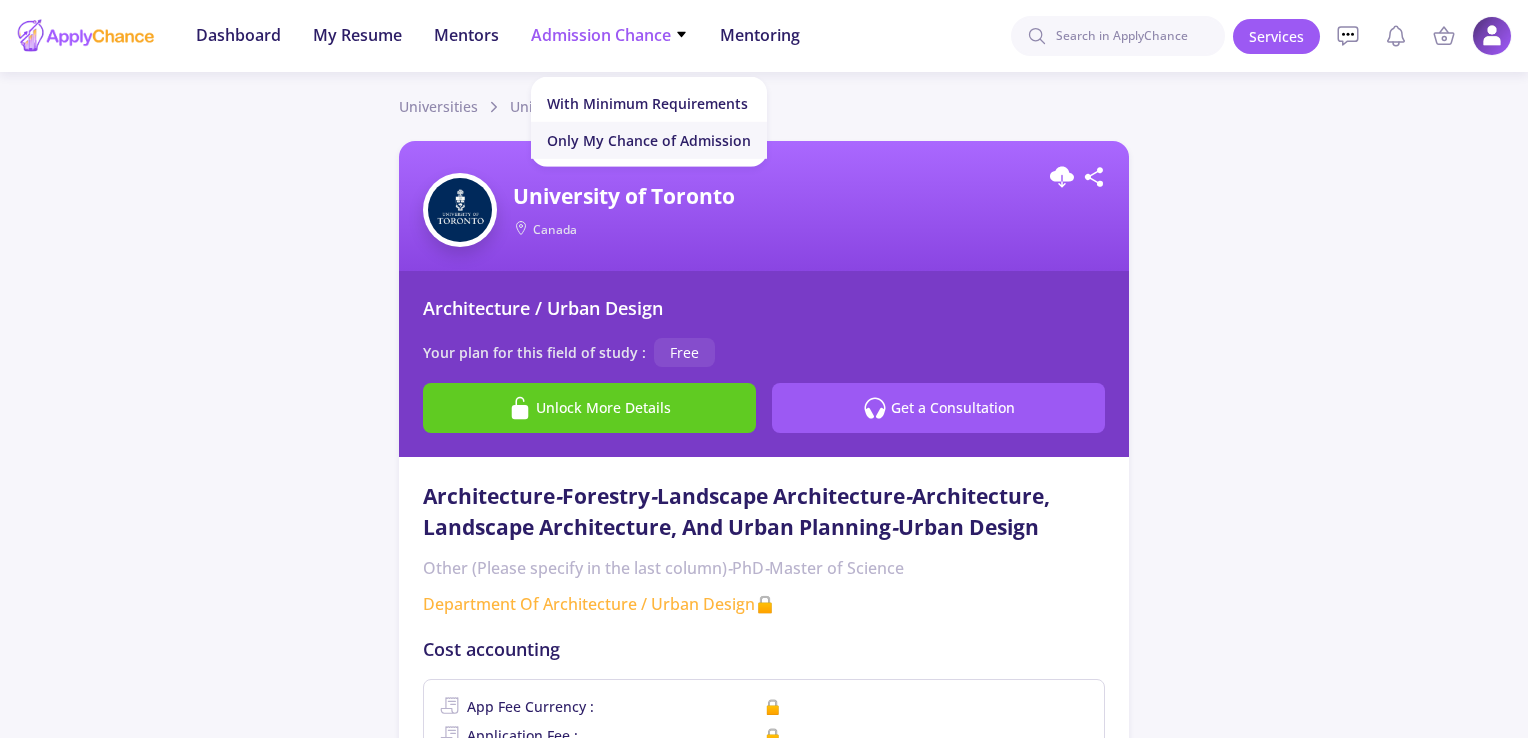 click on "Only My Chance of Admission" 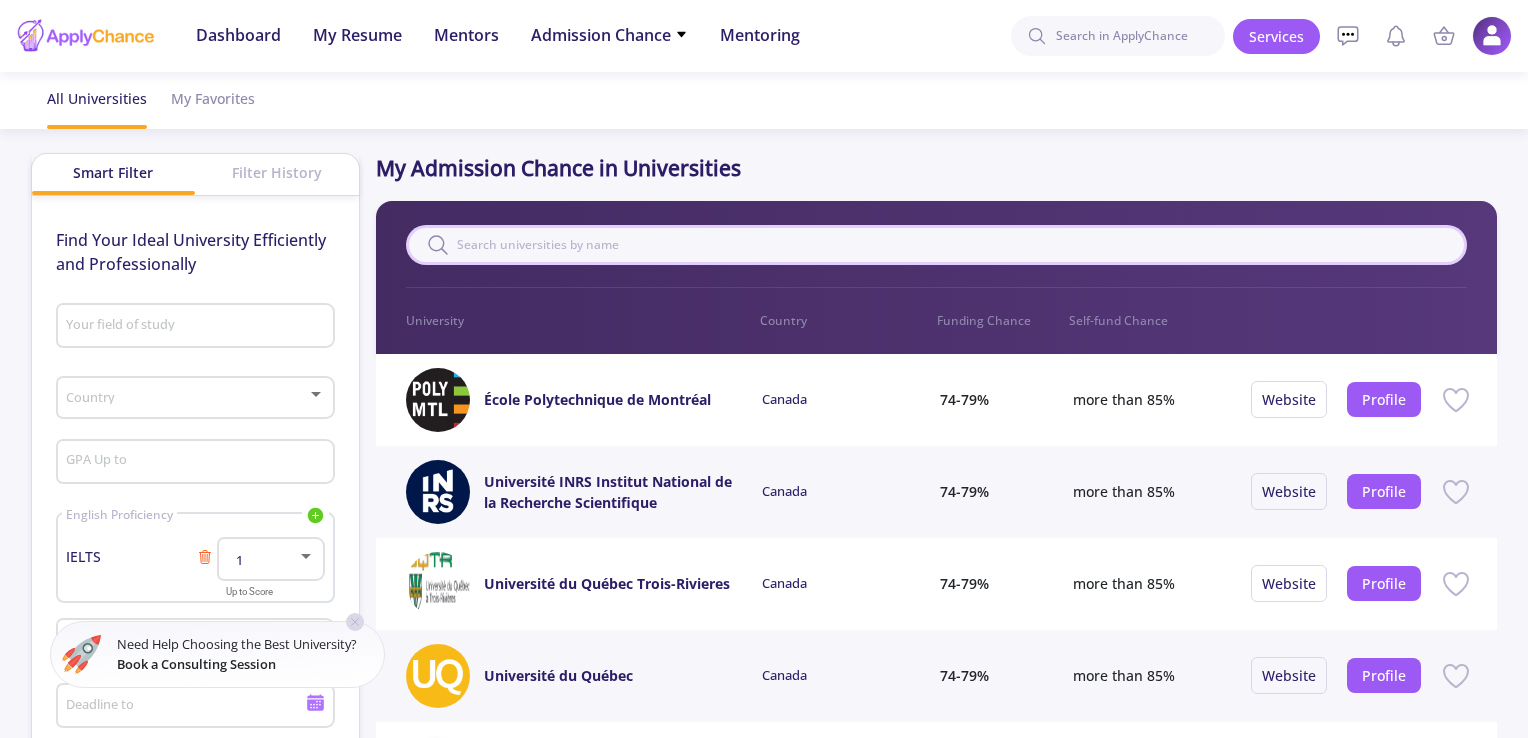 click 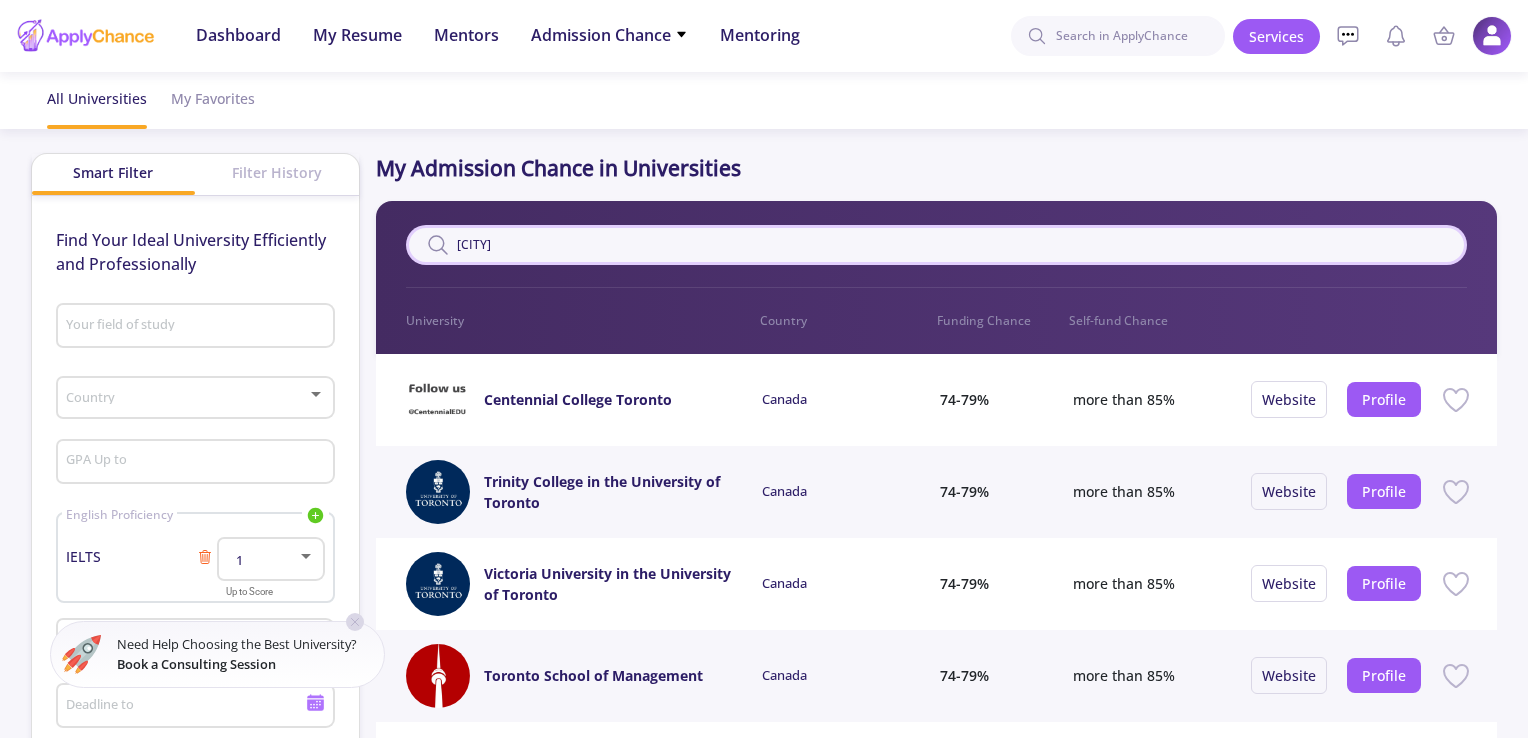 type on "[CITY]" 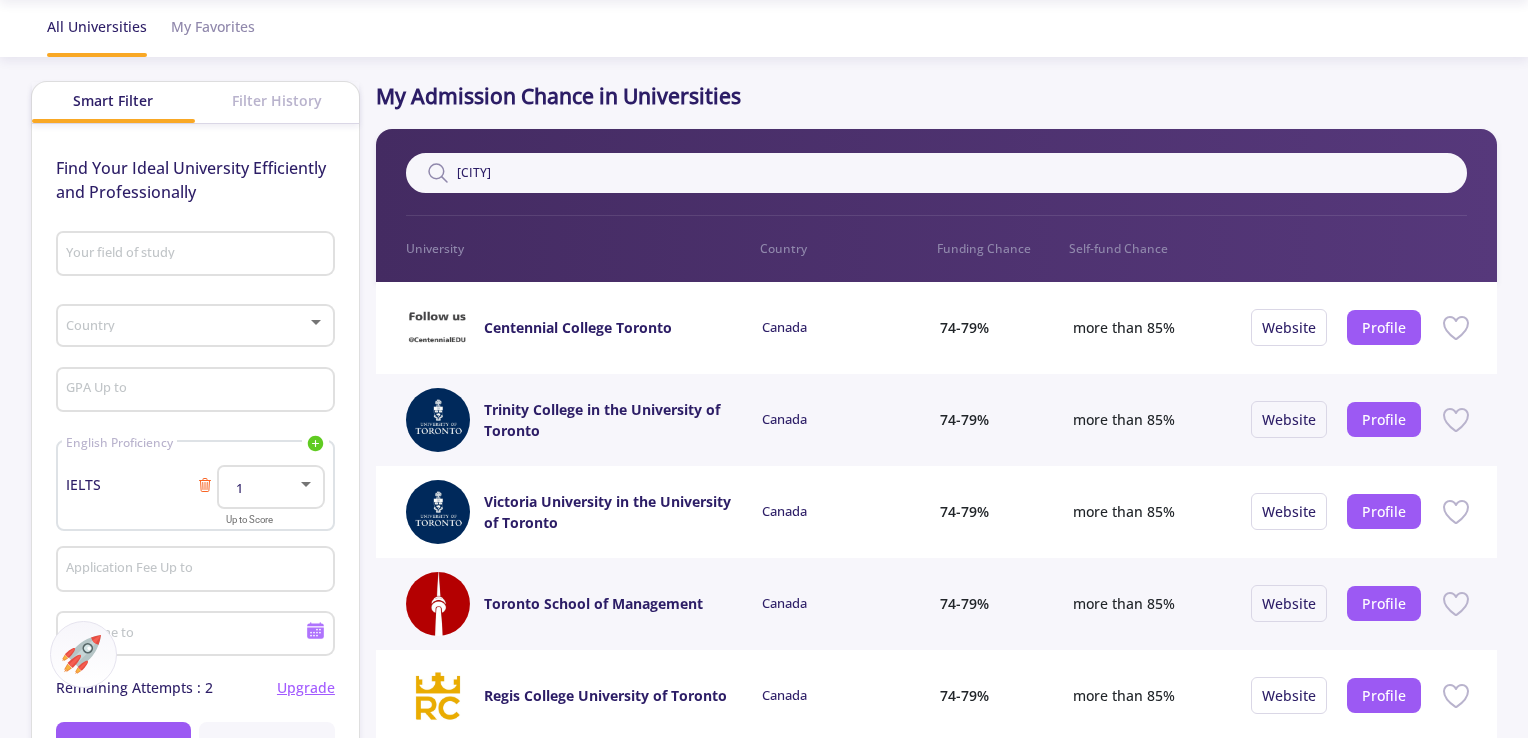 scroll, scrollTop: 0, scrollLeft: 0, axis: both 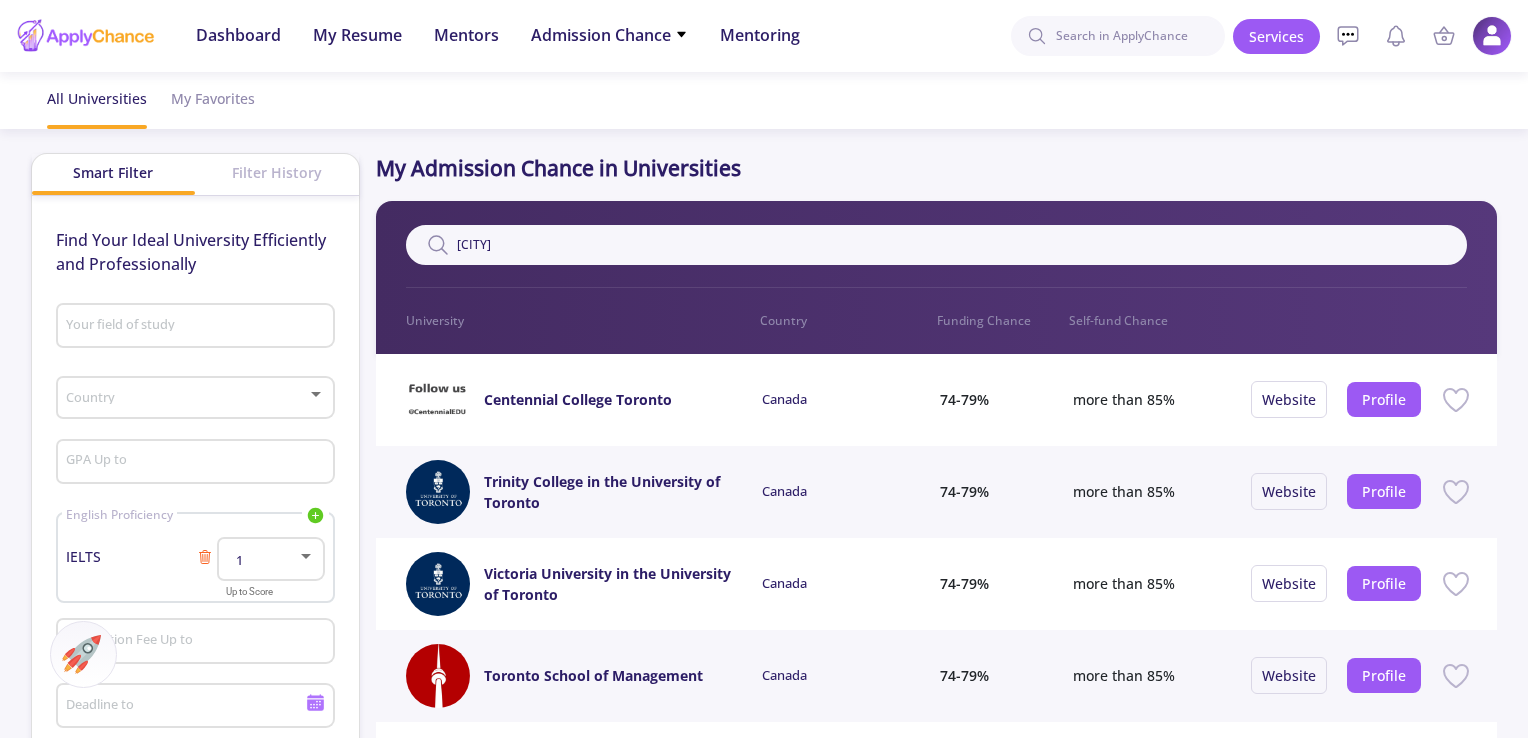 drag, startPoint x: 616, startPoint y: 245, endPoint x: 264, endPoint y: 244, distance: 352.00143 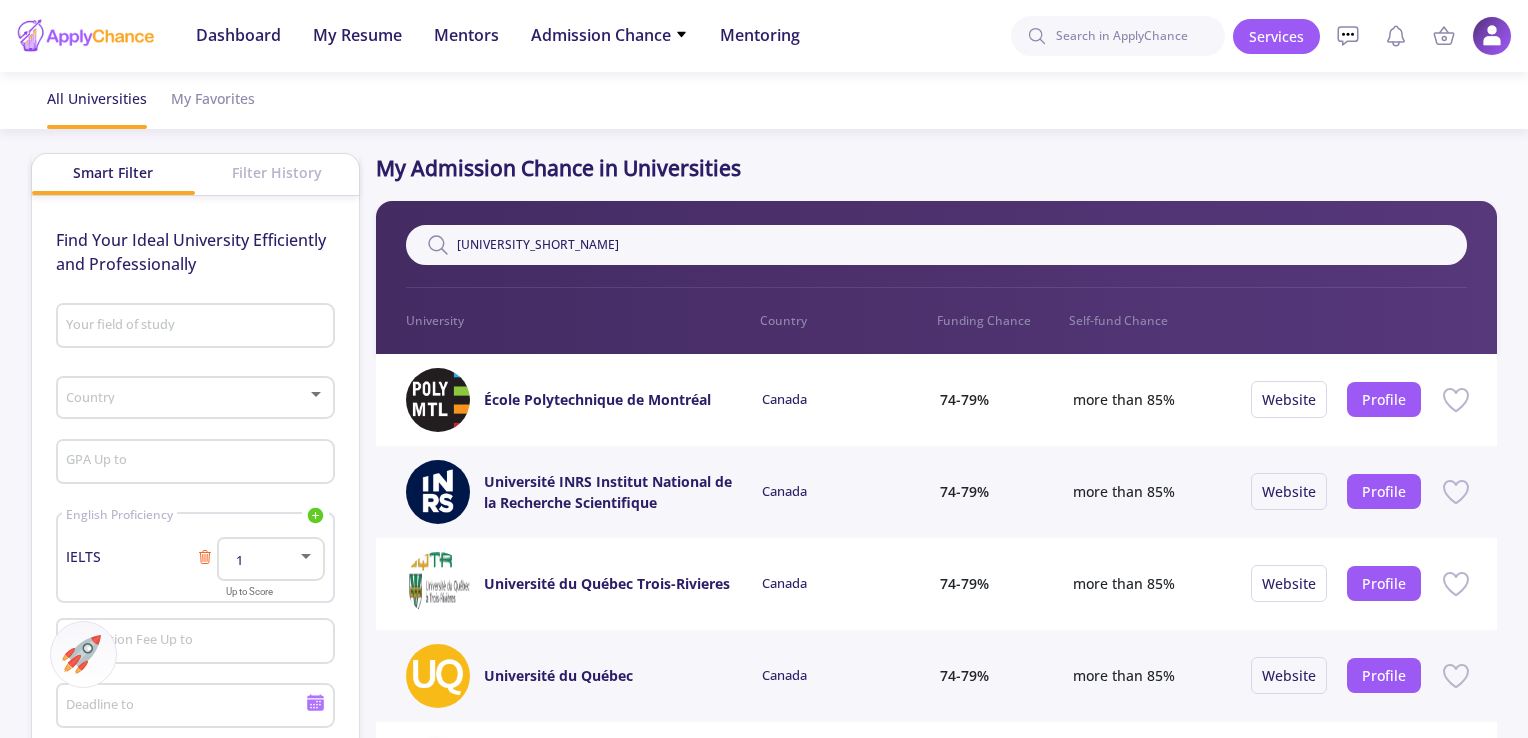 type on "mcgi" 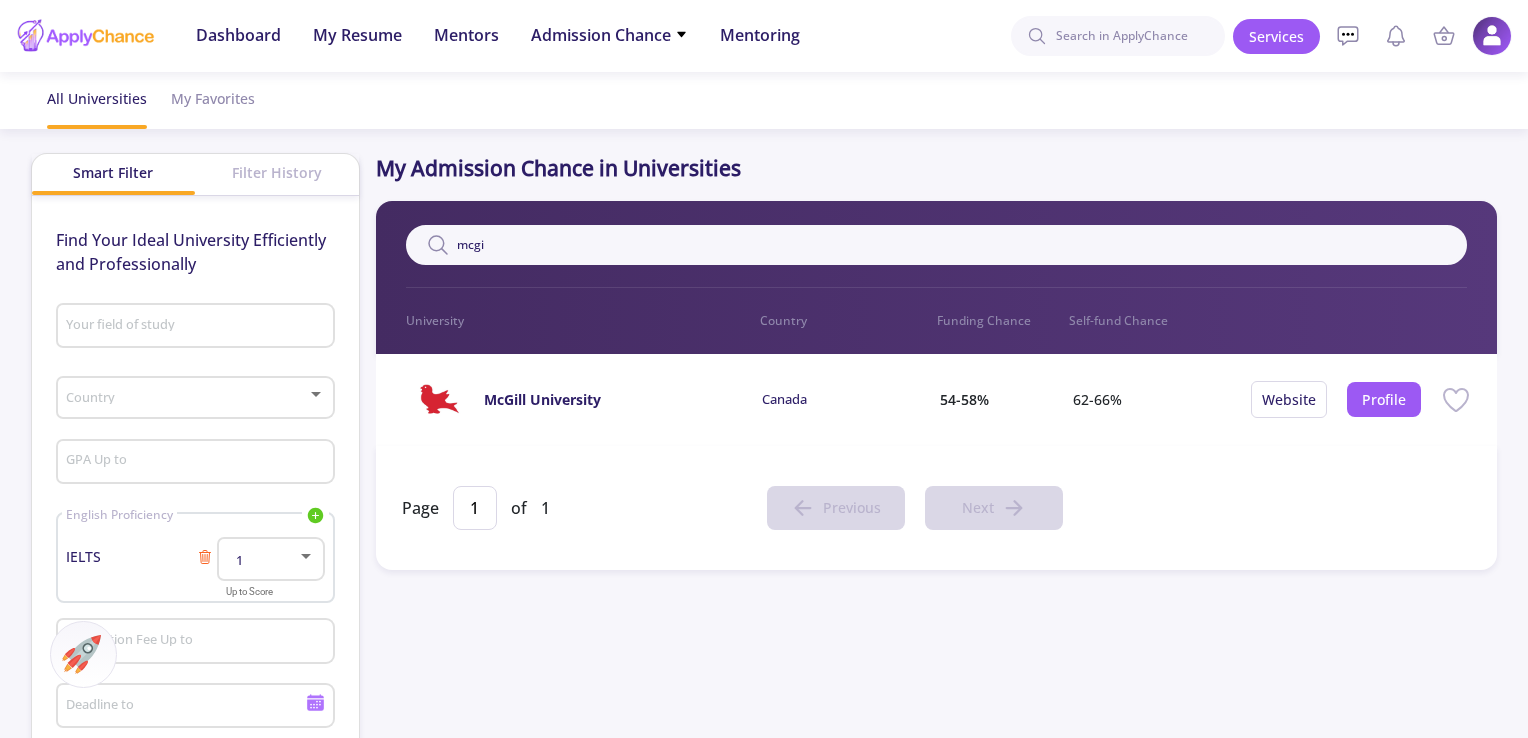 drag, startPoint x: 1408, startPoint y: 241, endPoint x: 521, endPoint y: 510, distance: 926.89264 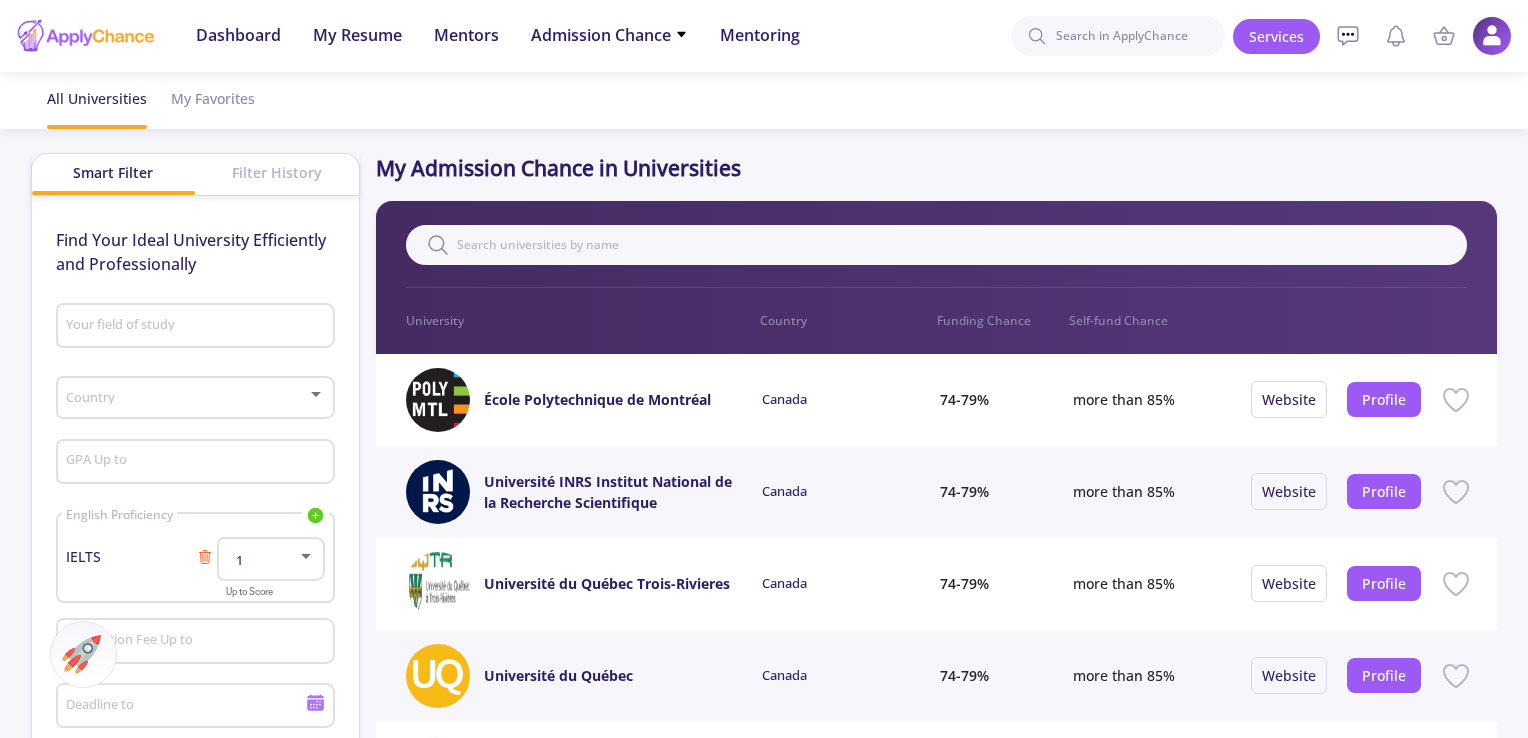 click on "École Polytechnique de Montréal" 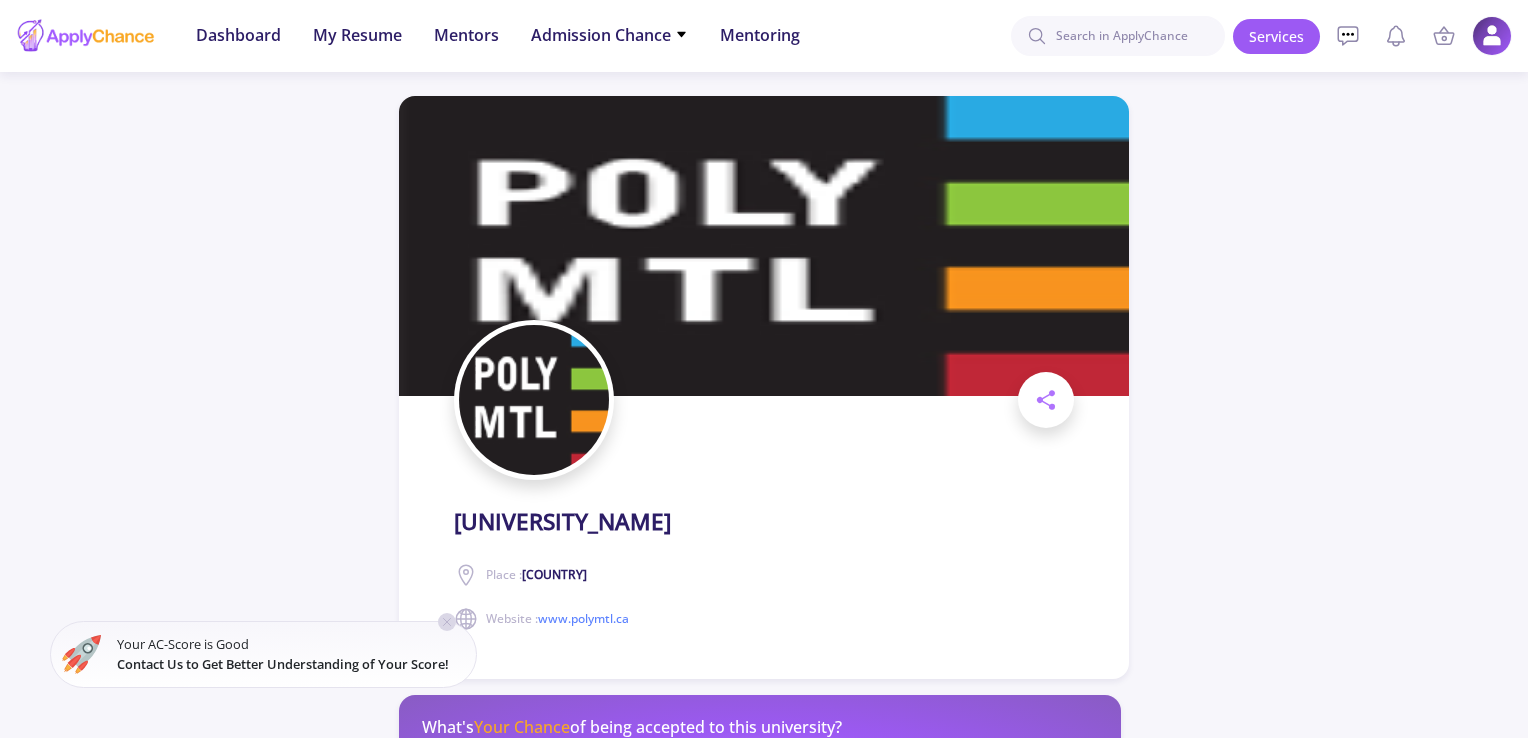 scroll, scrollTop: 0, scrollLeft: 0, axis: both 